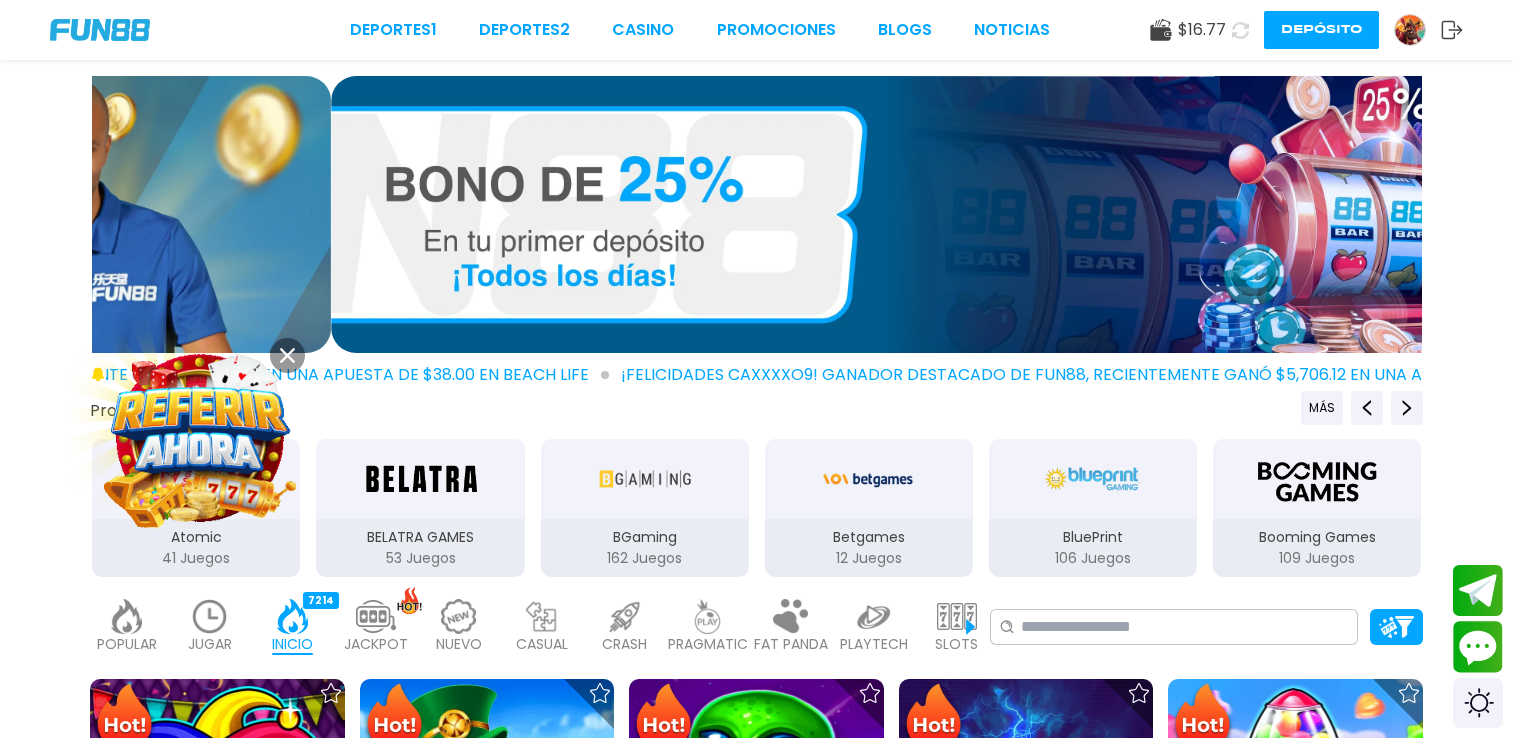 scroll, scrollTop: 0, scrollLeft: 0, axis: both 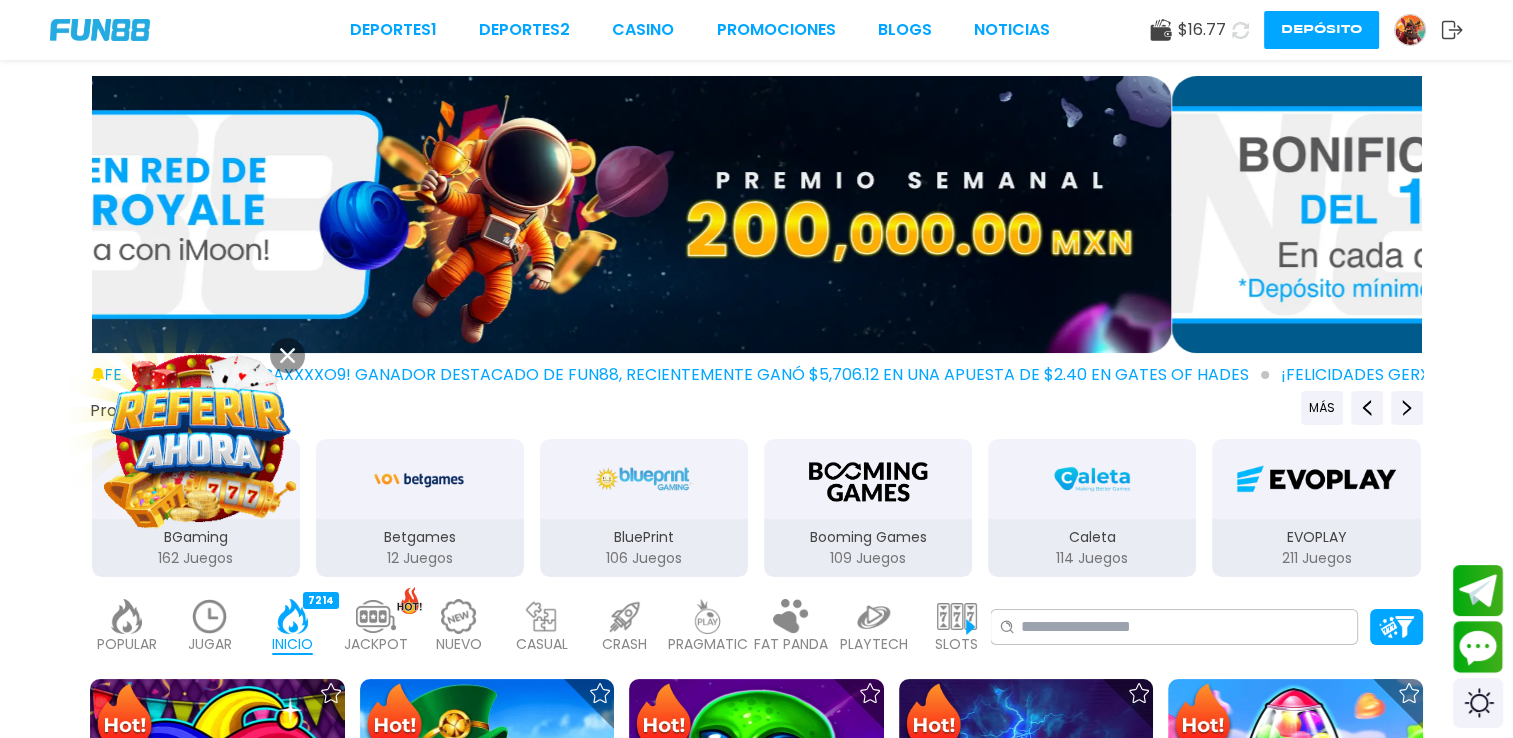 click 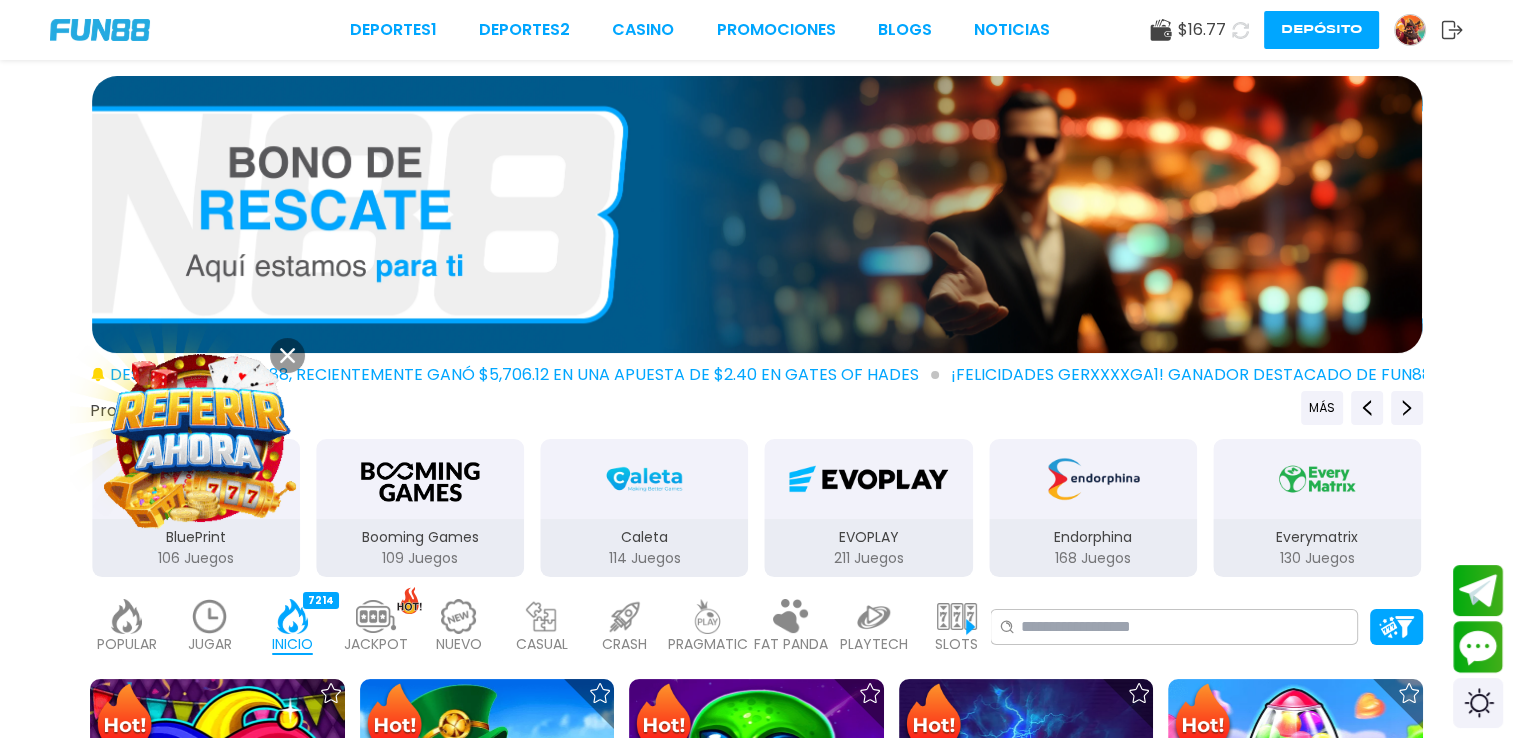 click 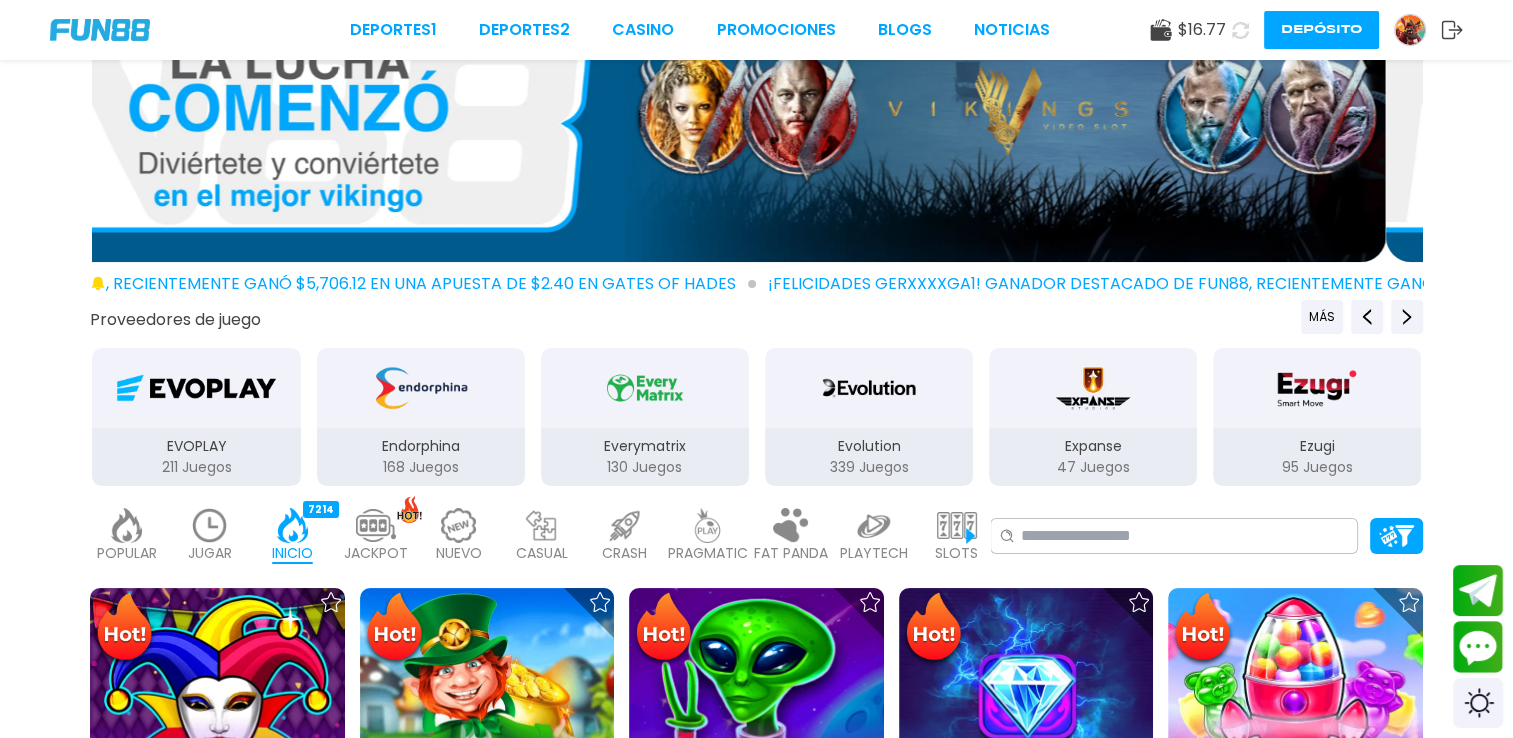 scroll, scrollTop: 200, scrollLeft: 0, axis: vertical 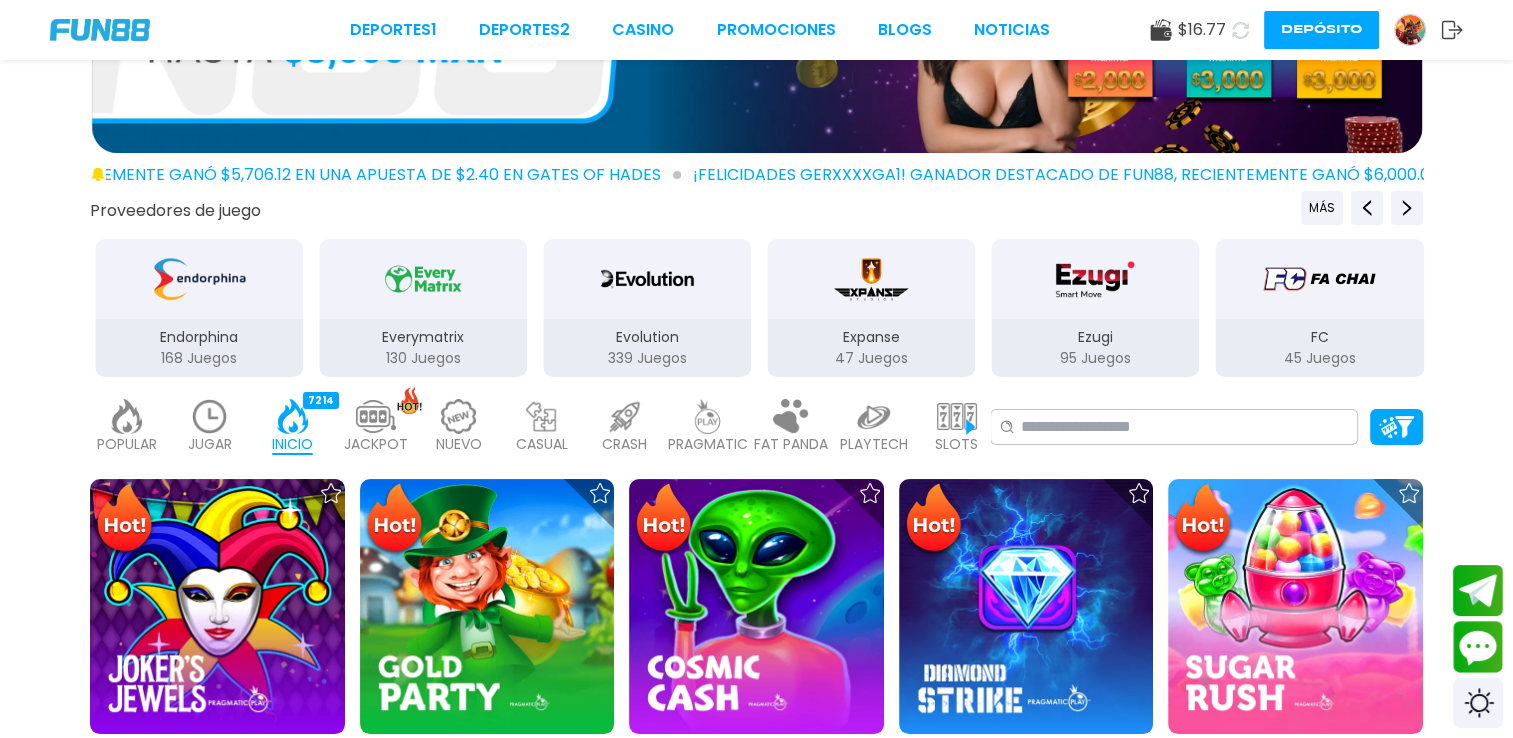 click on "JACKPOT" at bounding box center [376, 444] 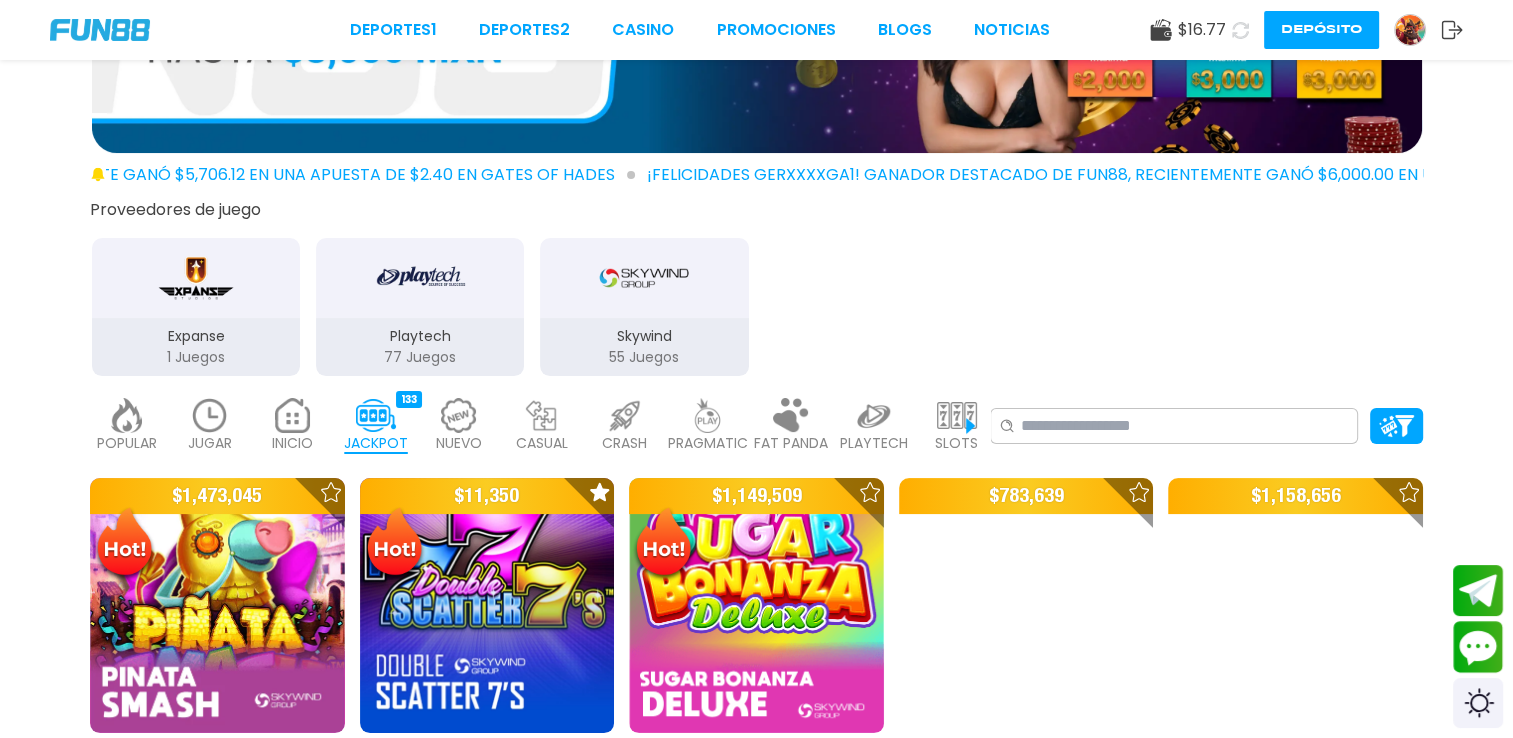 click on "NUEVO" at bounding box center [459, 443] 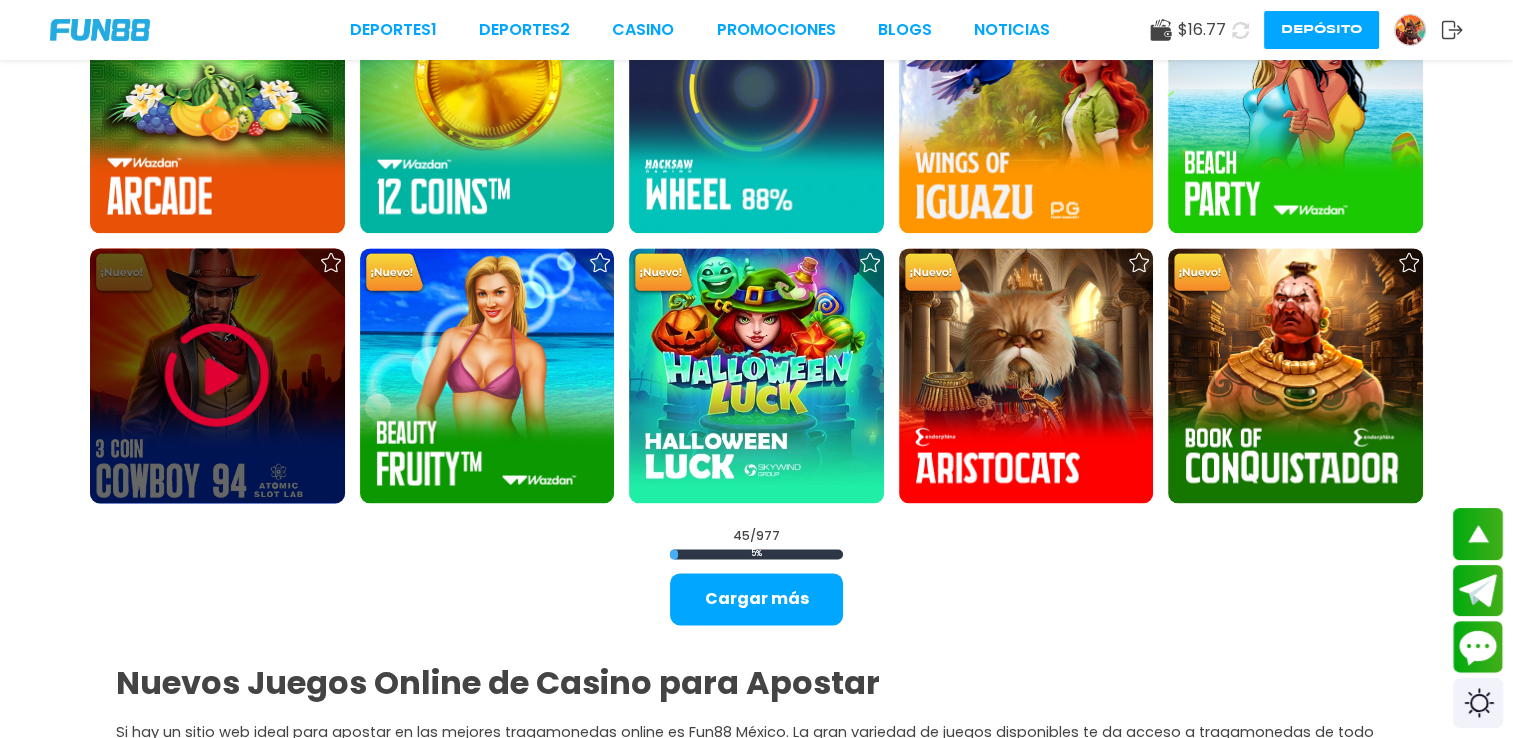 scroll, scrollTop: 2600, scrollLeft: 0, axis: vertical 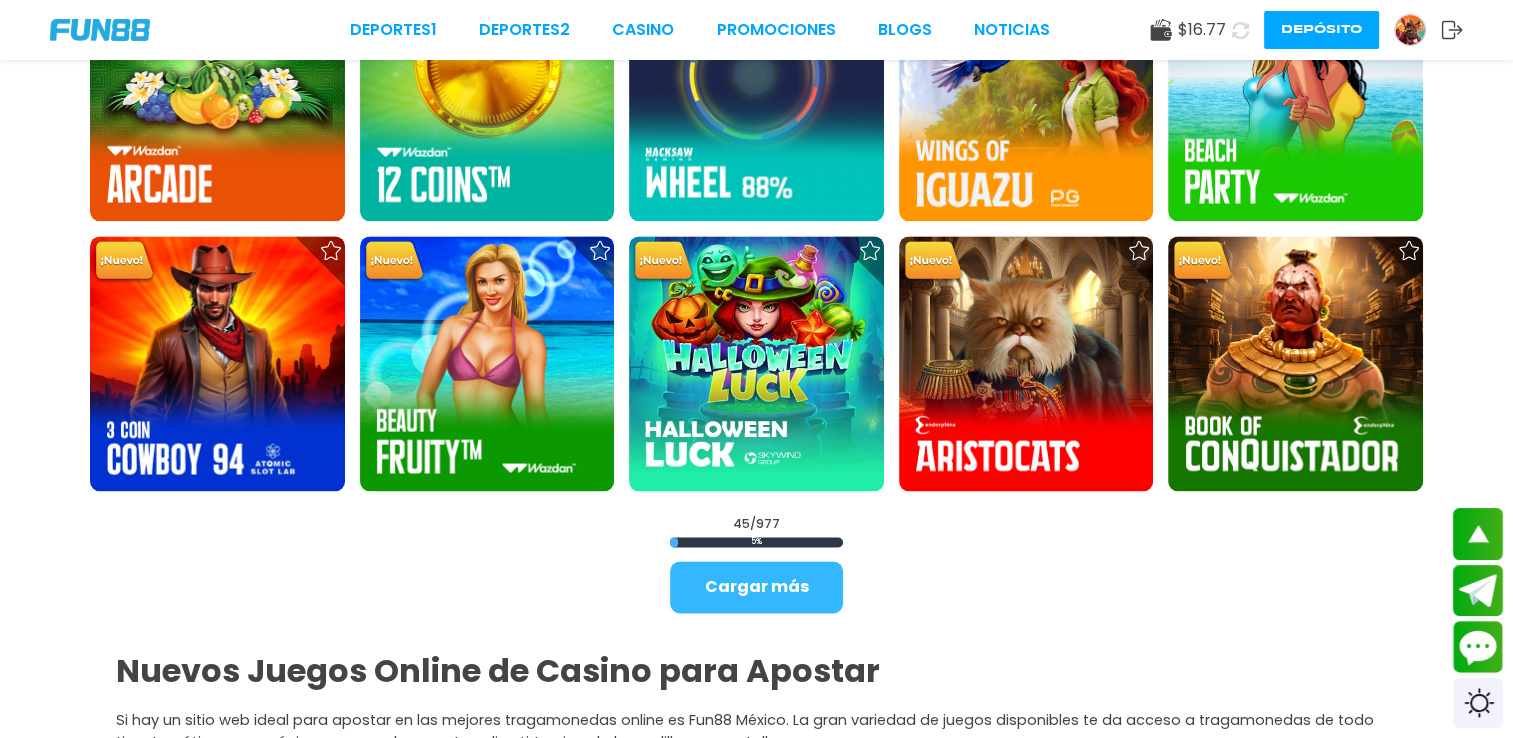 click on "Cargar más" at bounding box center (756, 587) 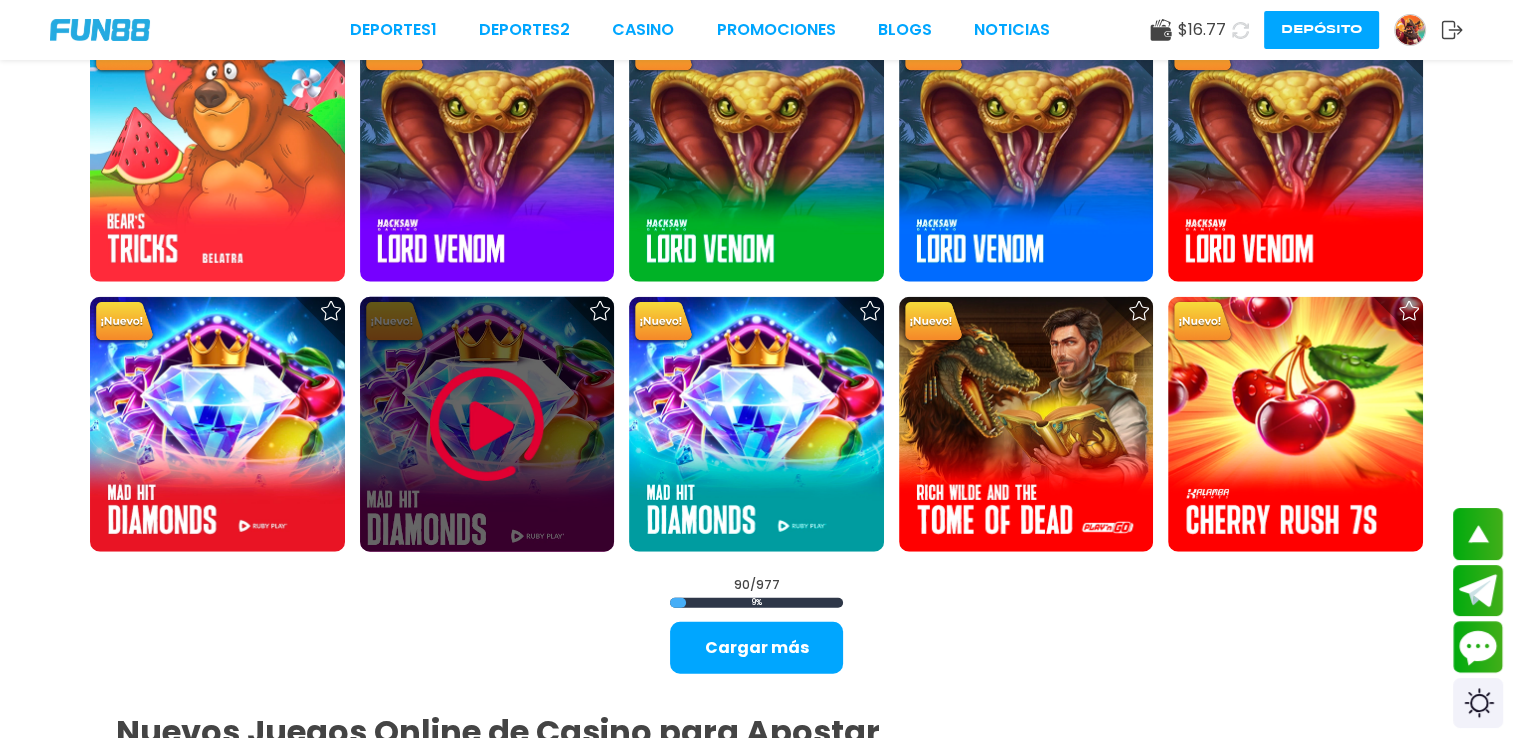 scroll, scrollTop: 5000, scrollLeft: 0, axis: vertical 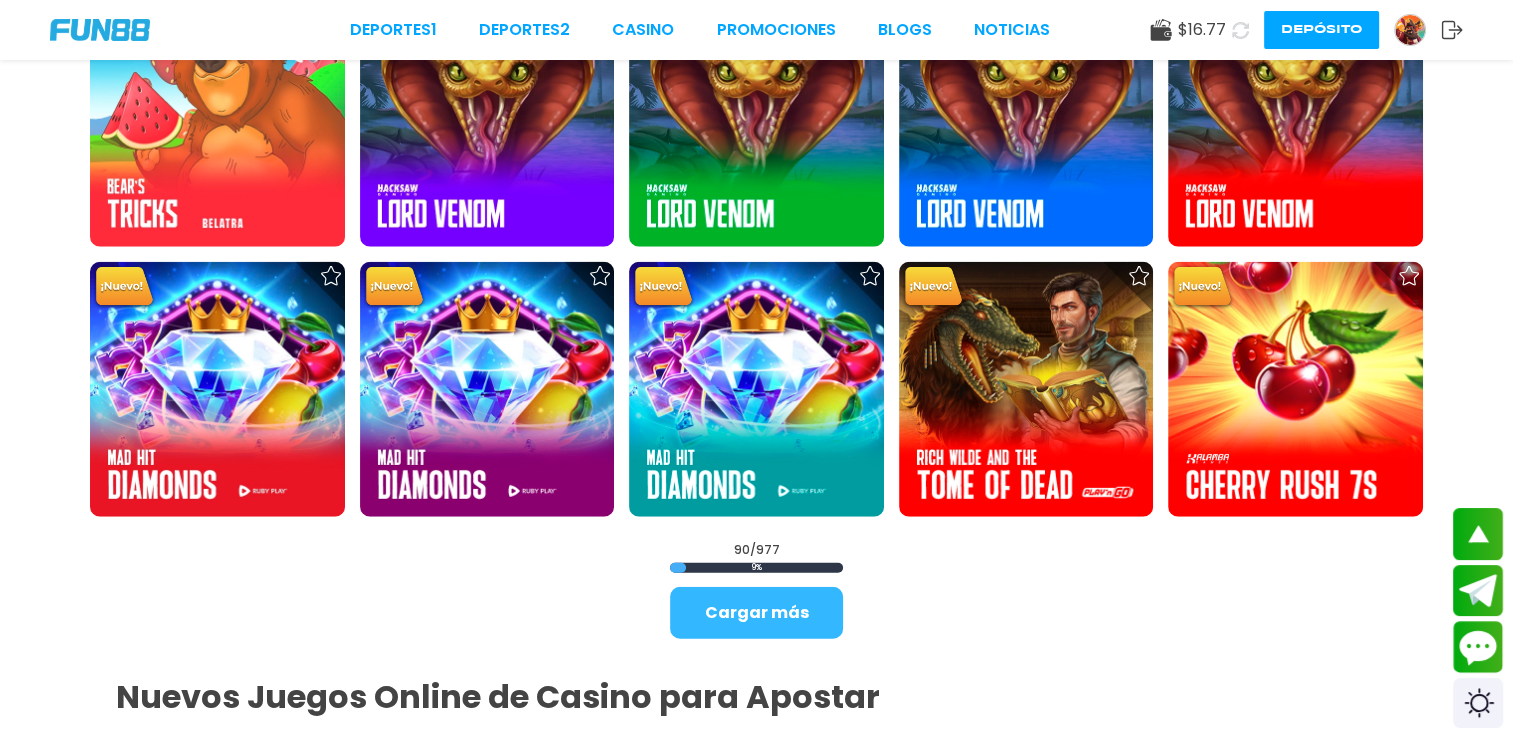 click on "Cargar más" at bounding box center (756, 613) 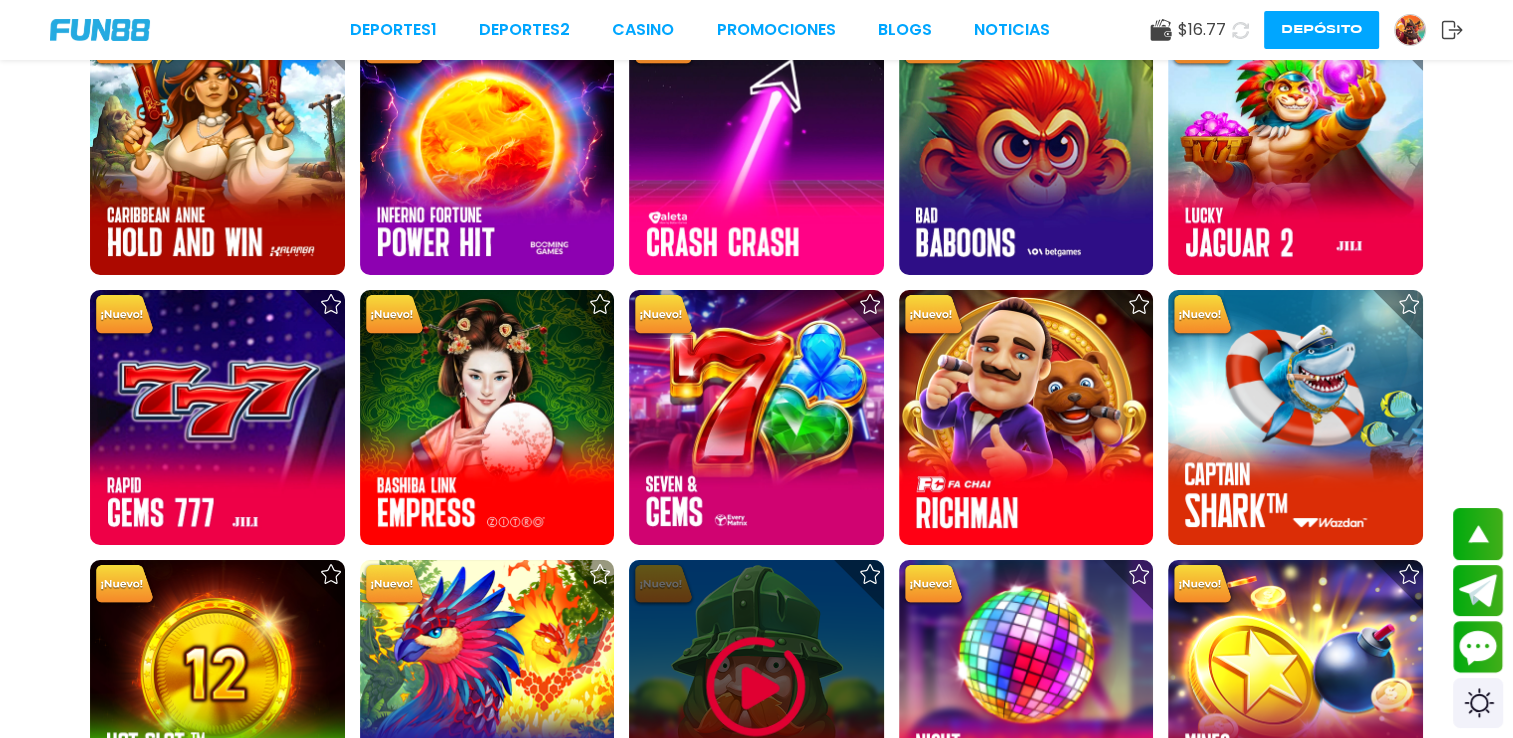 scroll, scrollTop: 7400, scrollLeft: 0, axis: vertical 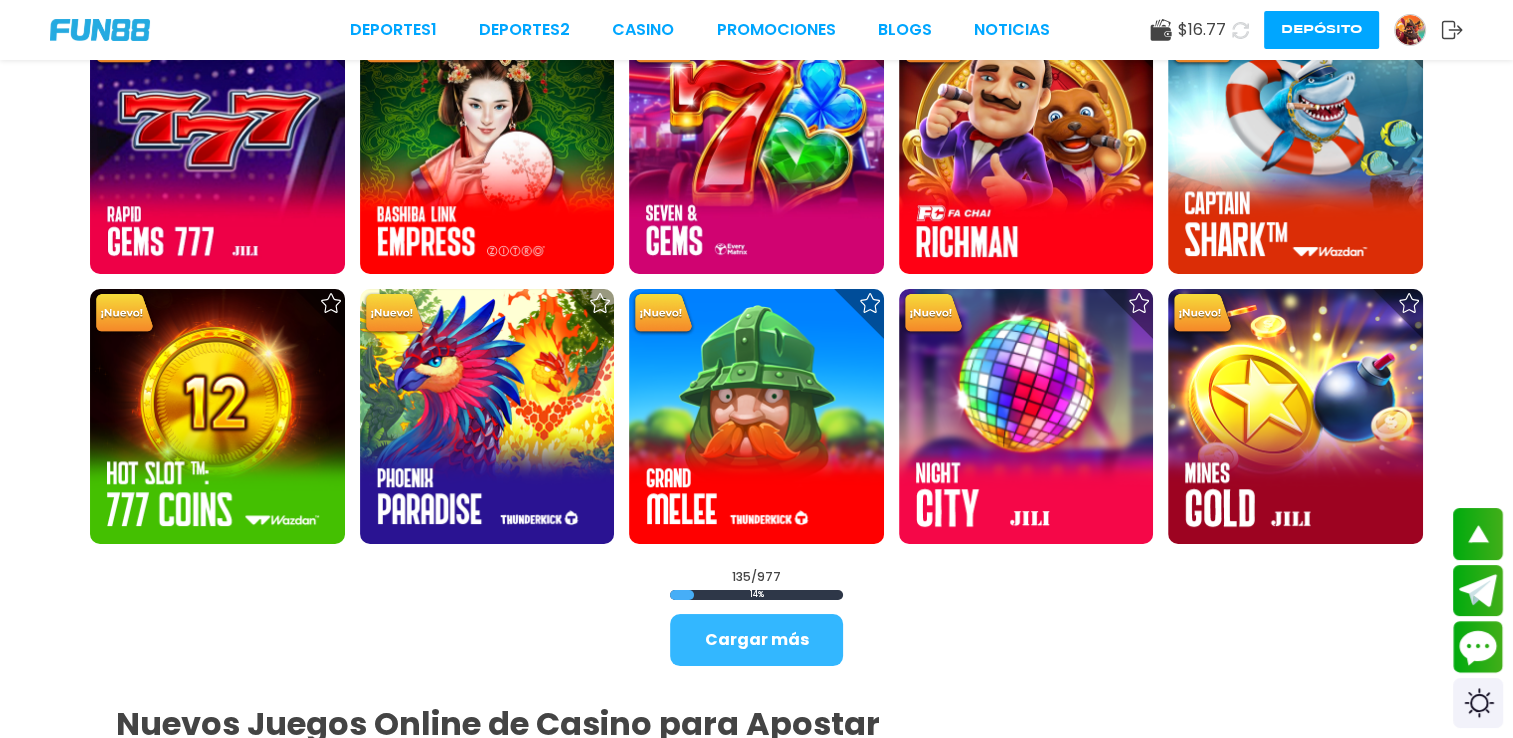 click on "Cargar más" at bounding box center (756, 640) 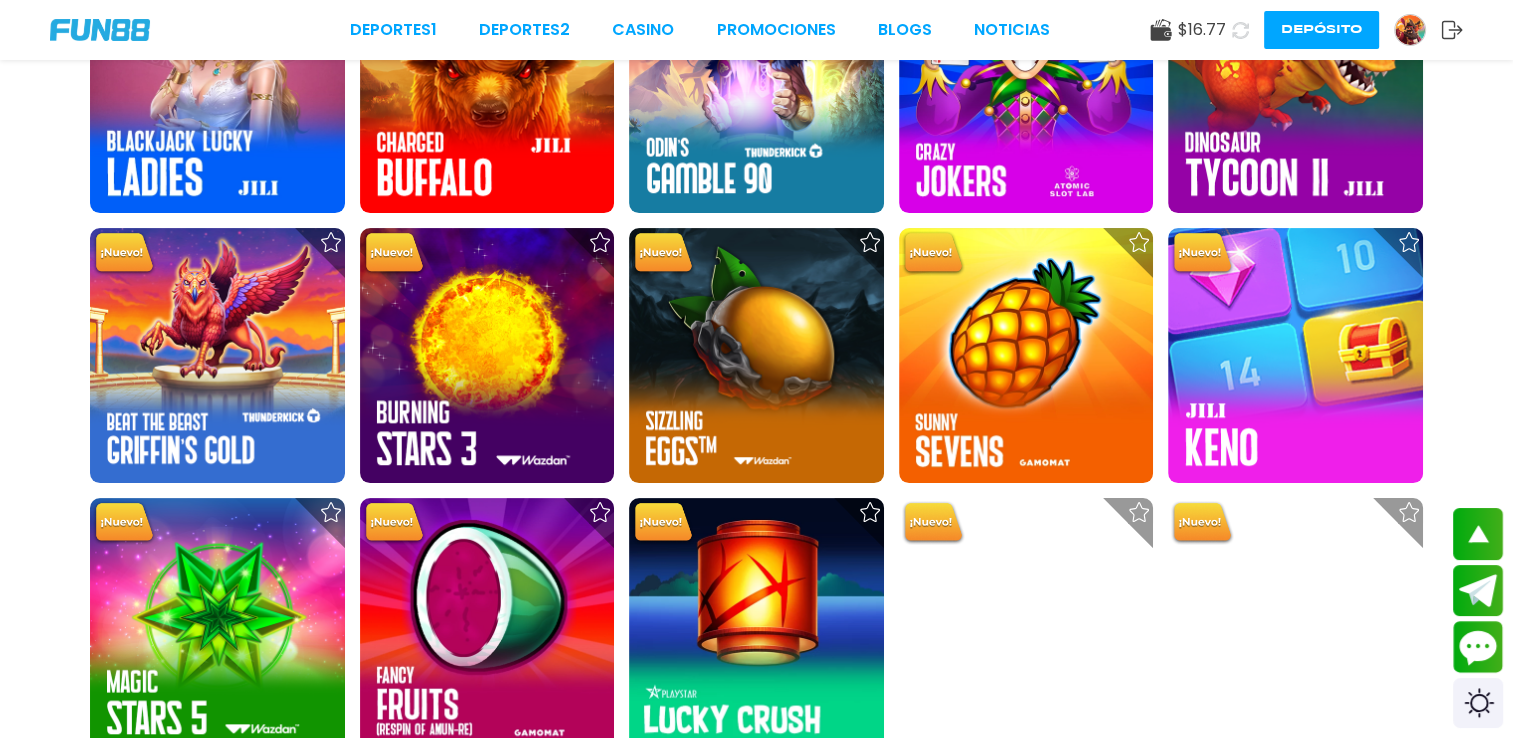 scroll, scrollTop: 8200, scrollLeft: 0, axis: vertical 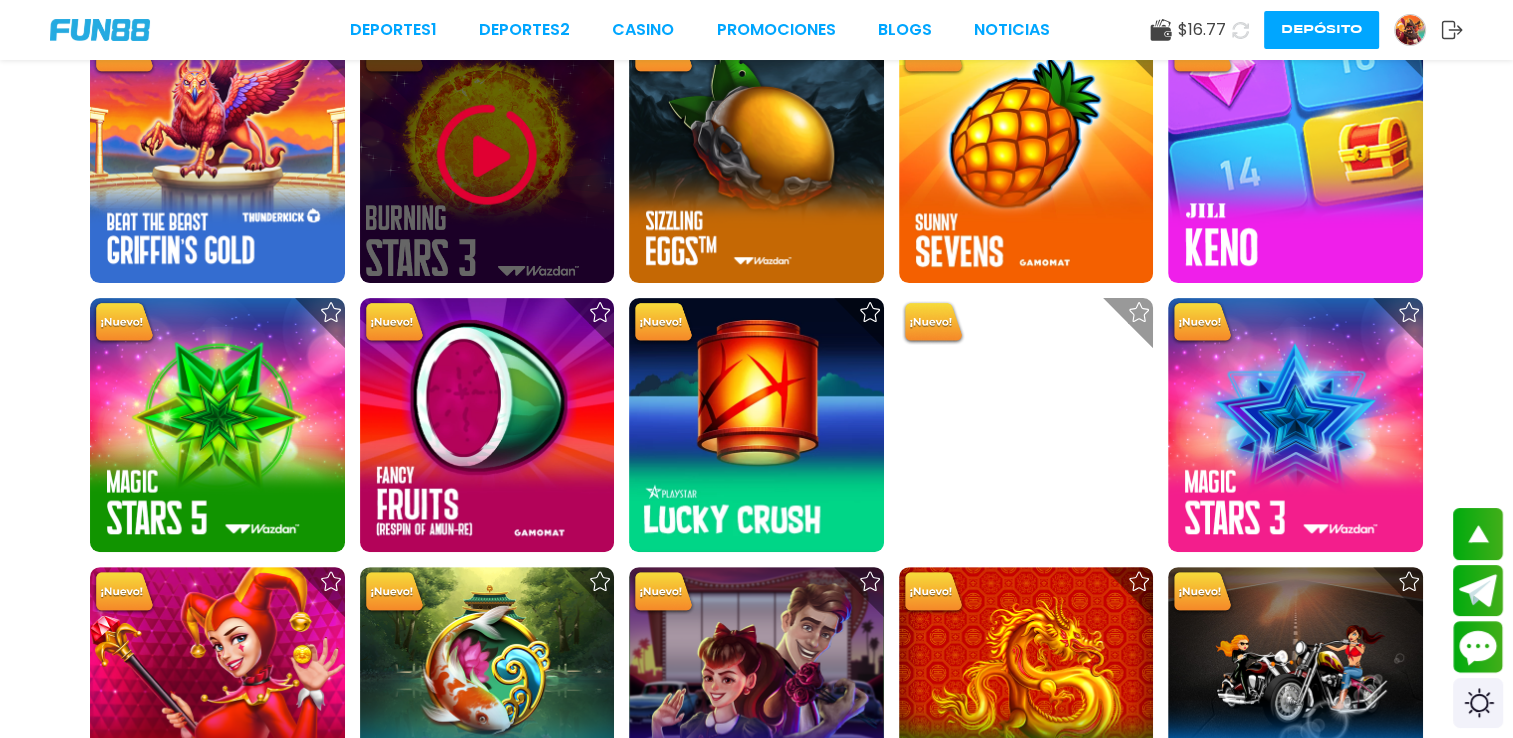 click at bounding box center [487, 155] 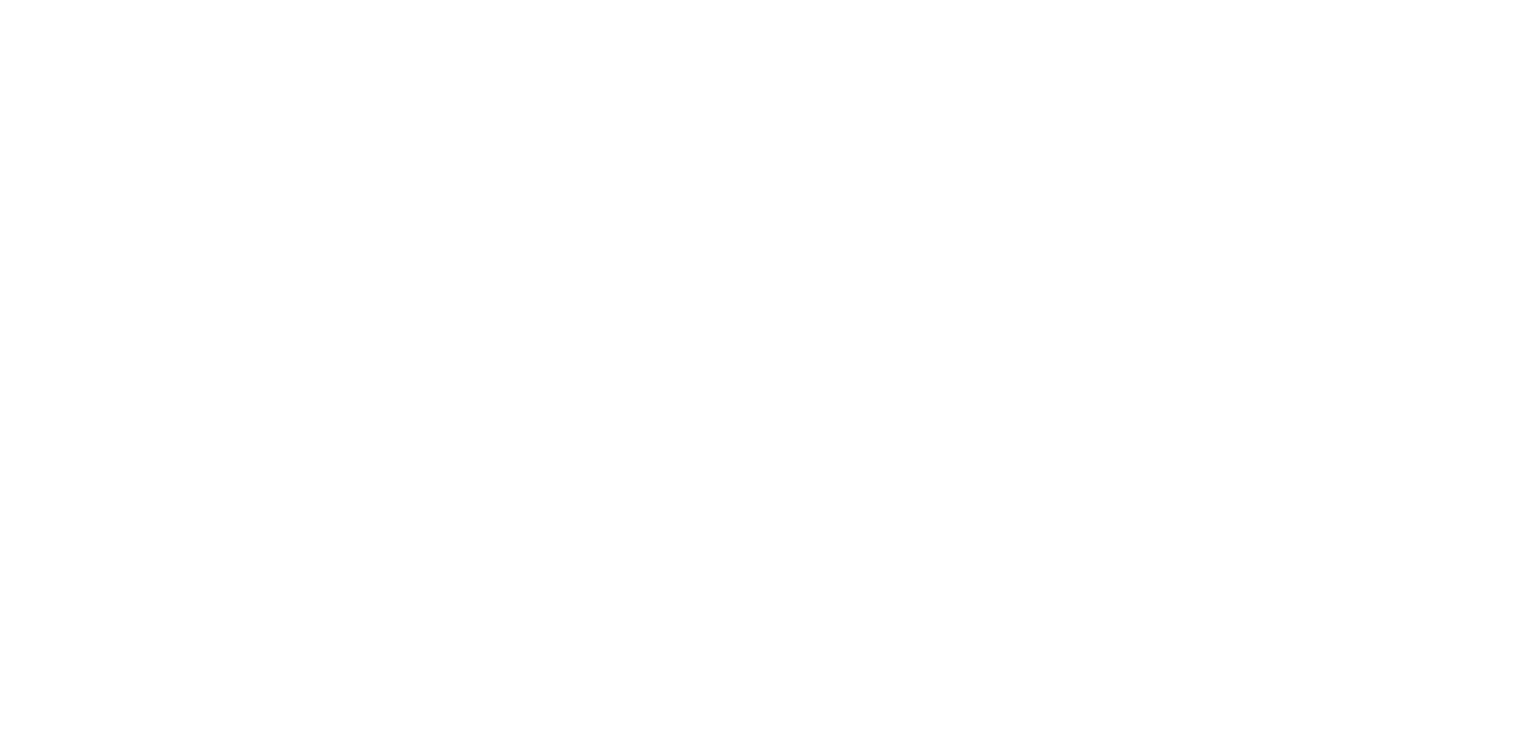 scroll, scrollTop: 0, scrollLeft: 0, axis: both 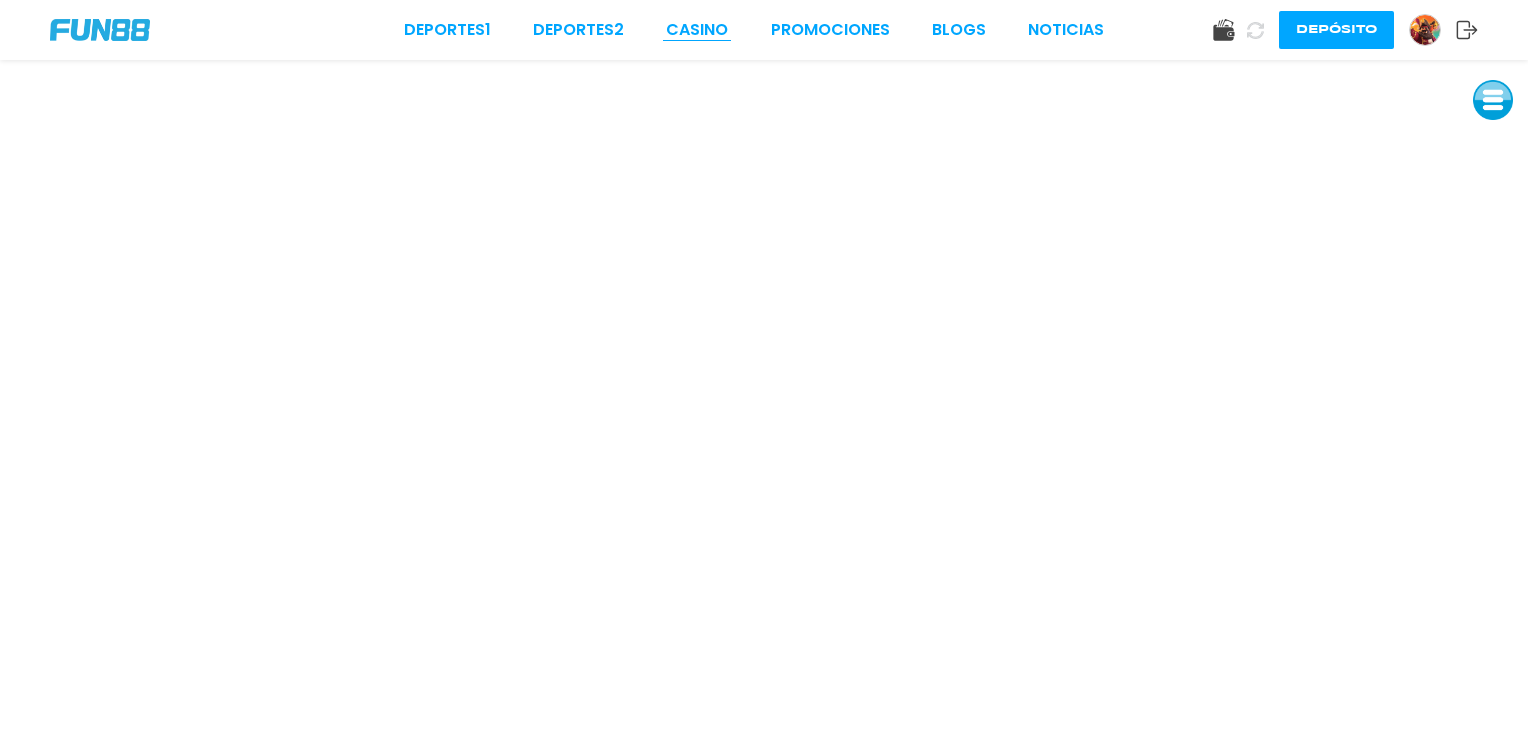 click on "CASINO" at bounding box center (697, 30) 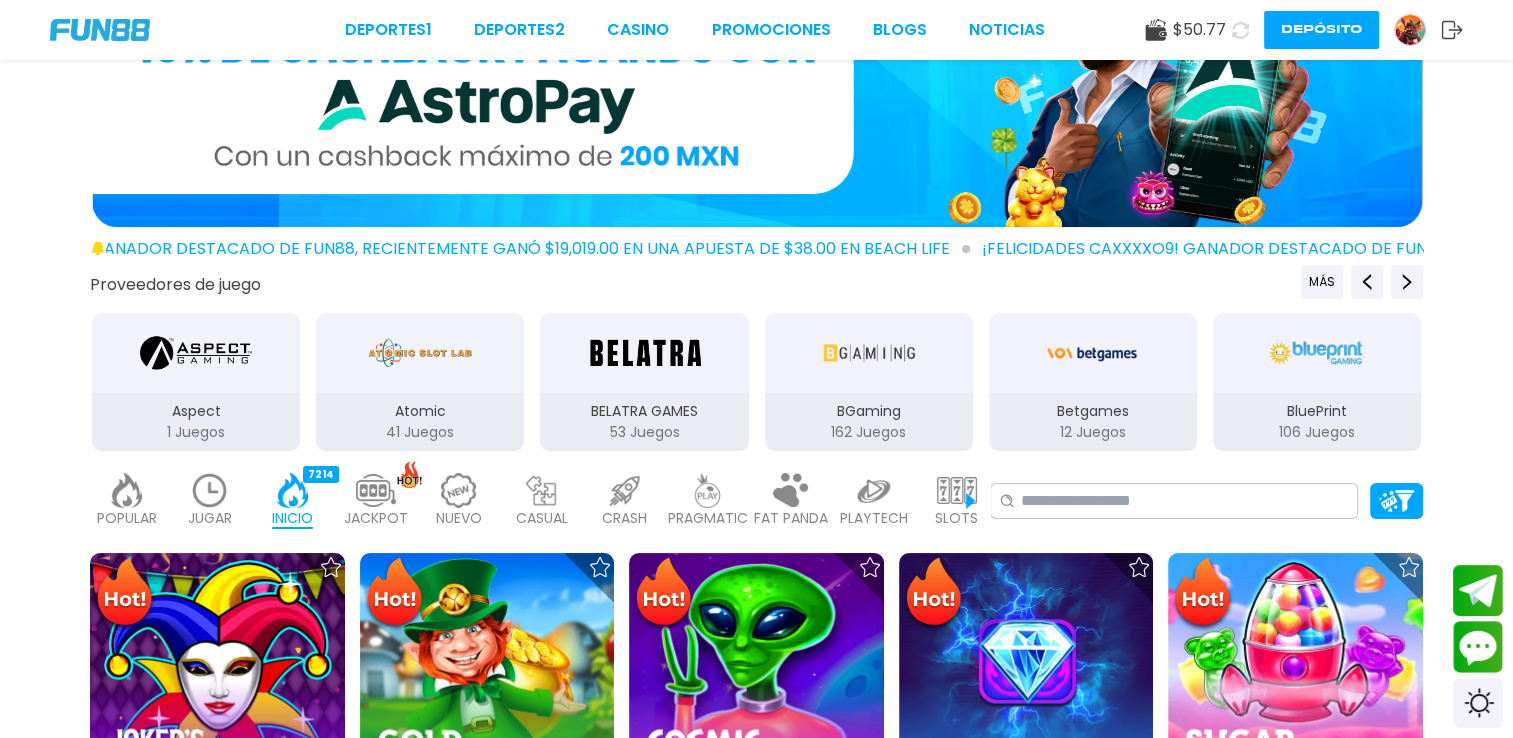scroll, scrollTop: 0, scrollLeft: 0, axis: both 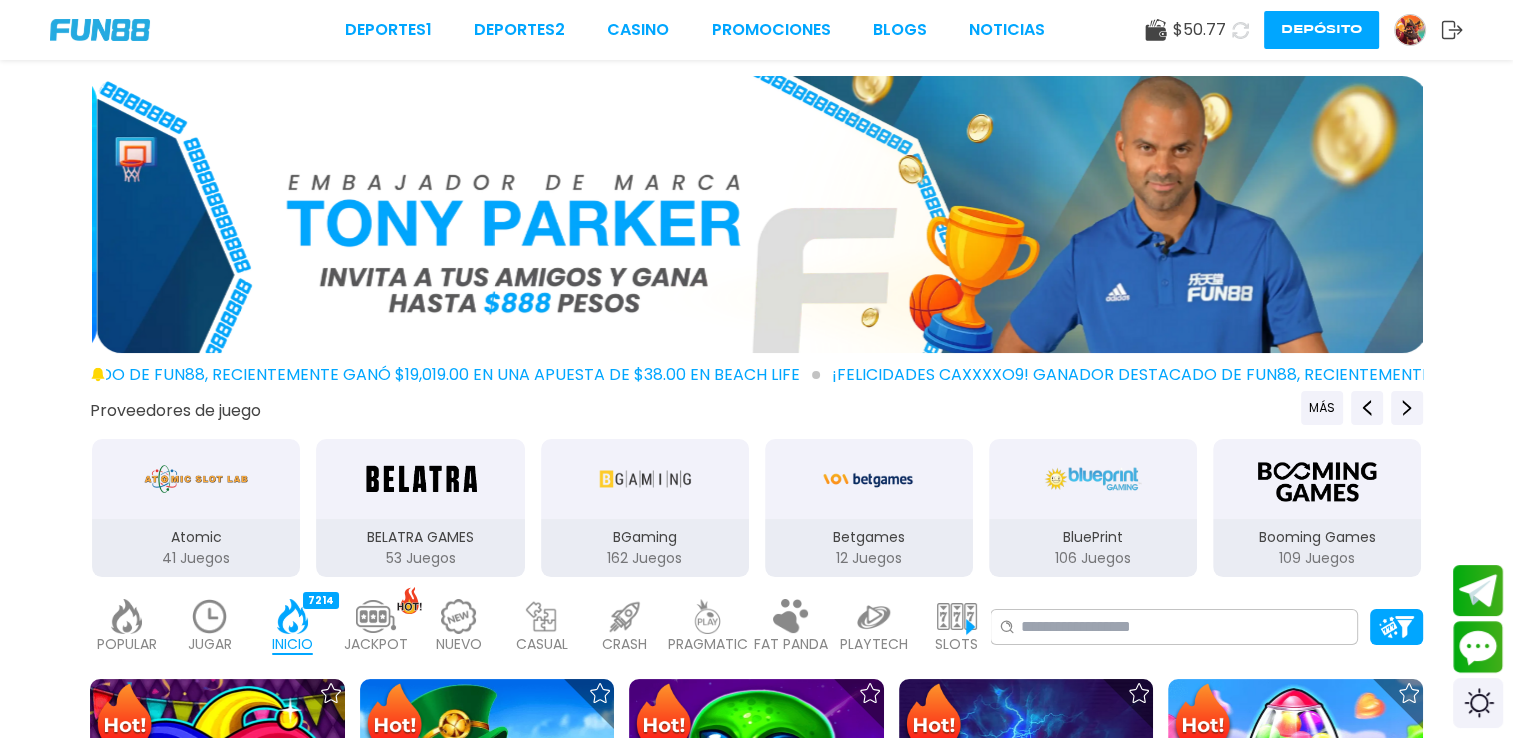 click at bounding box center [210, 616] 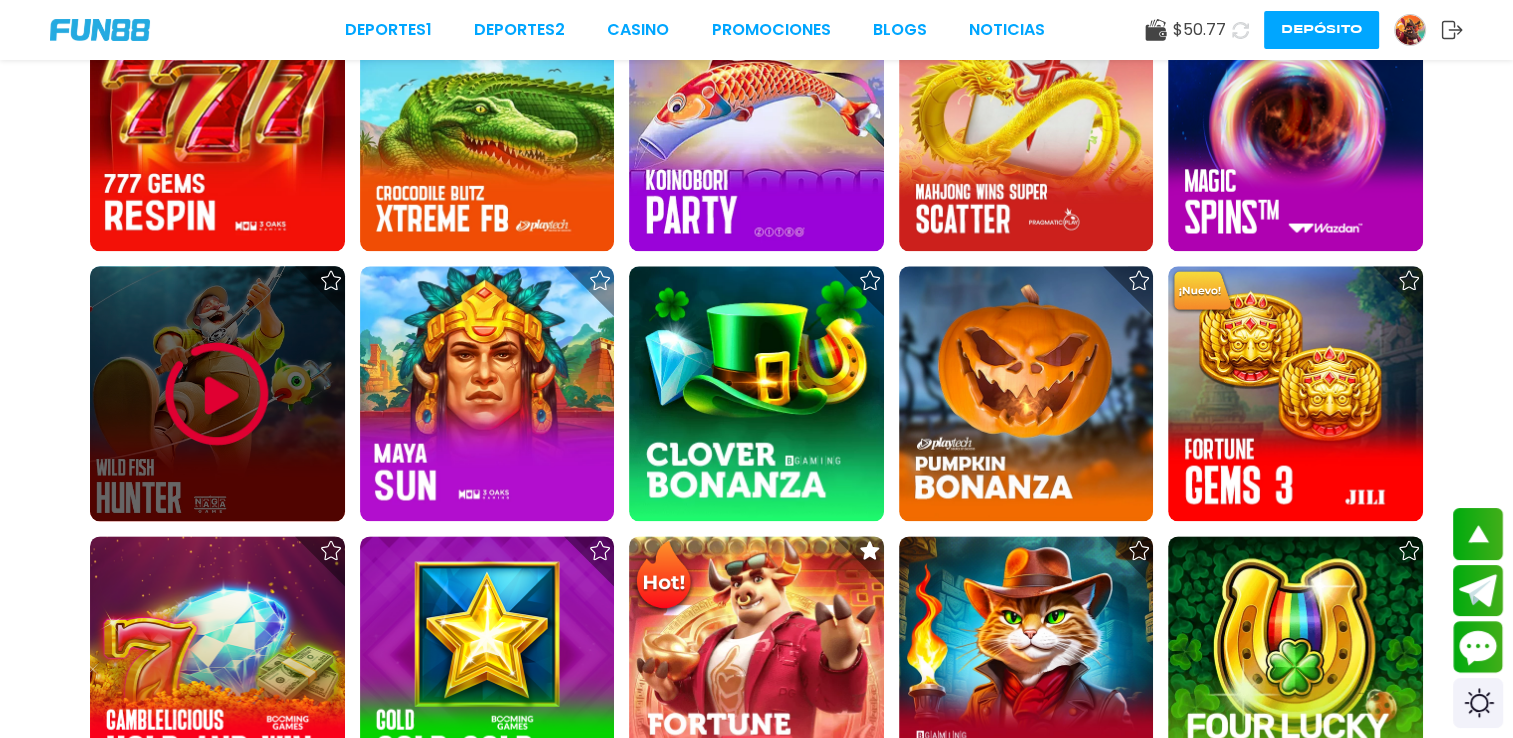 scroll, scrollTop: 2600, scrollLeft: 0, axis: vertical 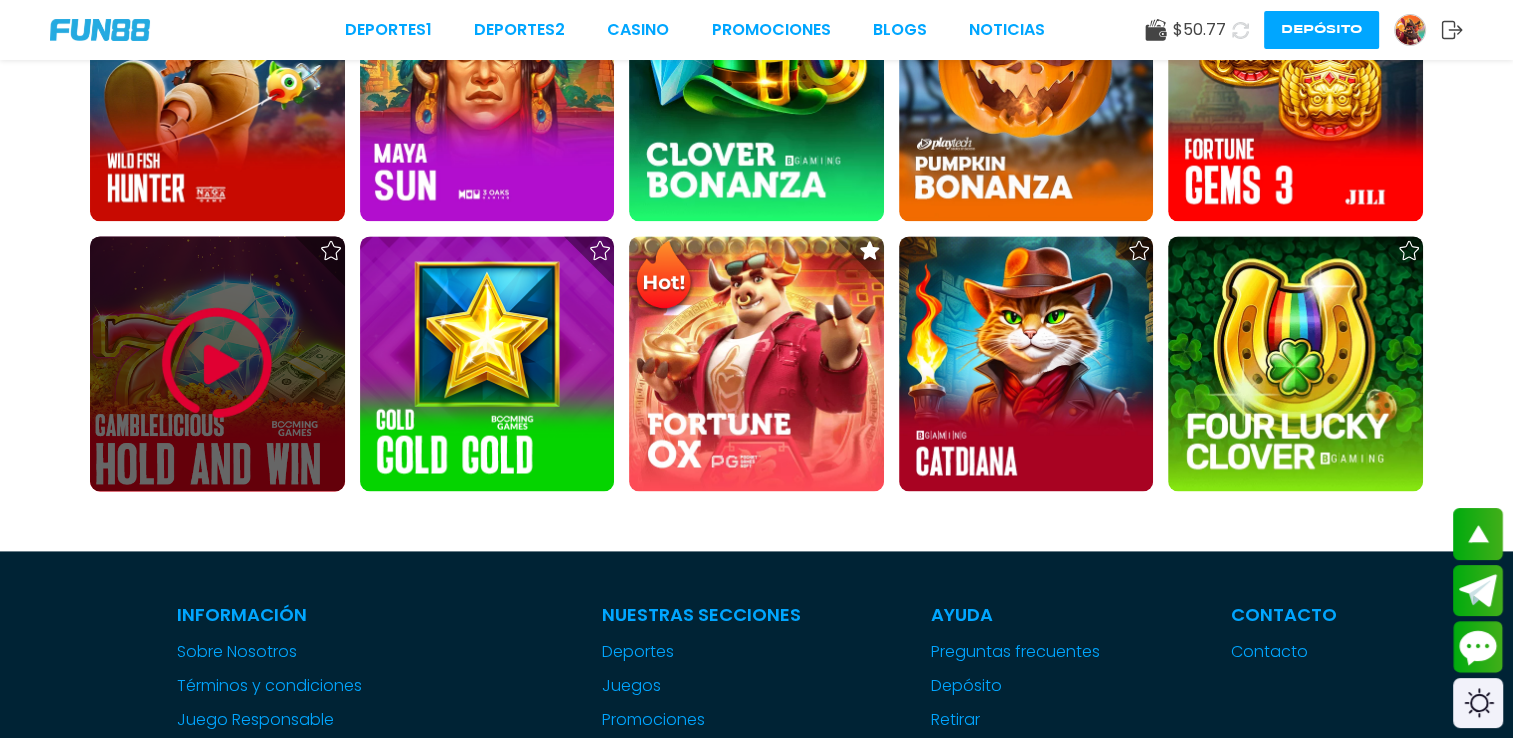 click at bounding box center (217, 363) 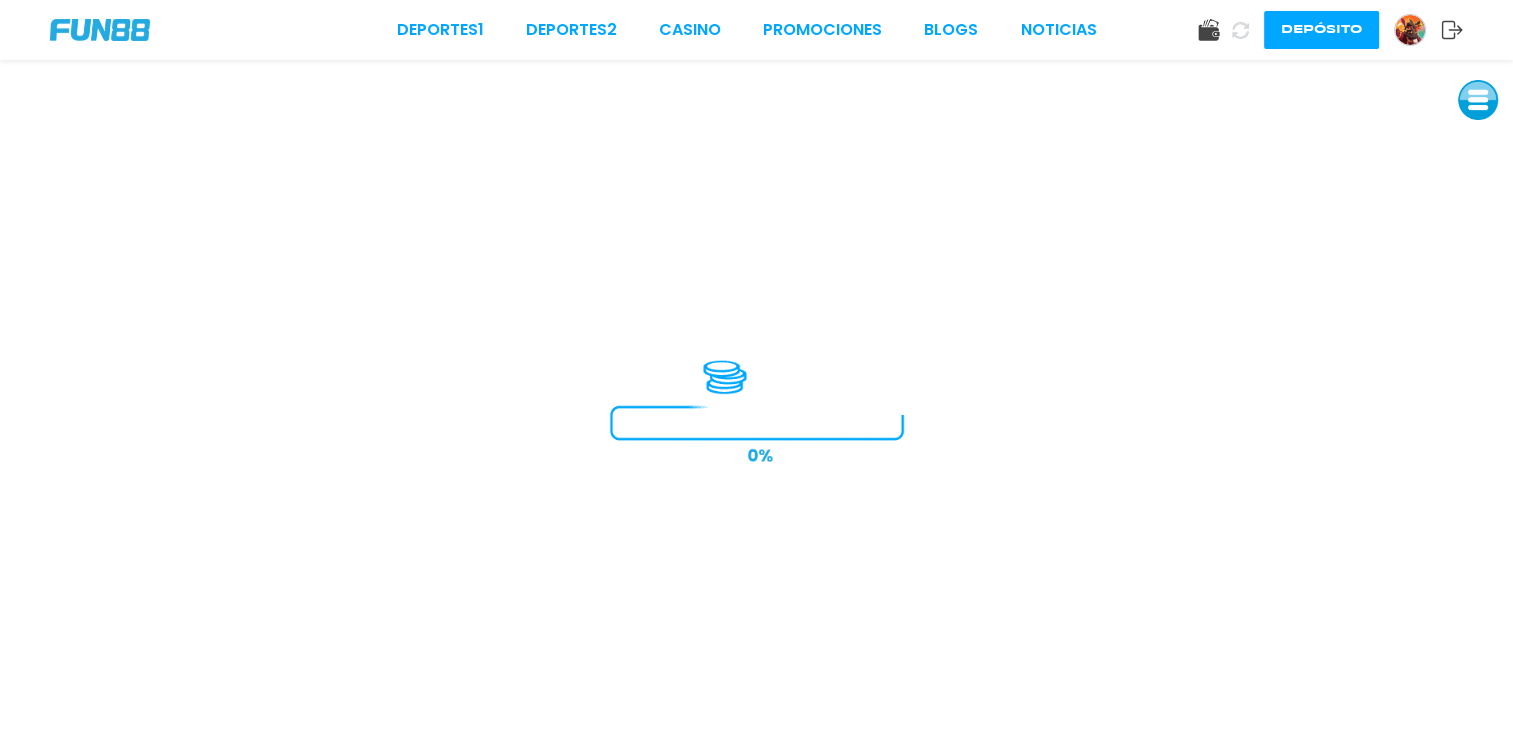 scroll, scrollTop: 0, scrollLeft: 0, axis: both 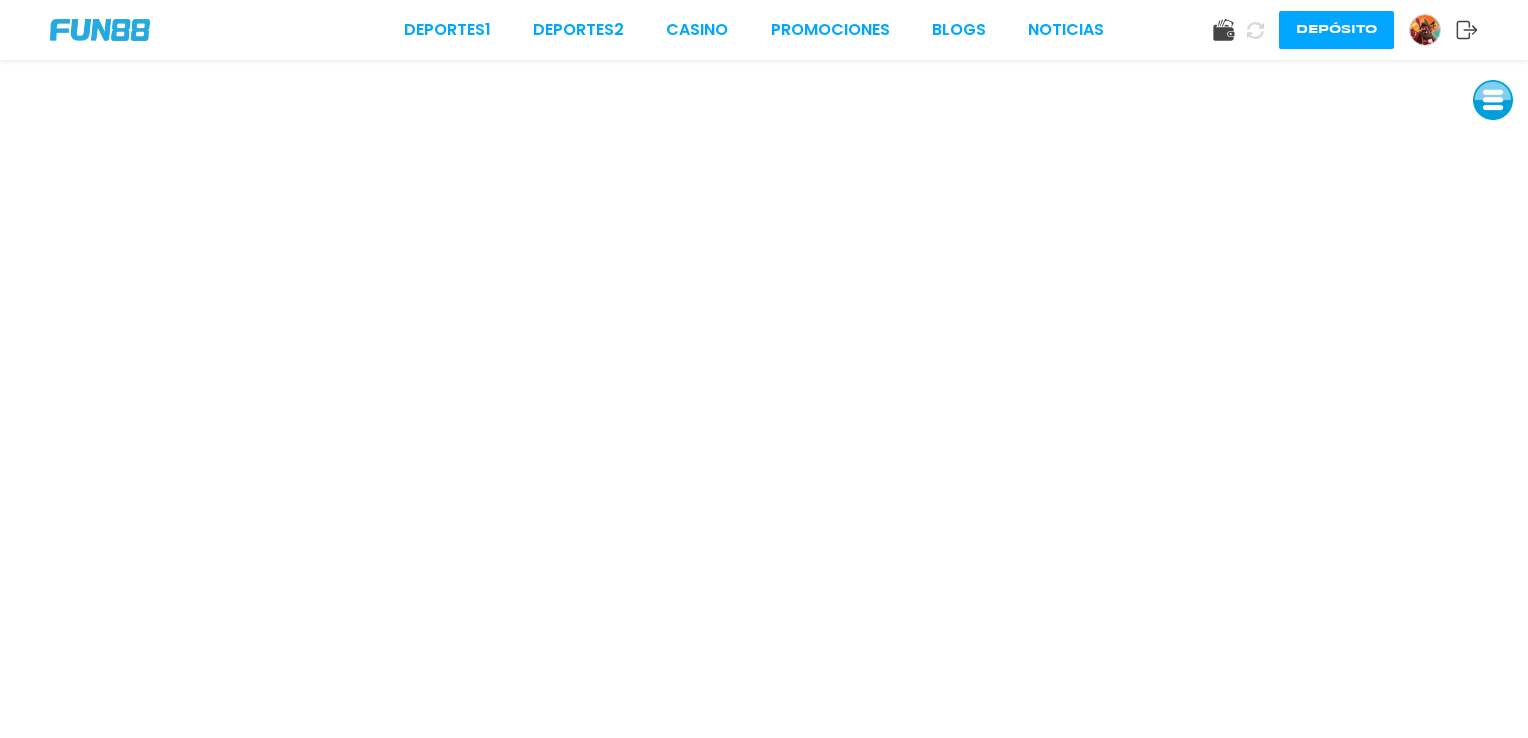 click at bounding box center (1493, 100) 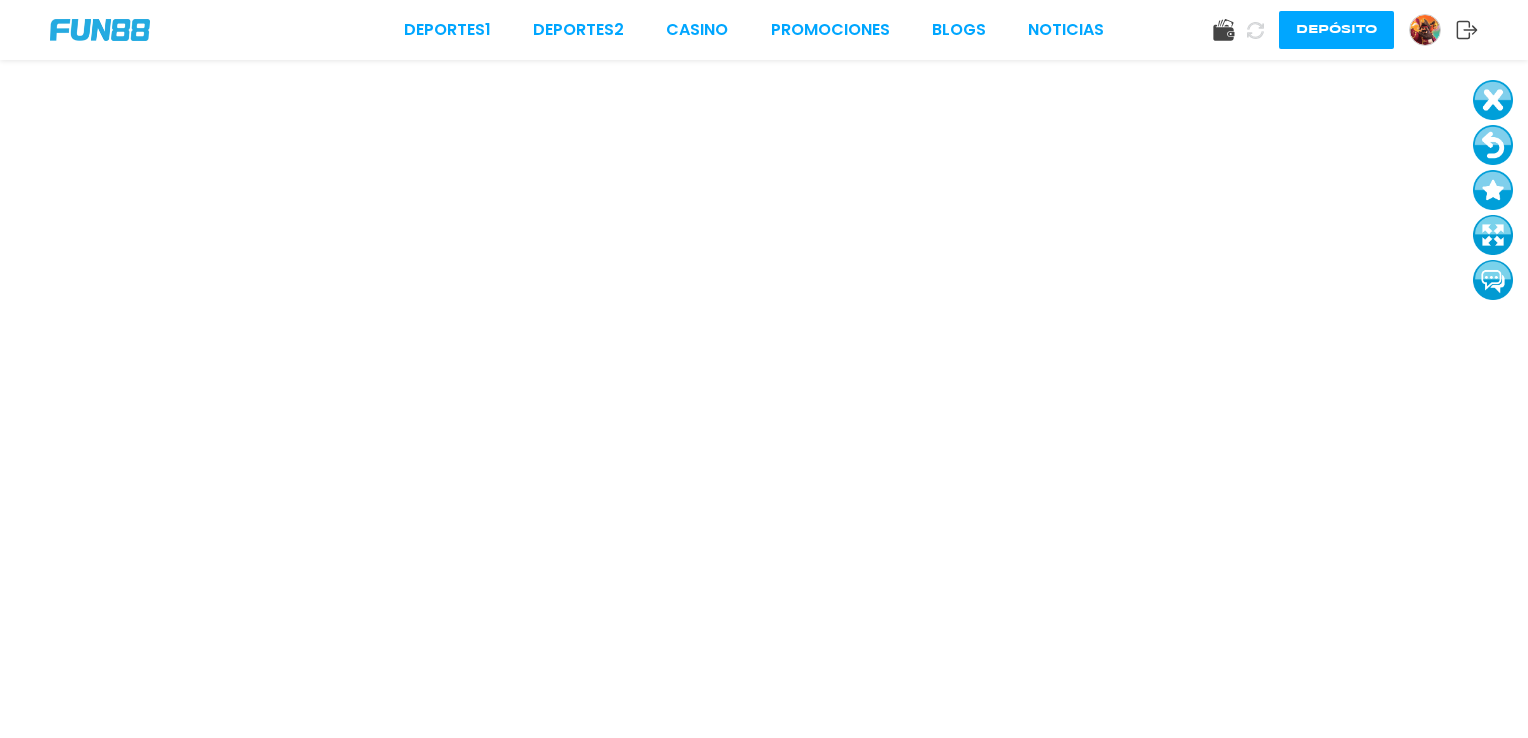 click at bounding box center (1493, 145) 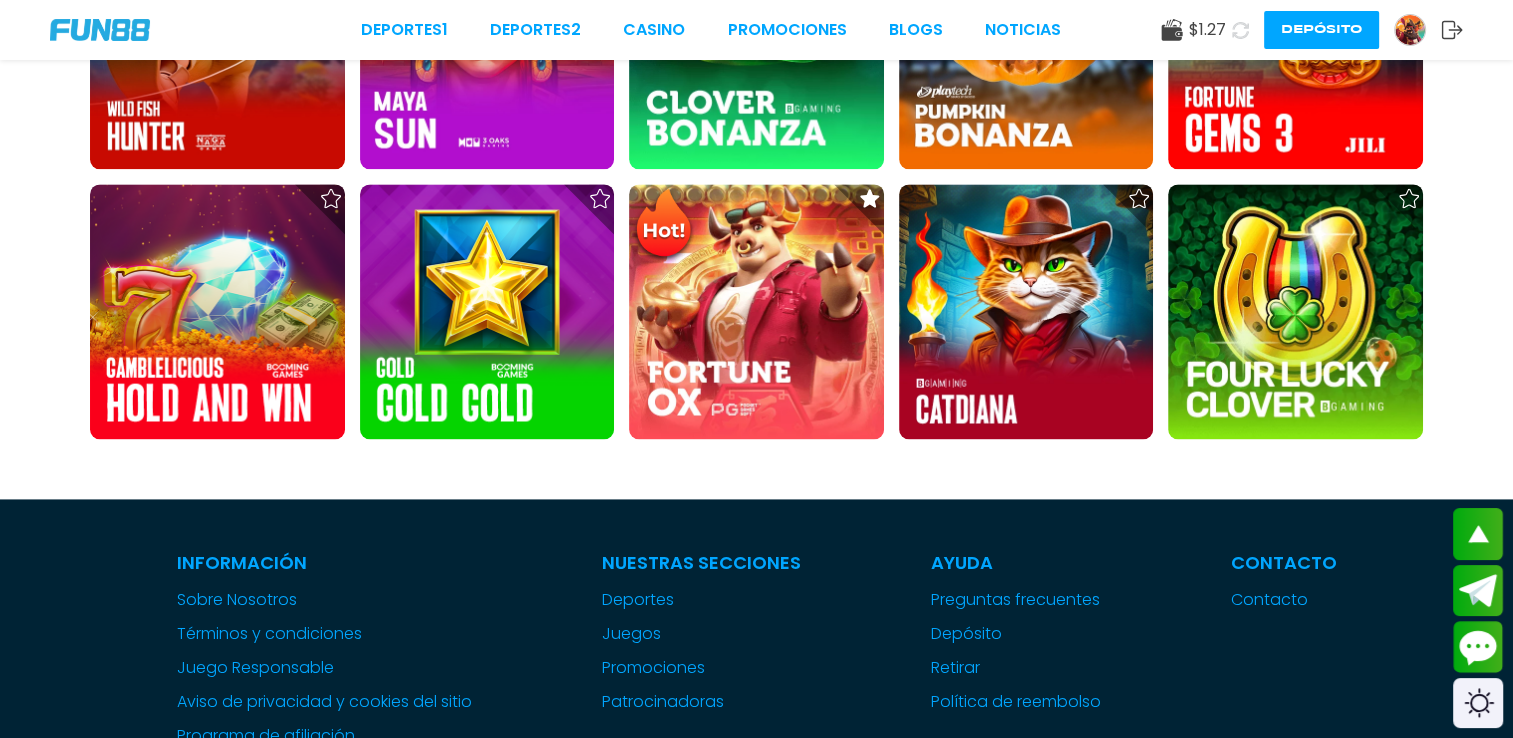 scroll, scrollTop: 2500, scrollLeft: 0, axis: vertical 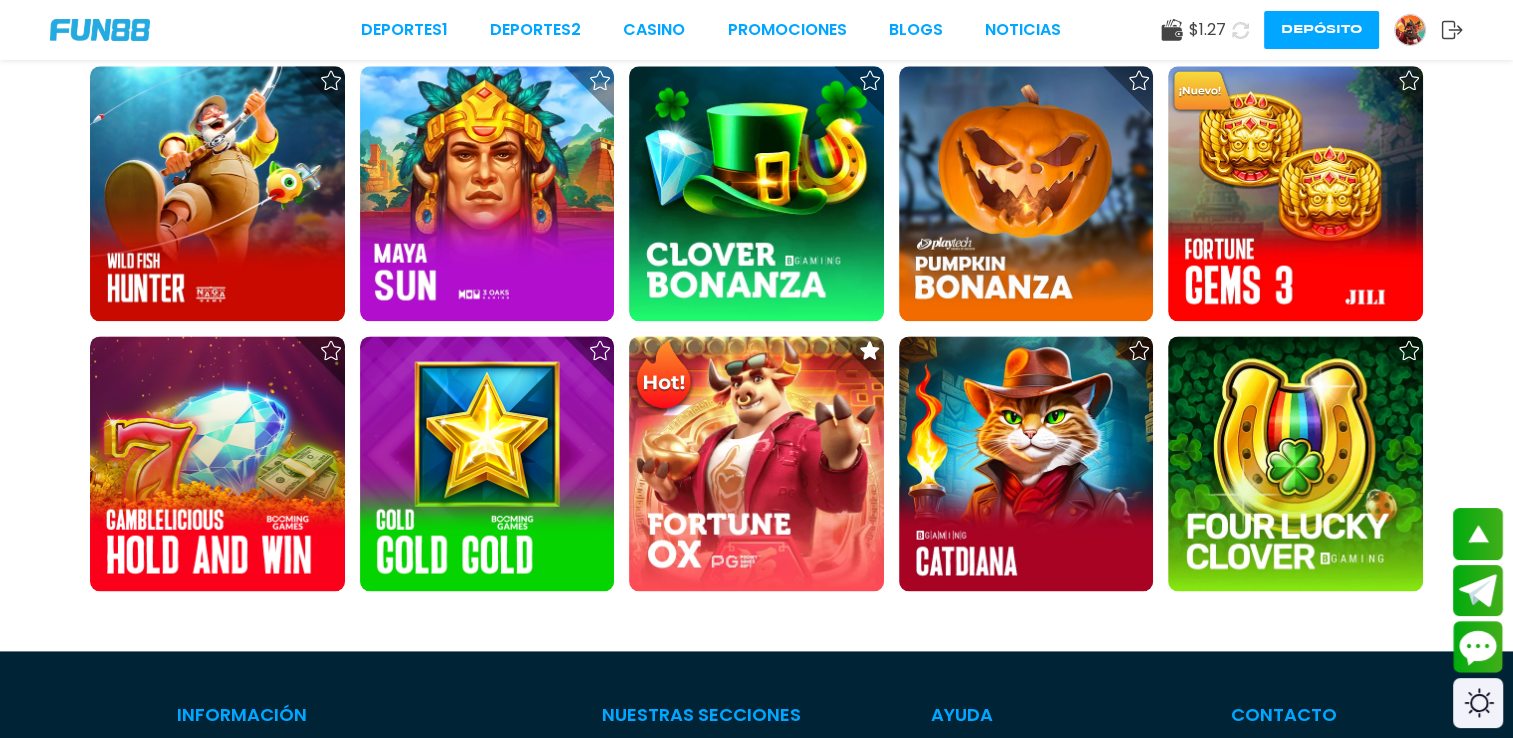 click 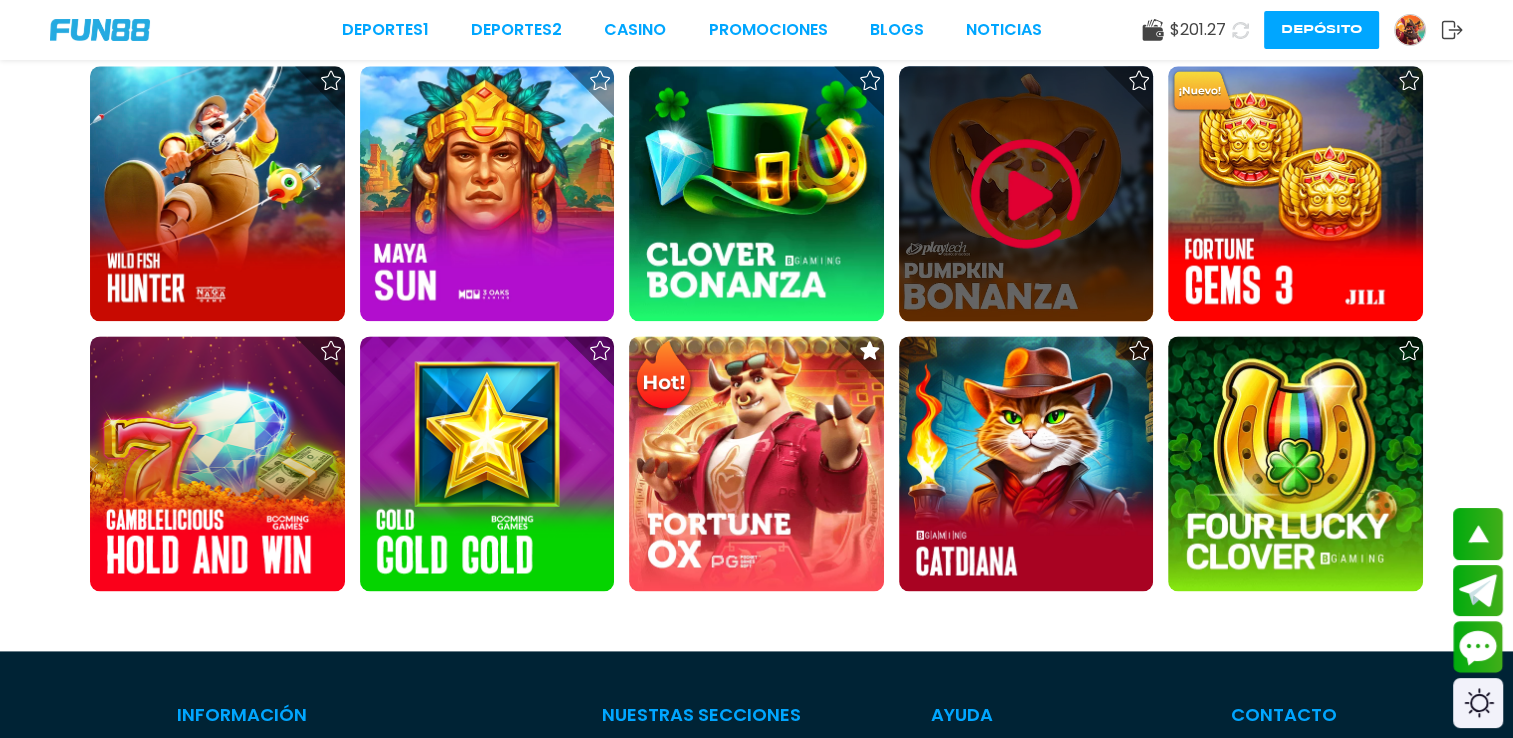 click at bounding box center [1026, 194] 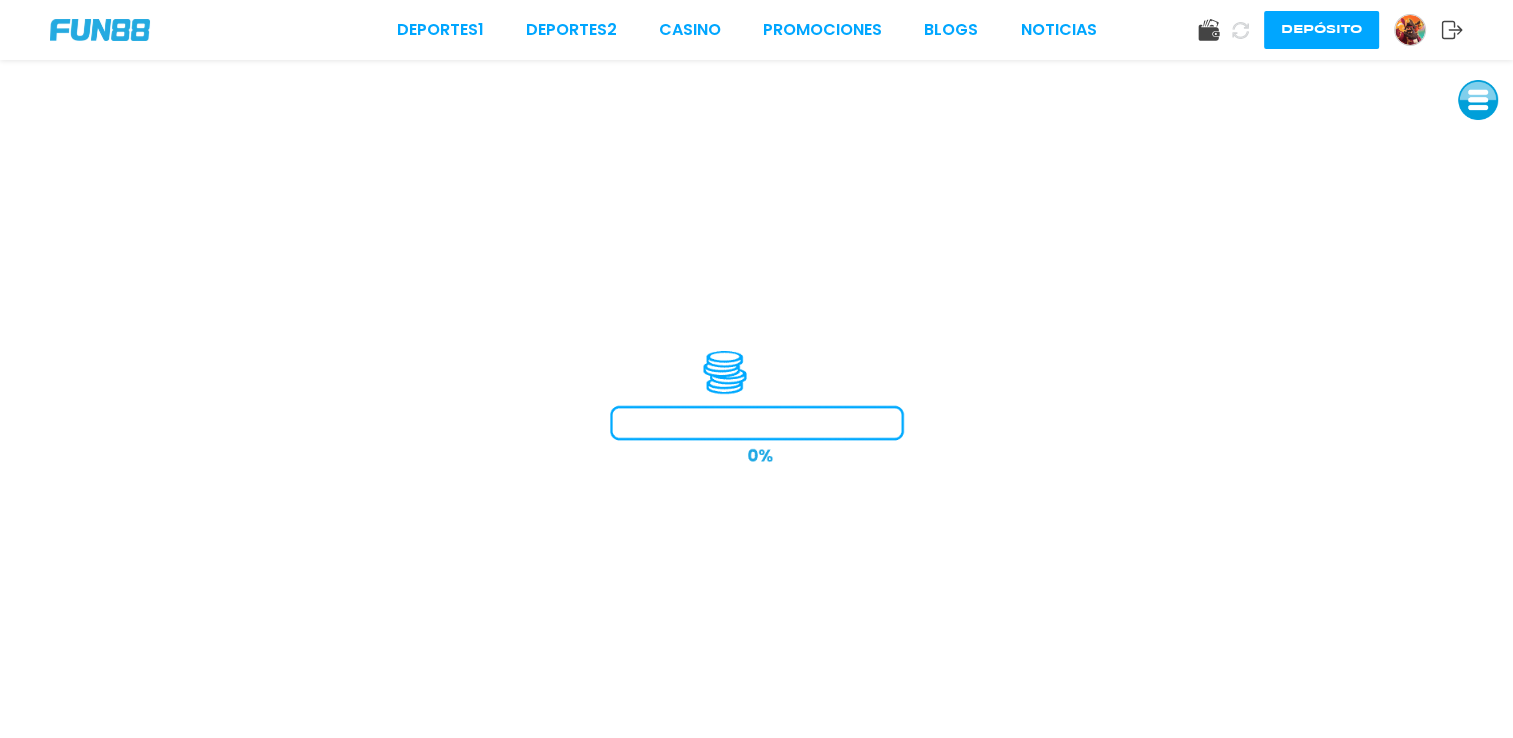 scroll, scrollTop: 0, scrollLeft: 0, axis: both 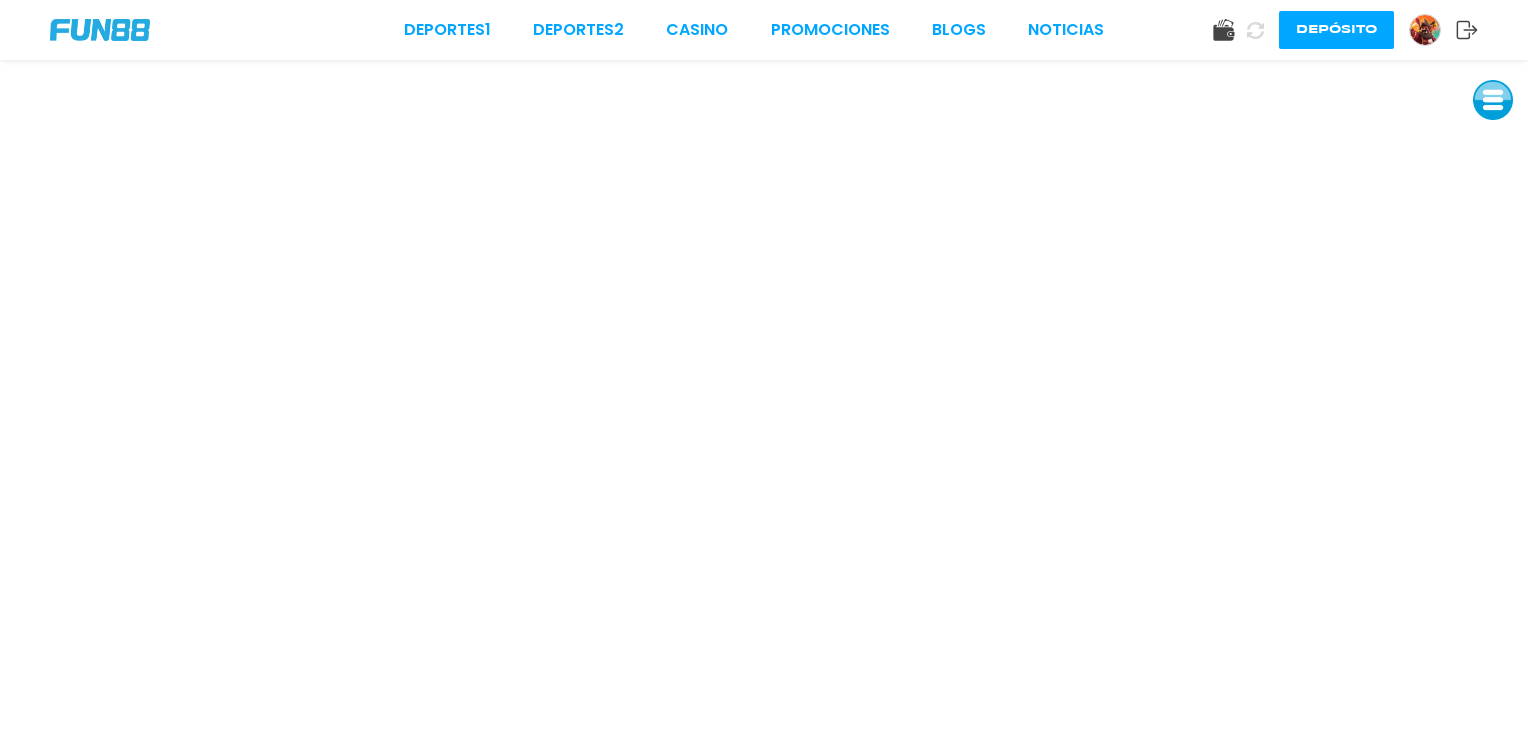 click at bounding box center (1493, 100) 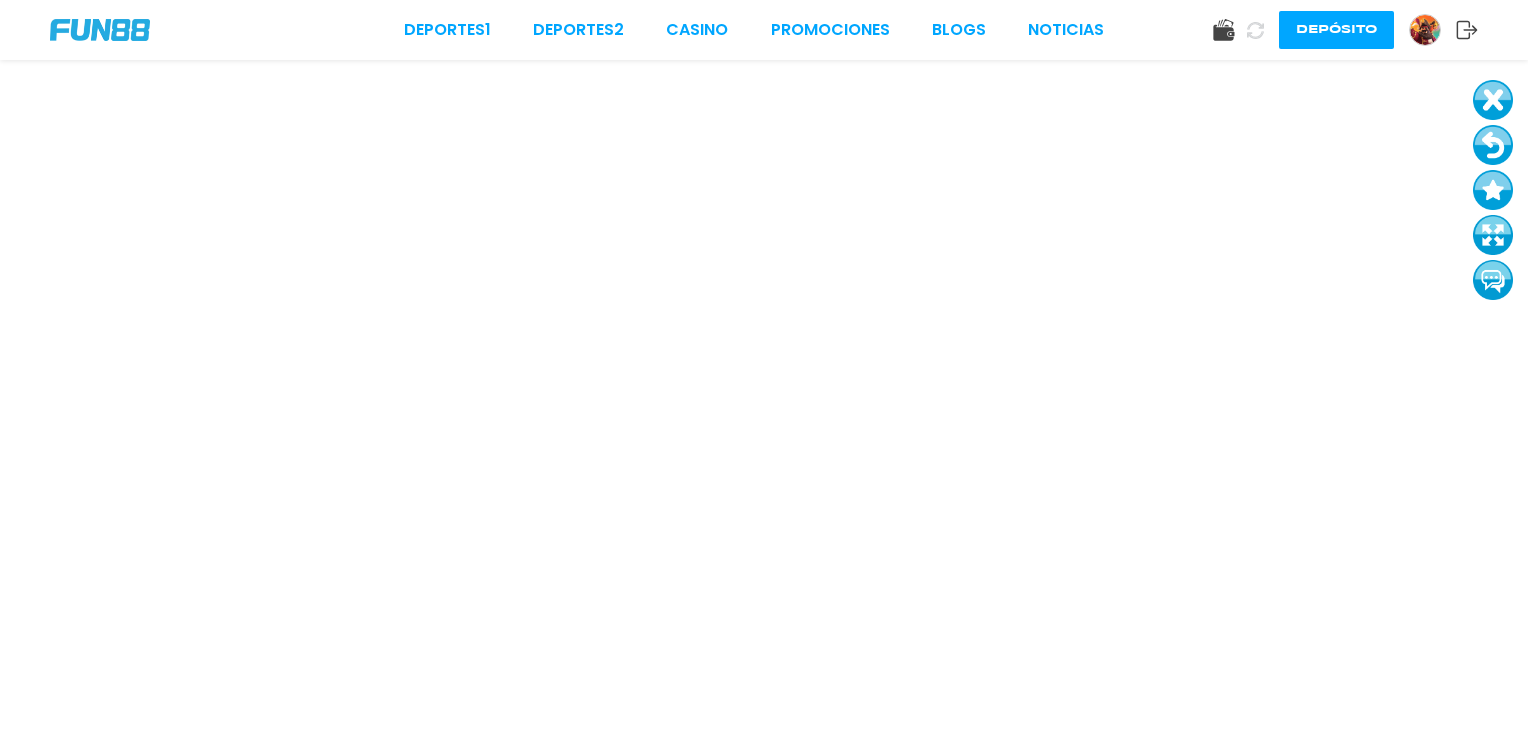 click at bounding box center [1493, 235] 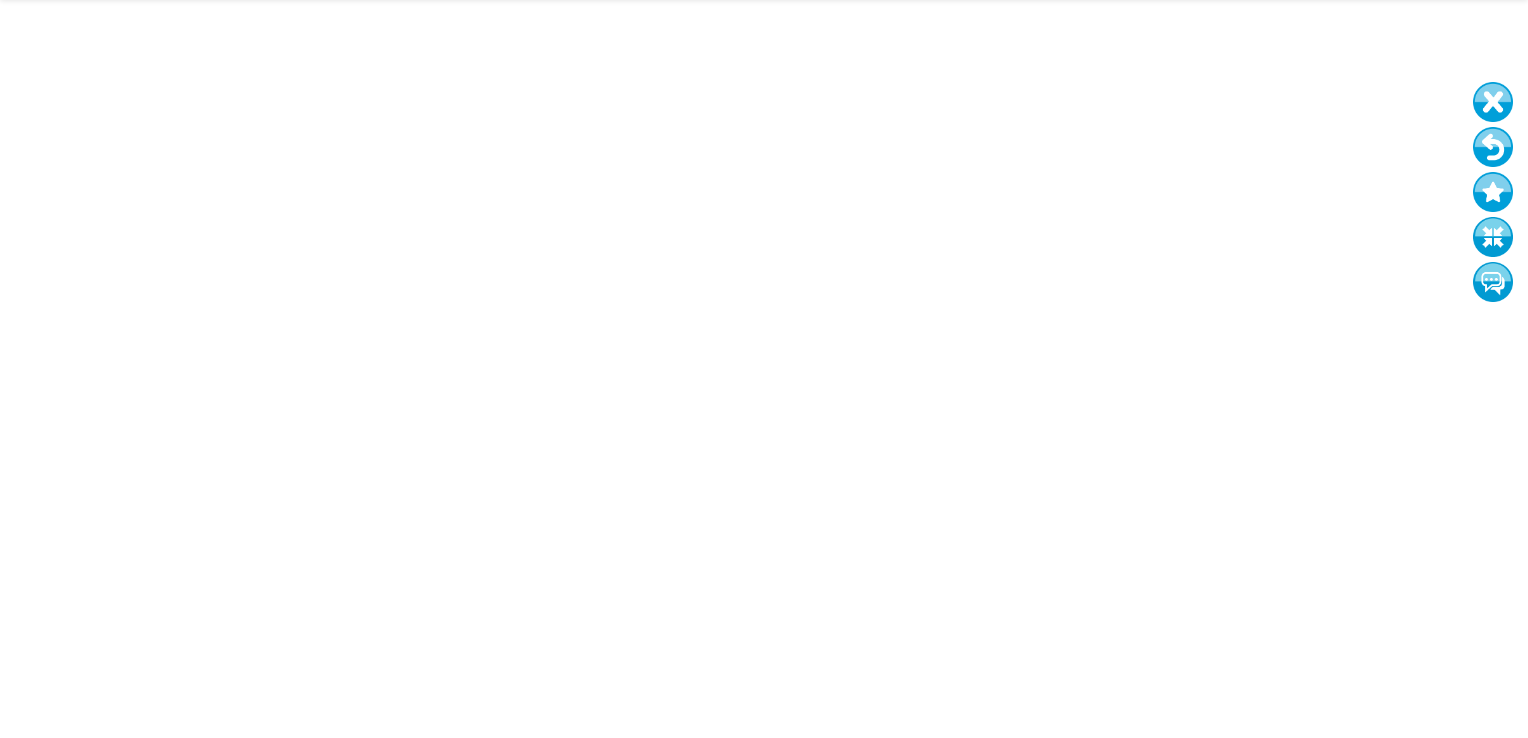 click at bounding box center [1493, 147] 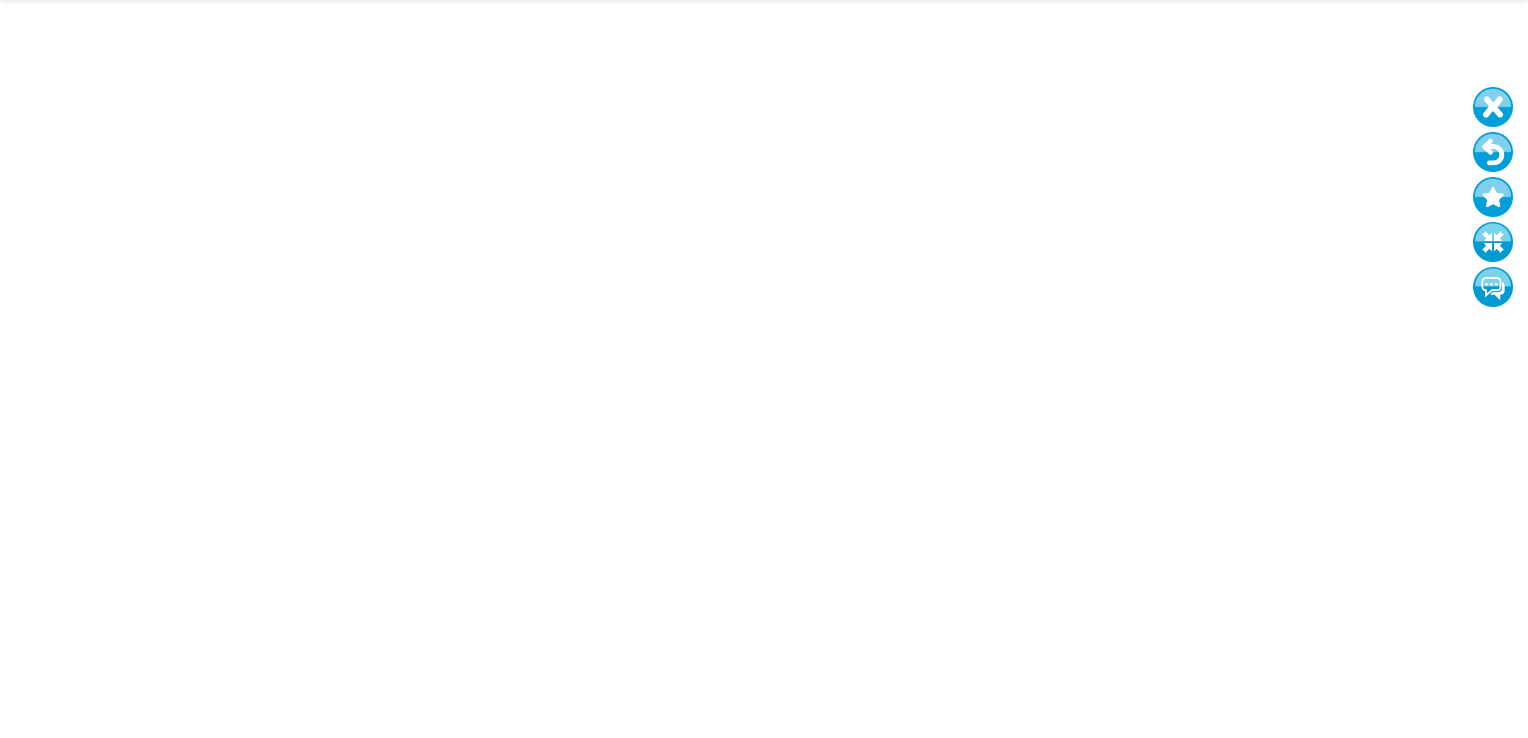 click at bounding box center (1493, 152) 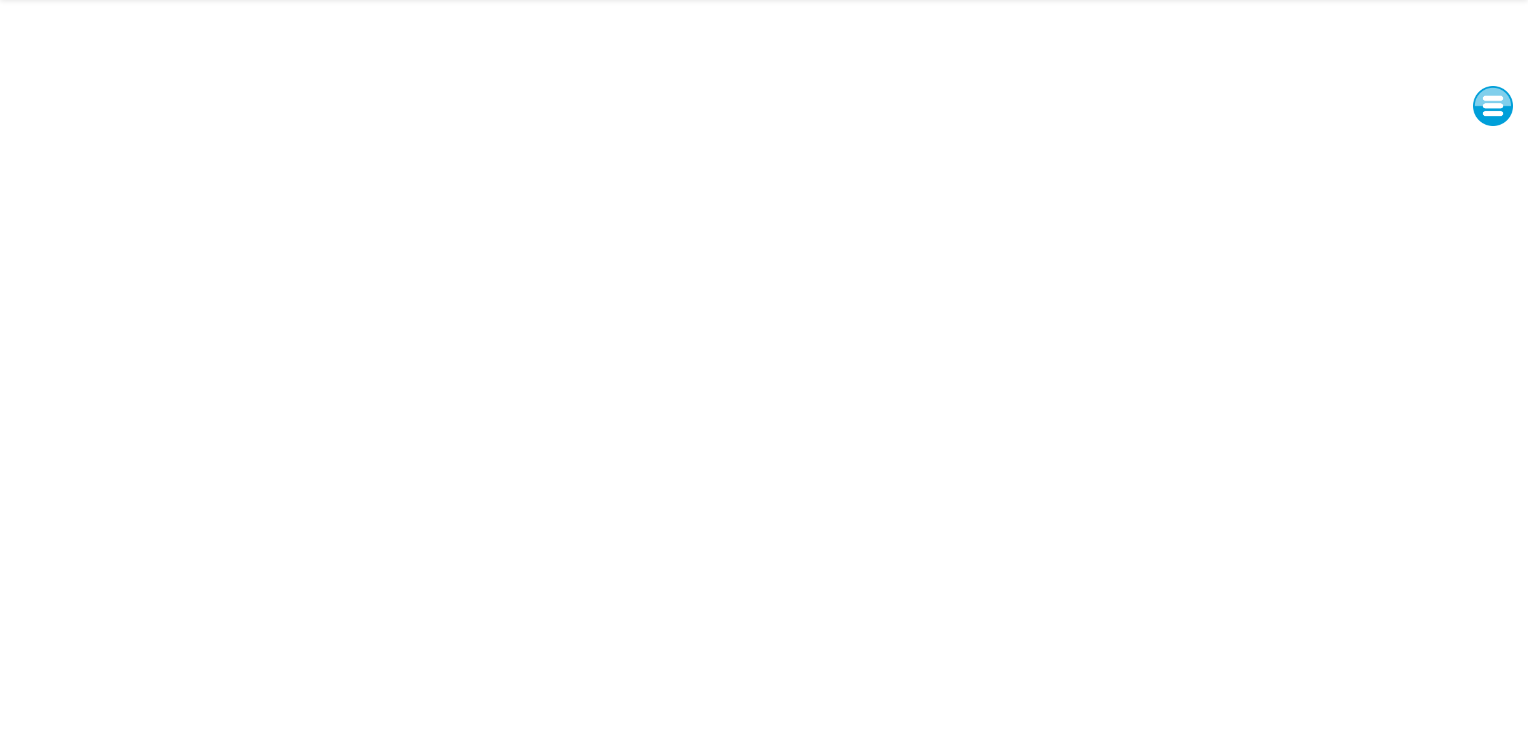 click at bounding box center [1493, 106] 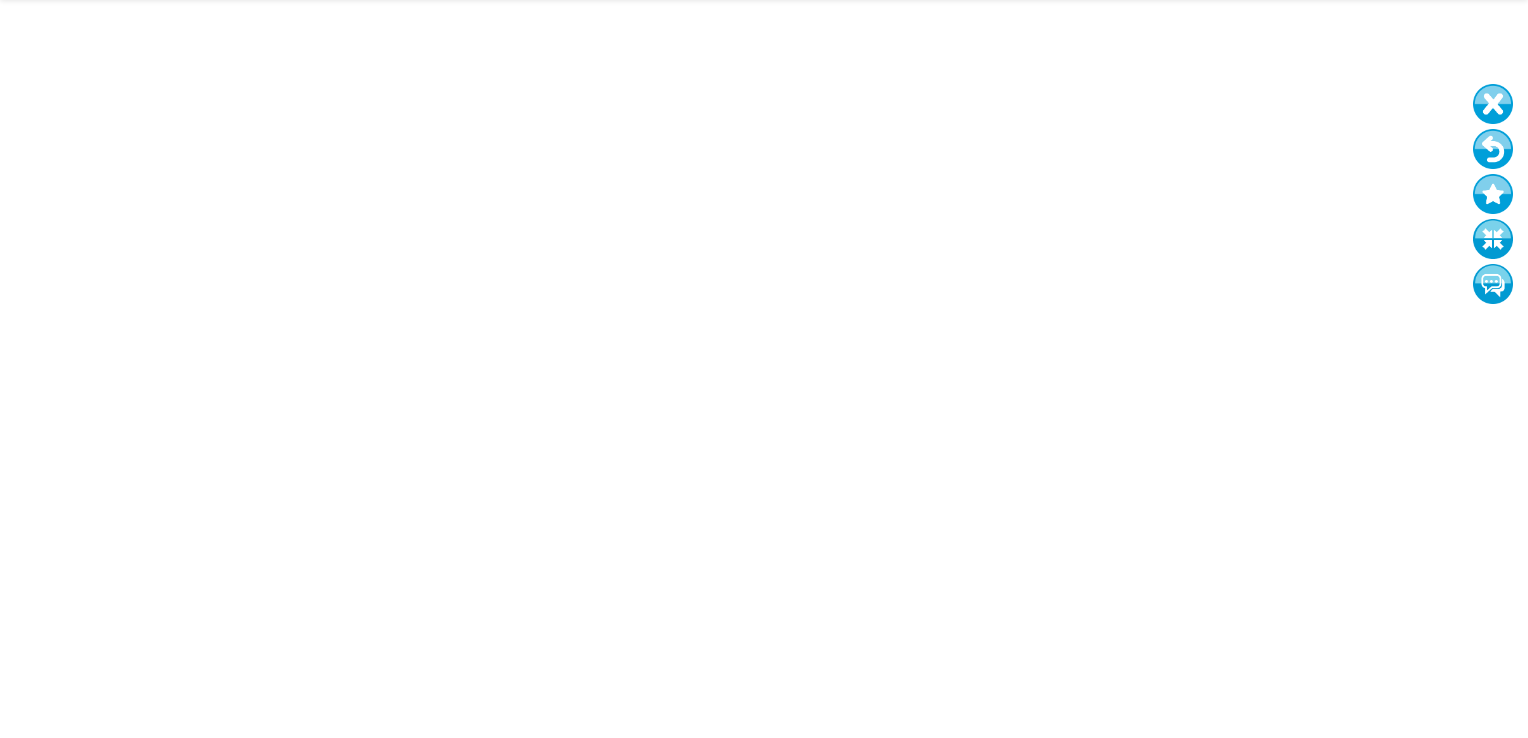 click at bounding box center (1493, 239) 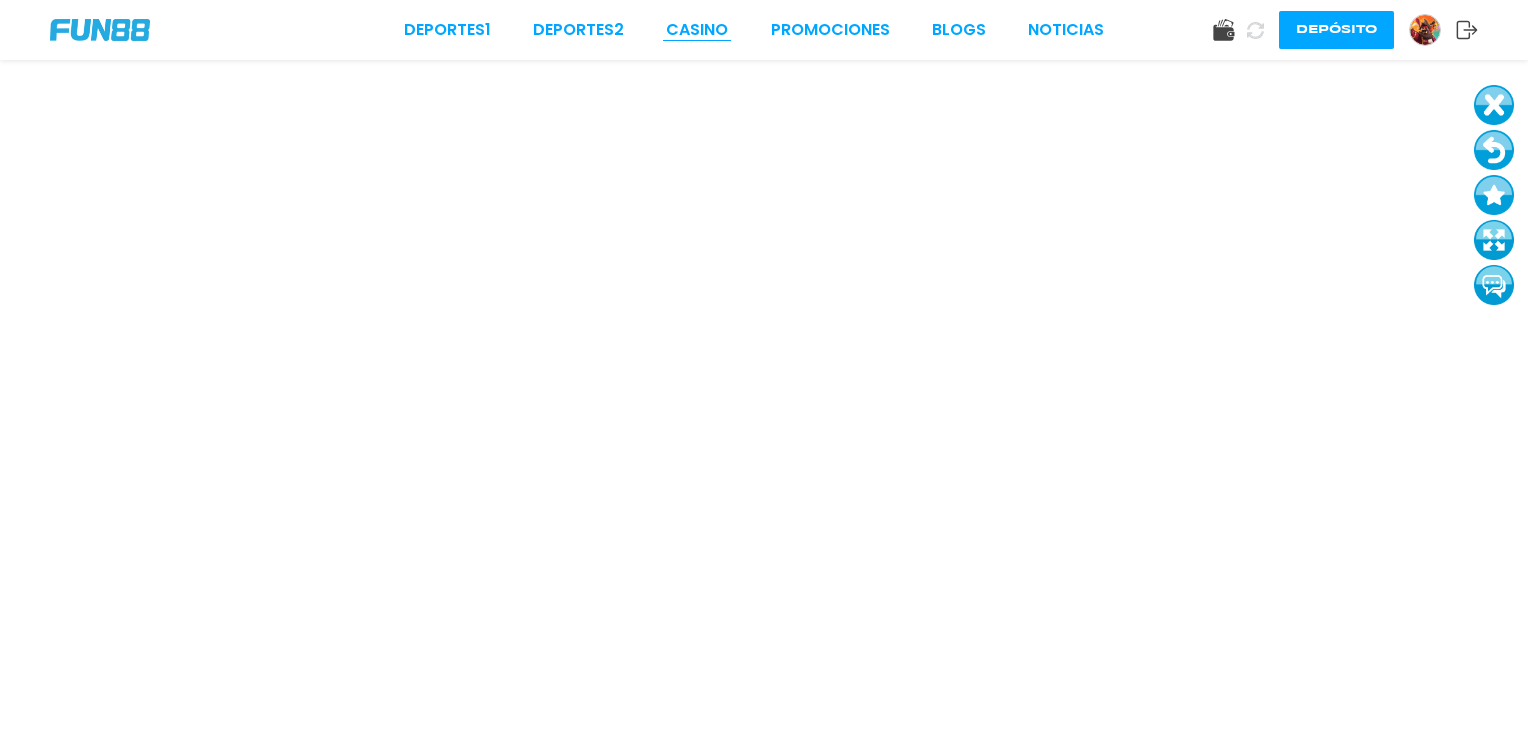 click on "CASINO" at bounding box center (697, 30) 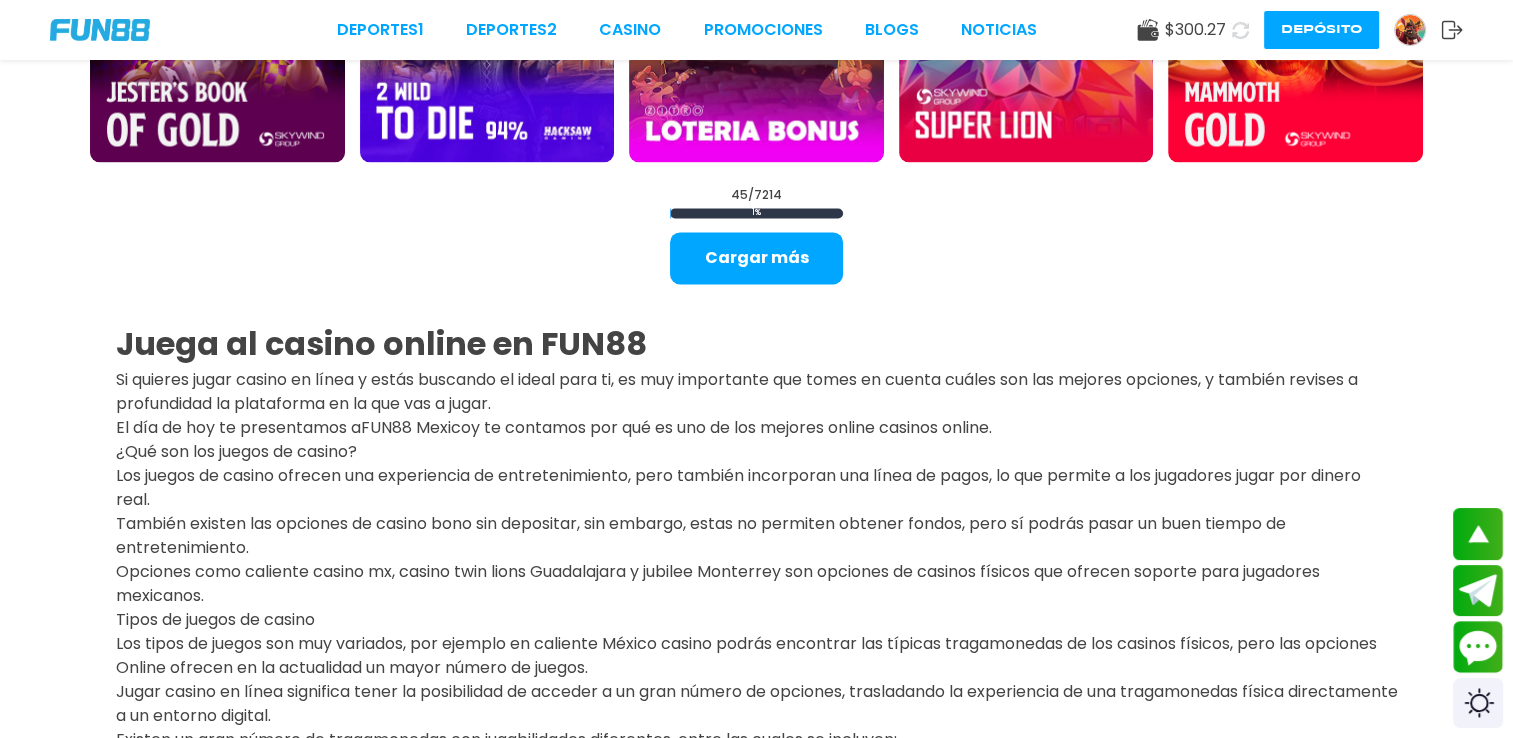 scroll, scrollTop: 2700, scrollLeft: 0, axis: vertical 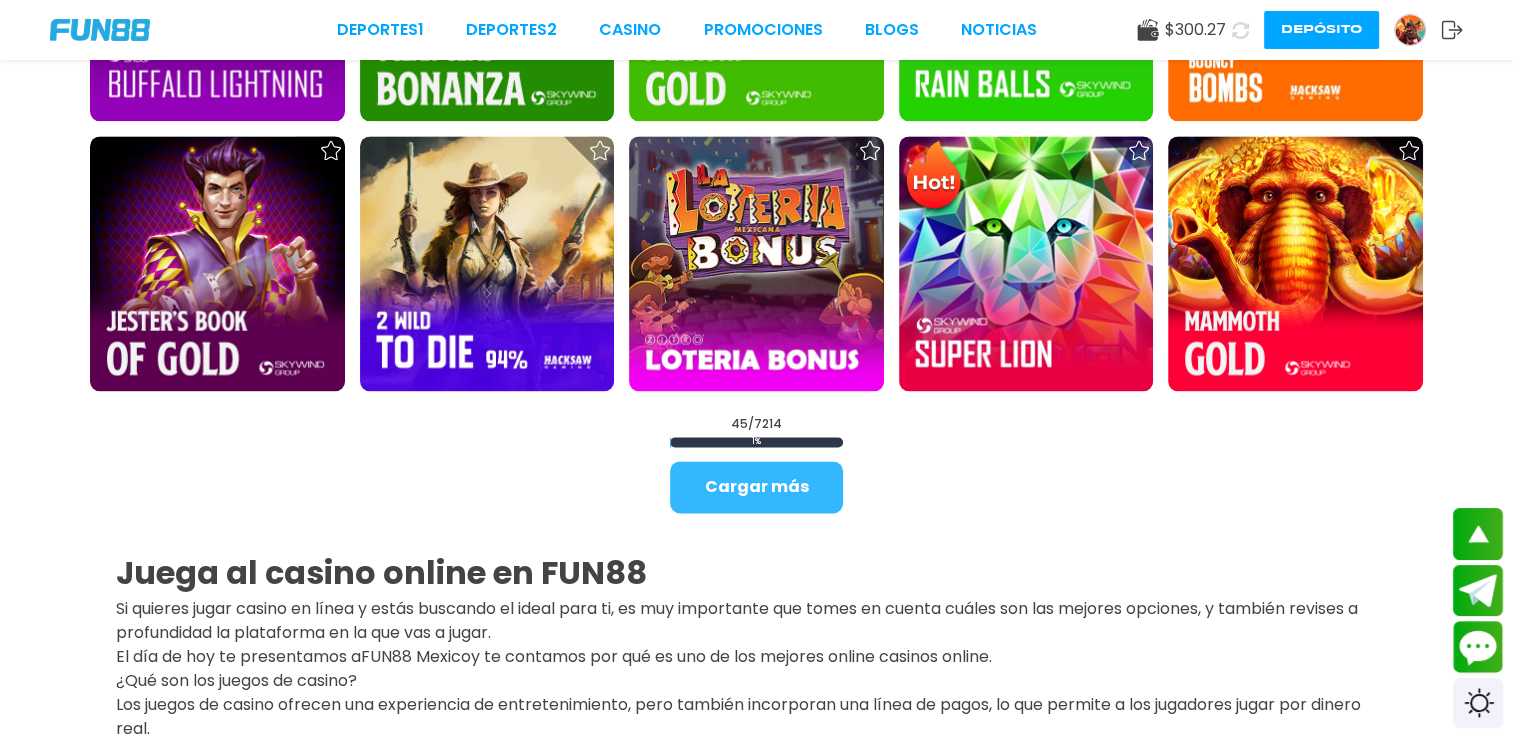 click on "Cargar más" at bounding box center [756, 487] 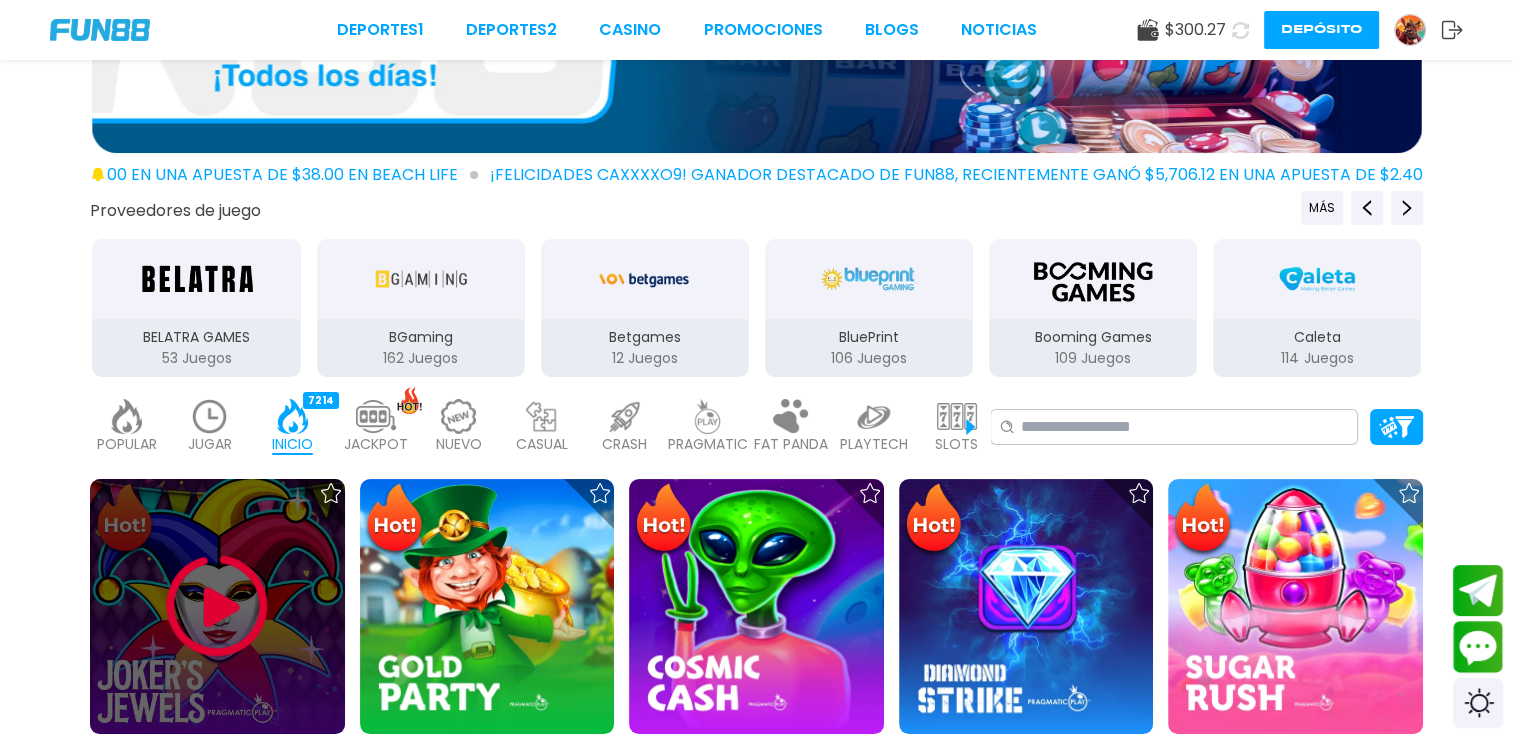 scroll, scrollTop: 300, scrollLeft: 0, axis: vertical 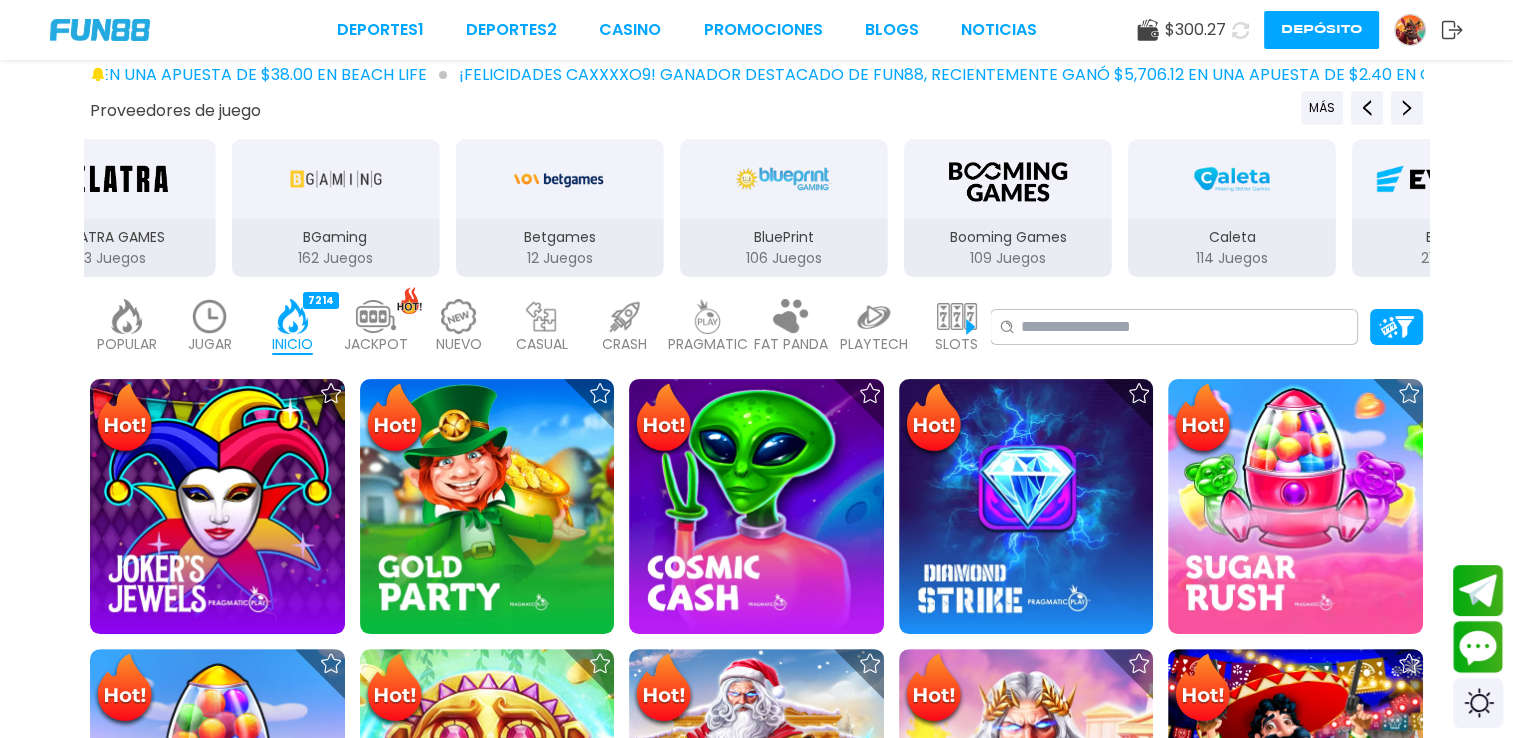 click at bounding box center [210, 316] 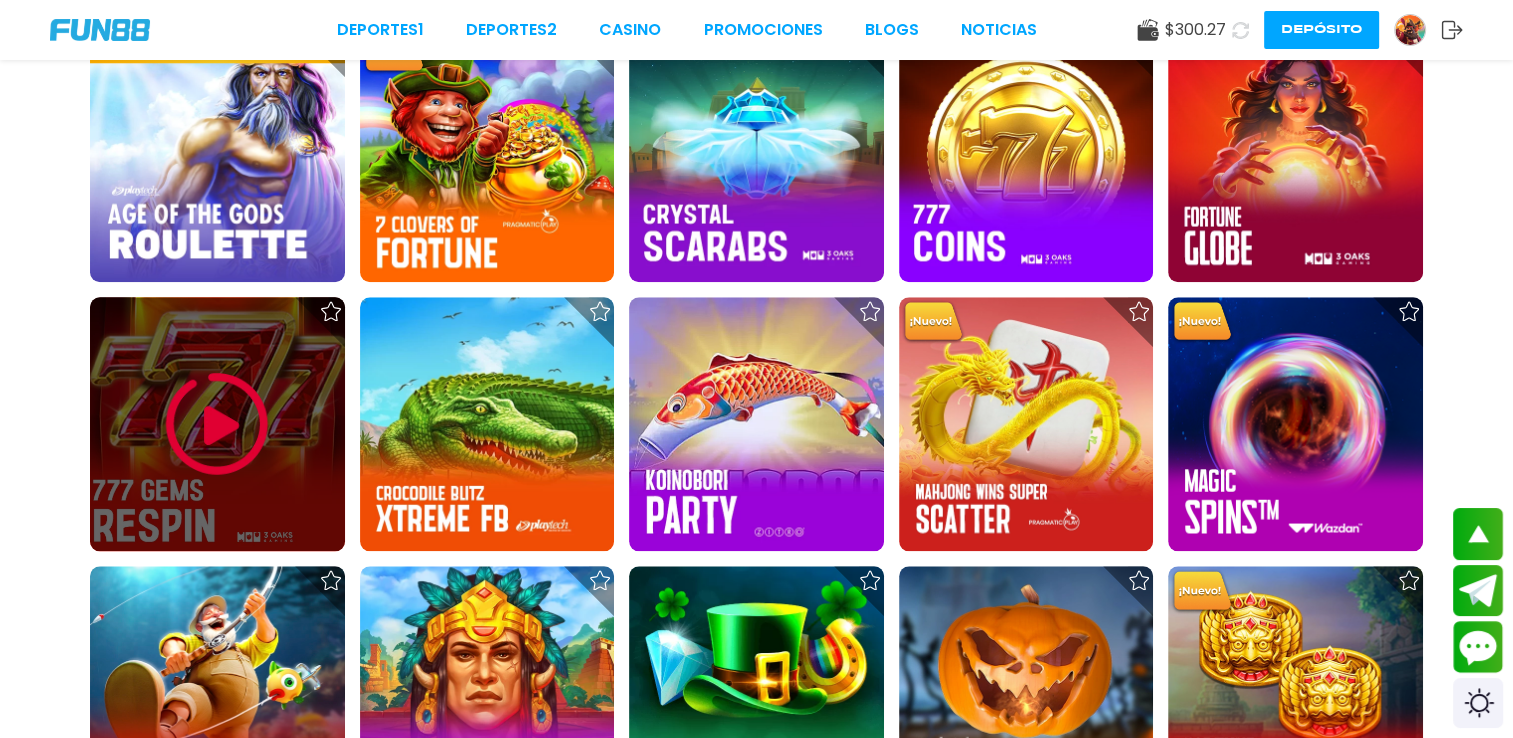 scroll, scrollTop: 2500, scrollLeft: 0, axis: vertical 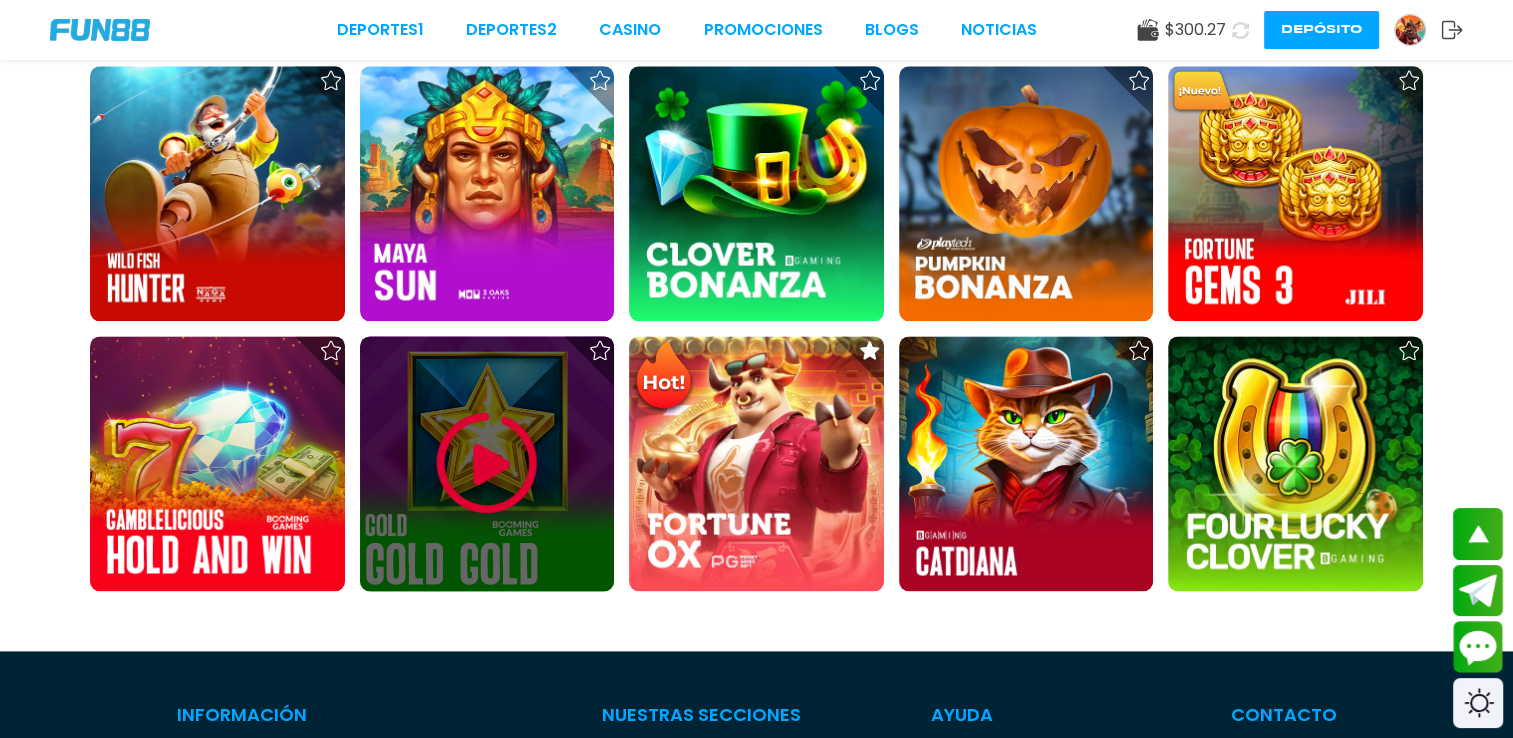 click at bounding box center [487, 463] 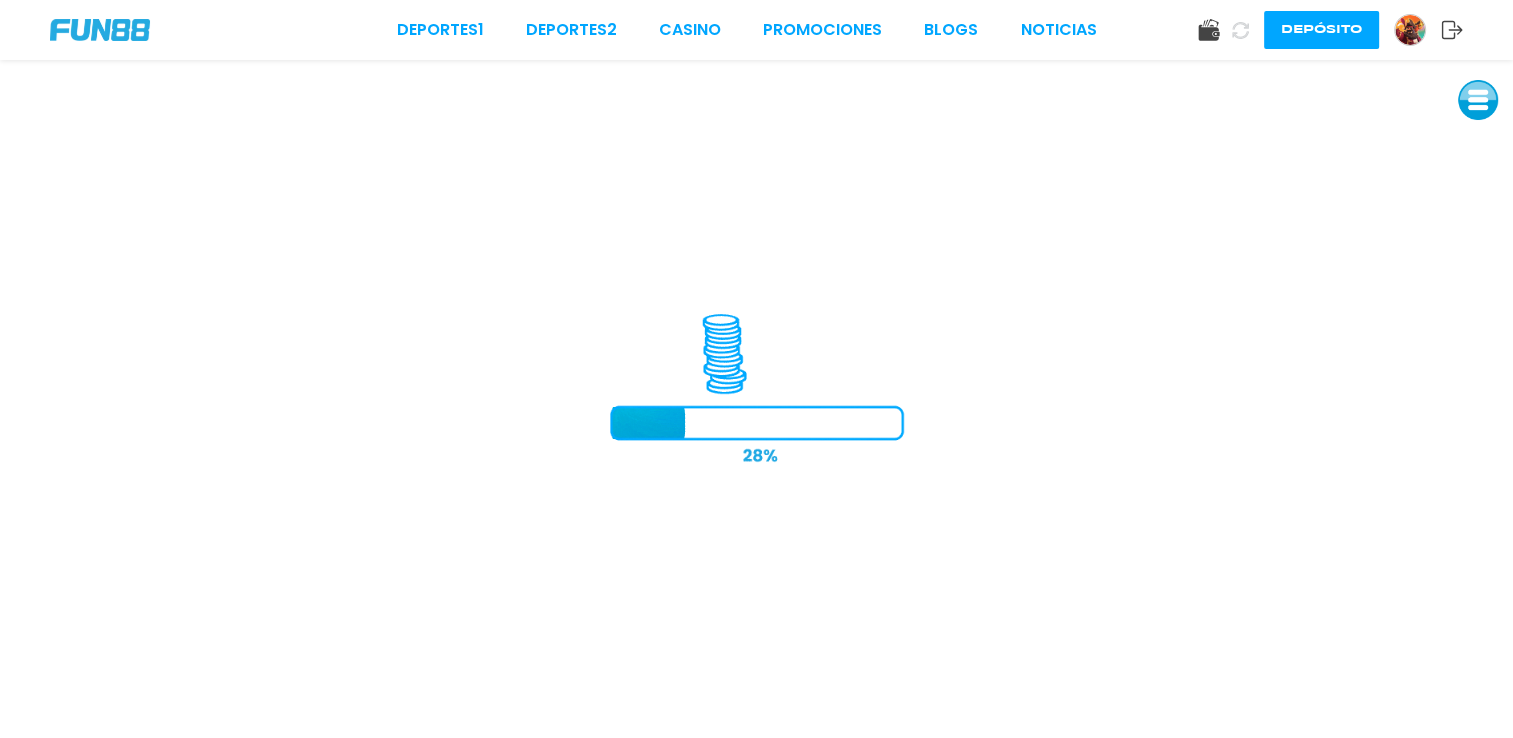 scroll, scrollTop: 0, scrollLeft: 0, axis: both 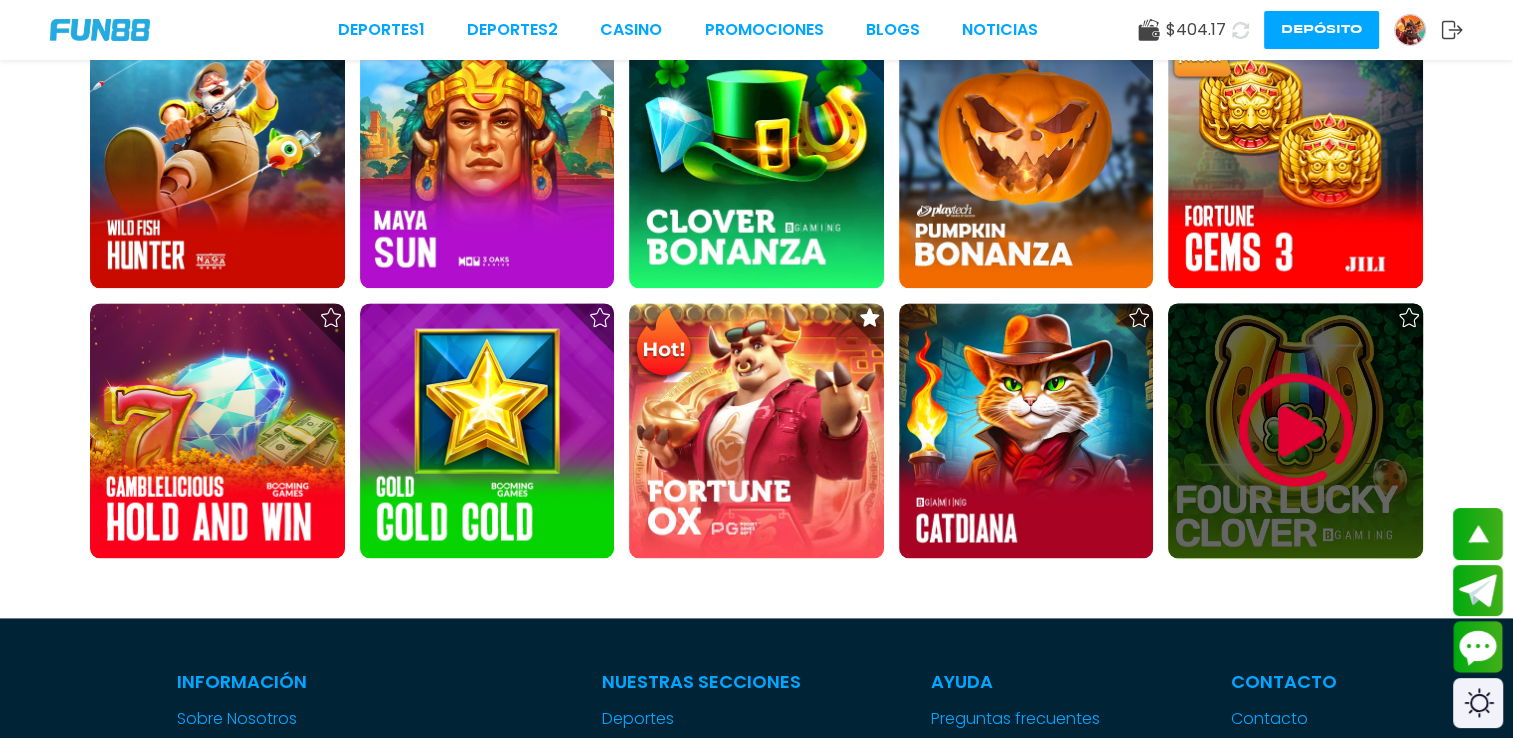 click at bounding box center [1296, 430] 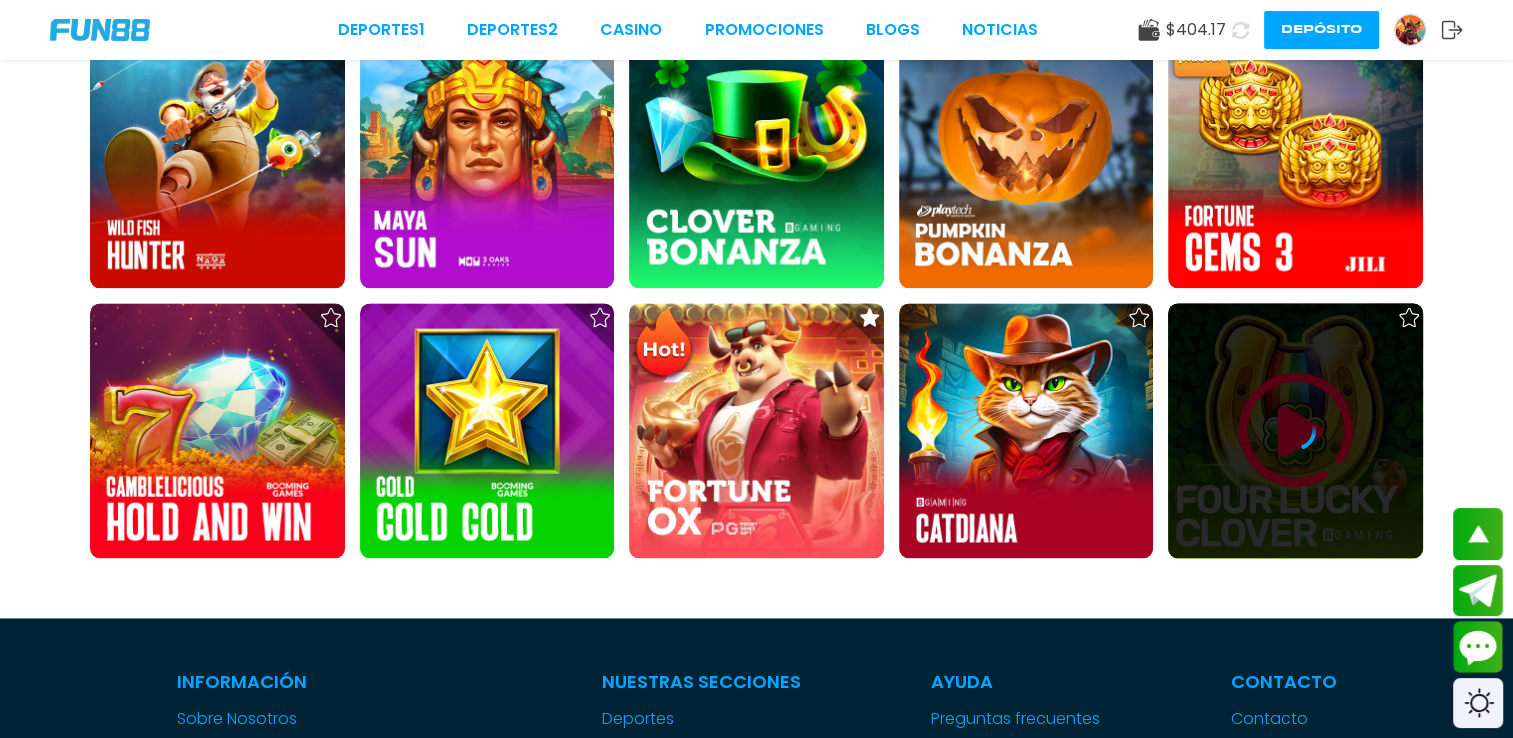 scroll, scrollTop: 0, scrollLeft: 0, axis: both 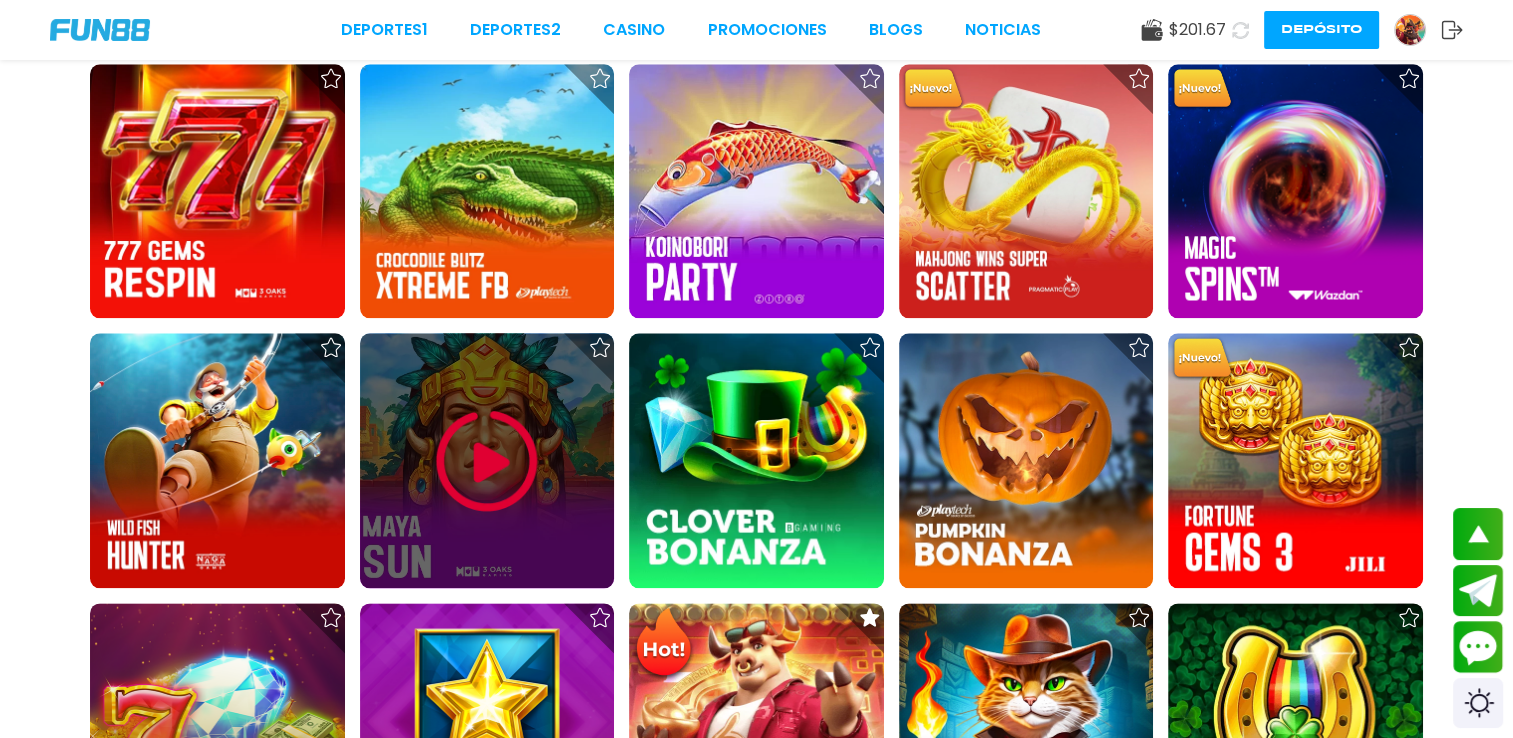click at bounding box center (487, 461) 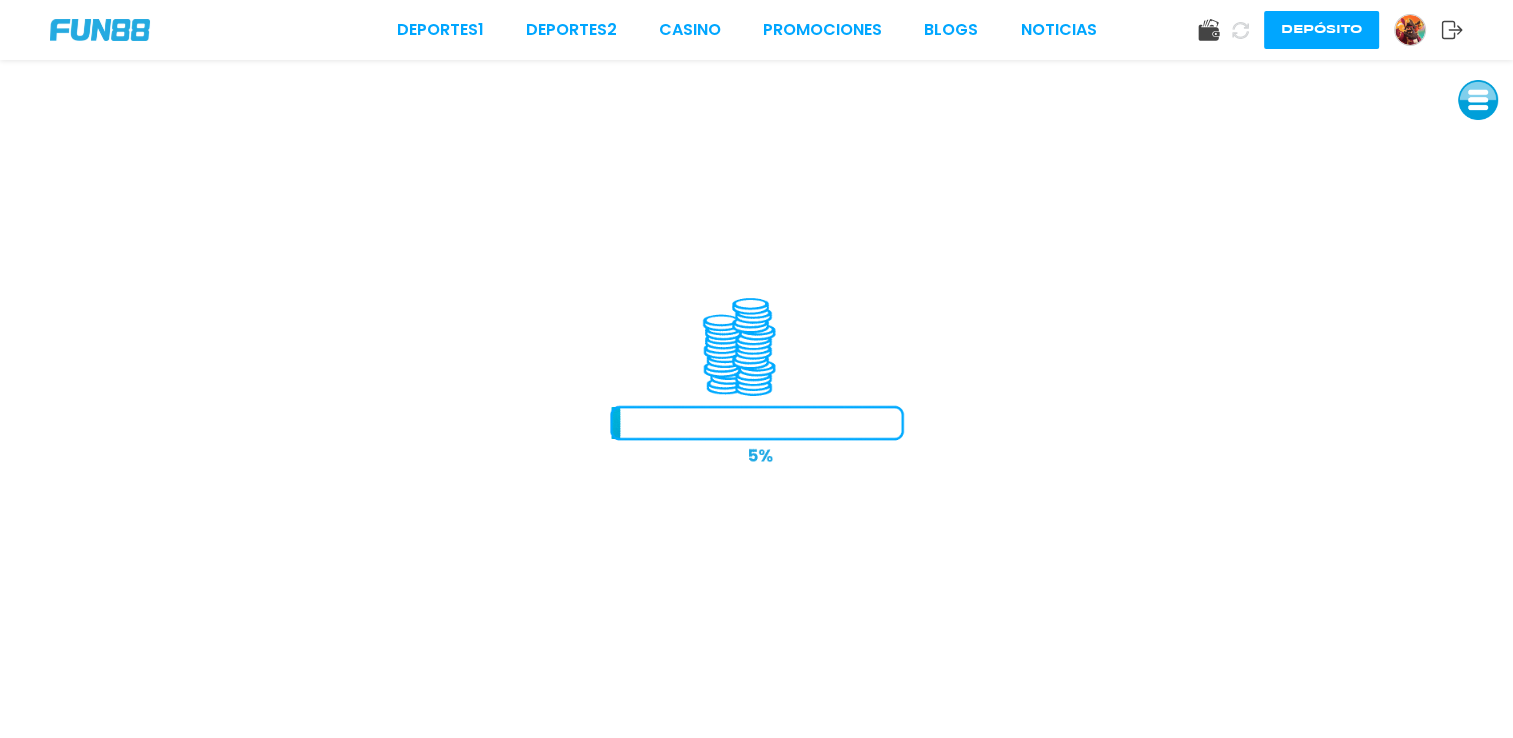 scroll, scrollTop: 0, scrollLeft: 0, axis: both 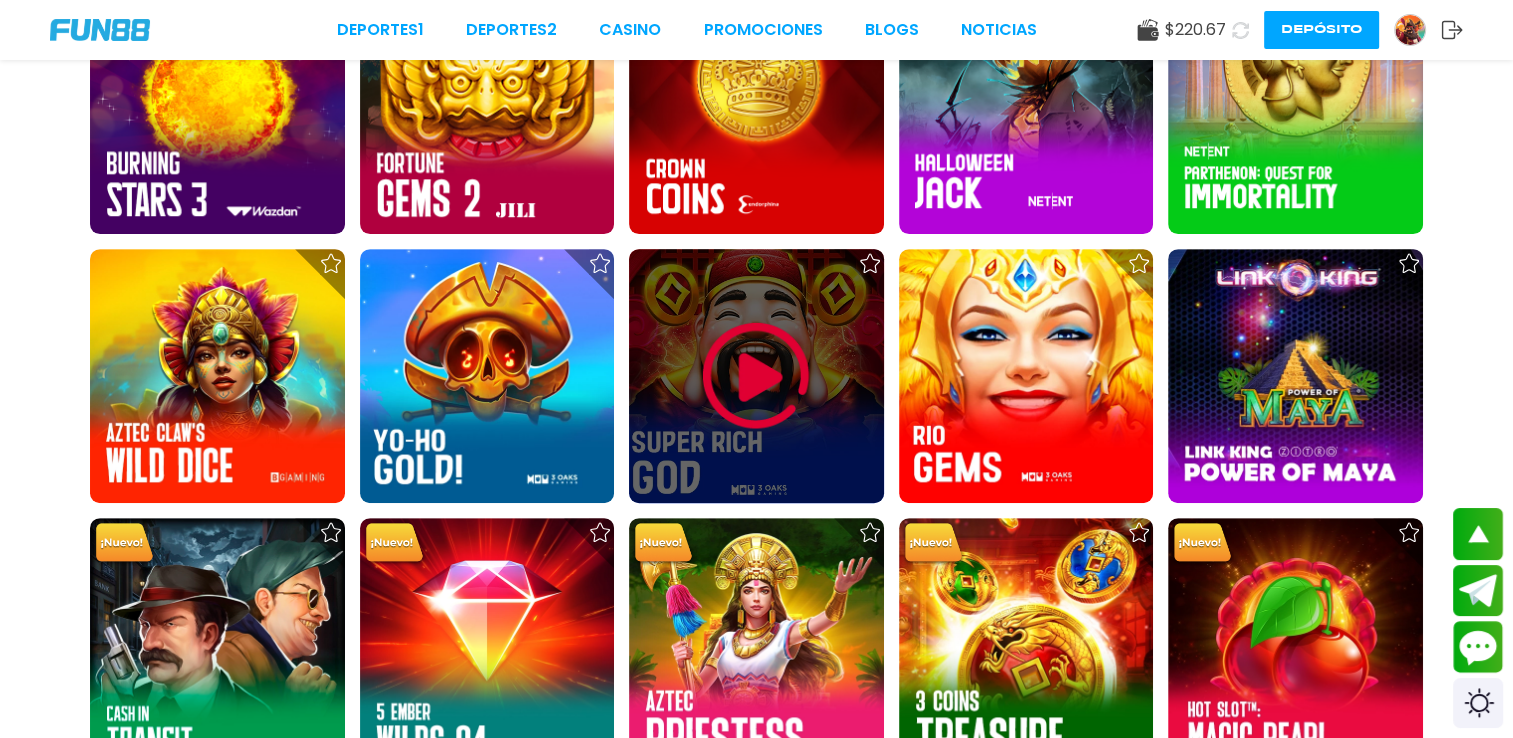 click at bounding box center (756, 376) 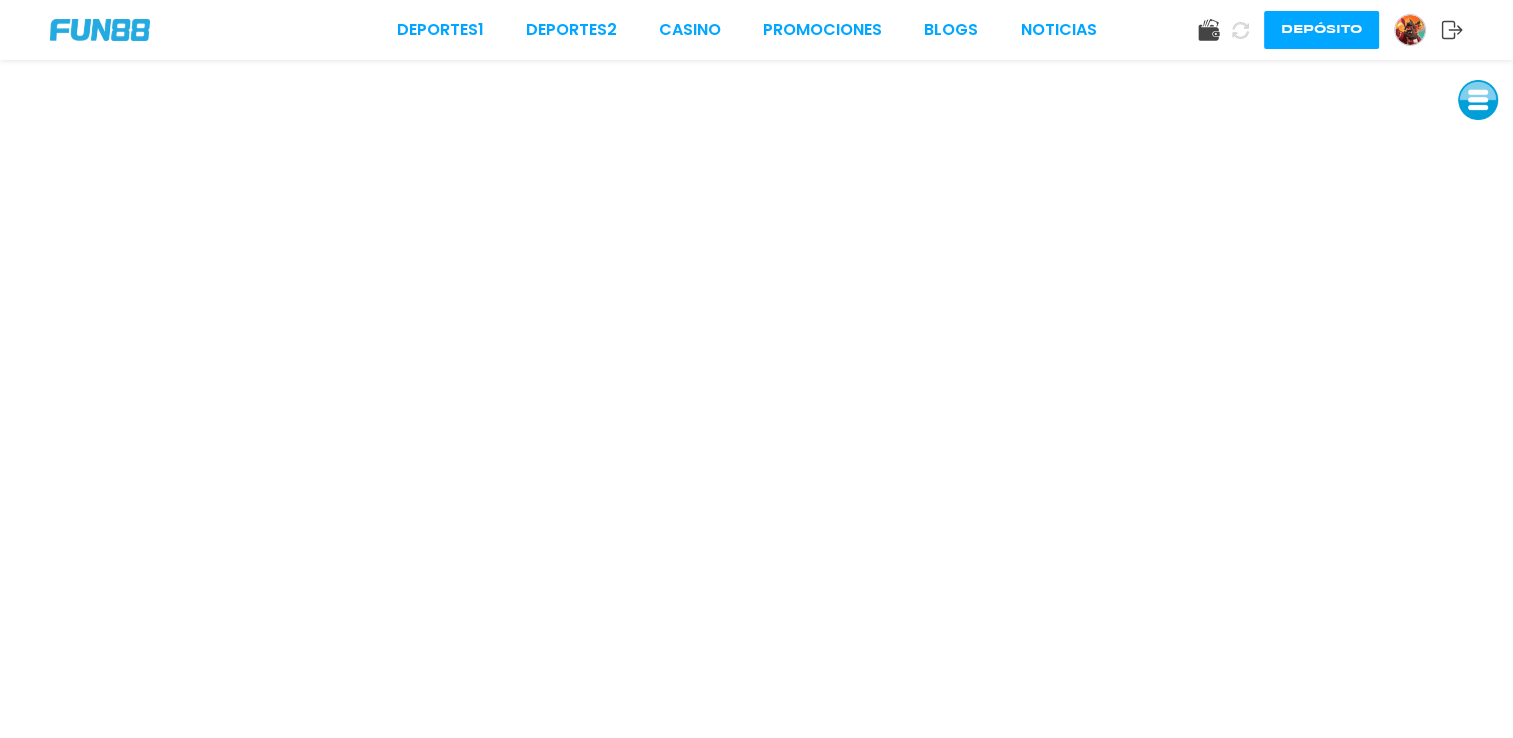 scroll, scrollTop: 0, scrollLeft: 0, axis: both 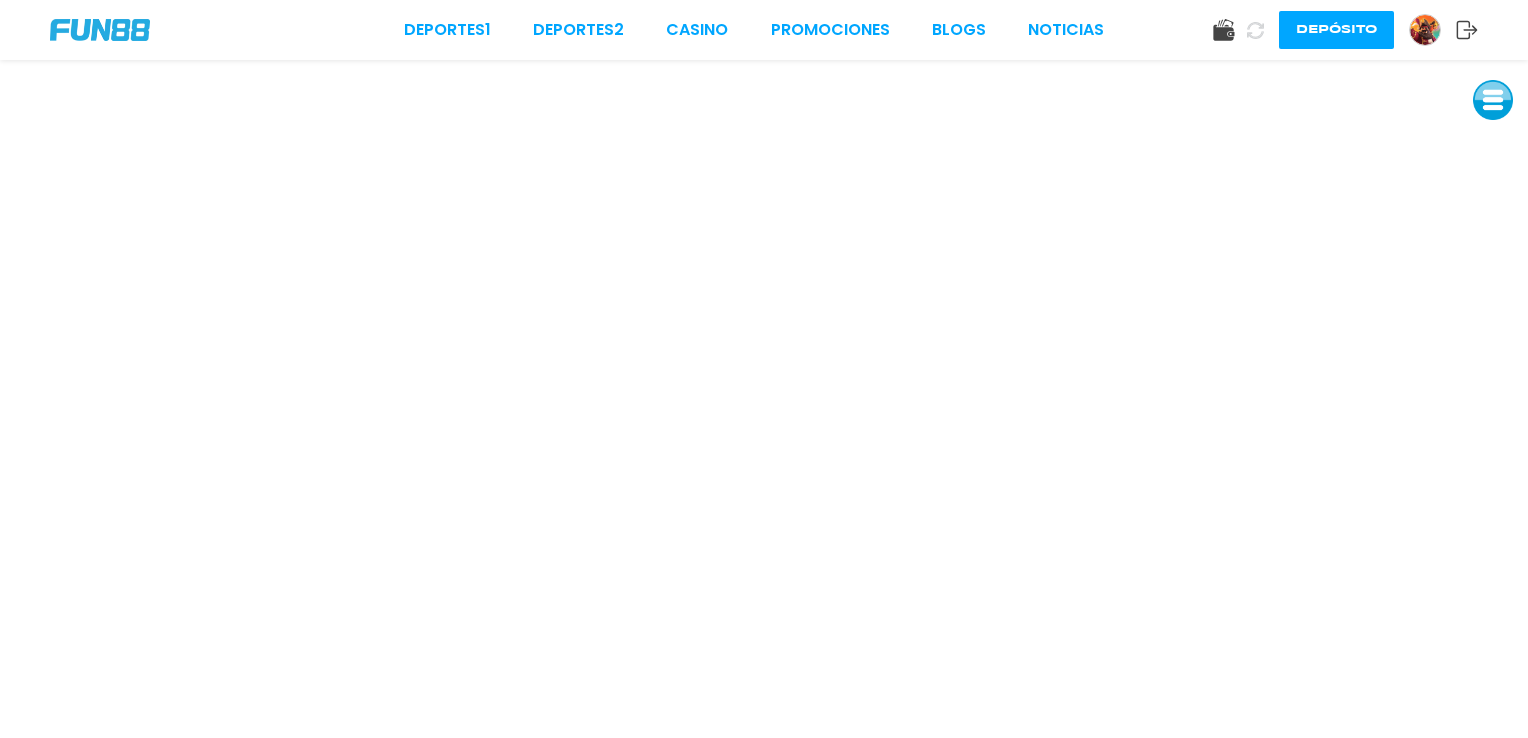click at bounding box center [1425, 30] 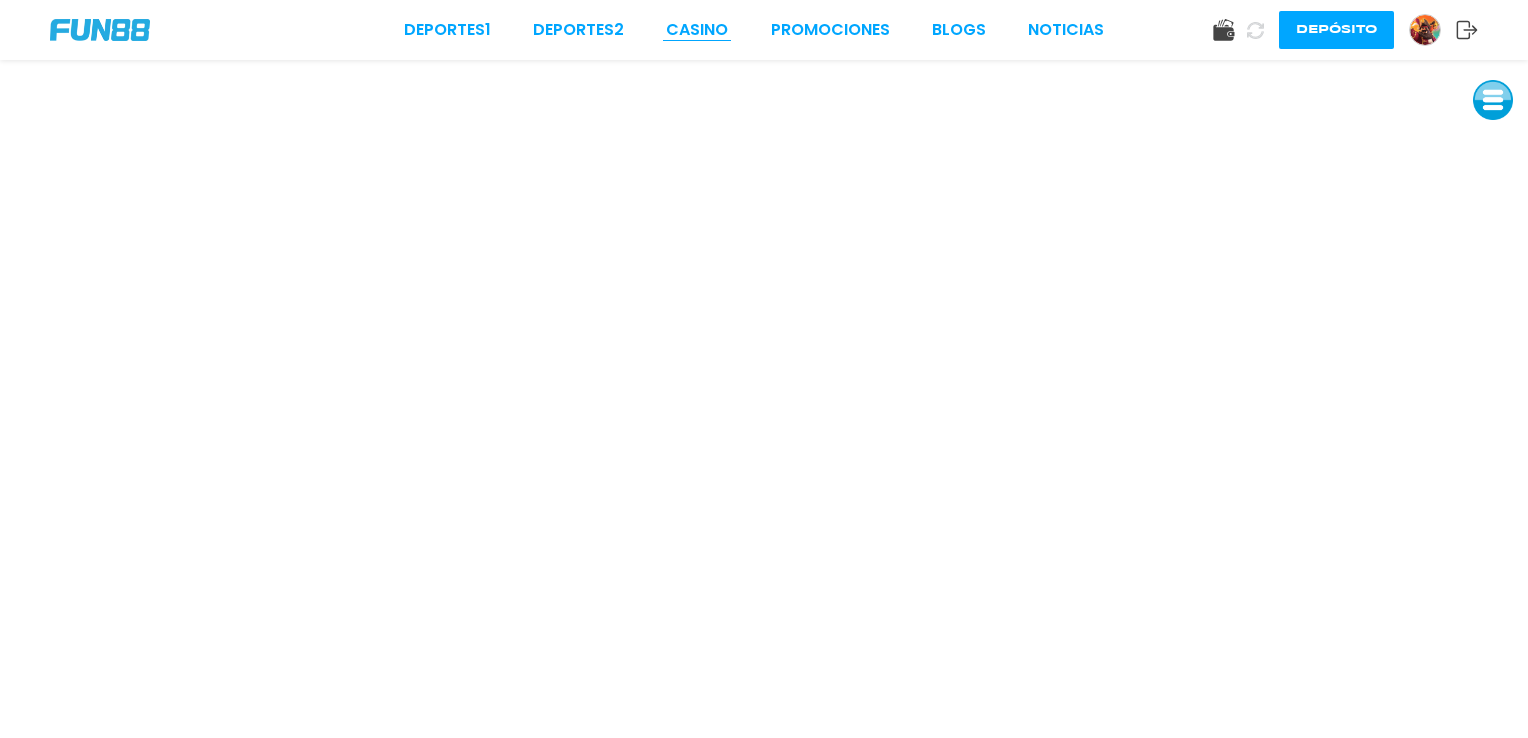 click on "CASINO" at bounding box center [697, 30] 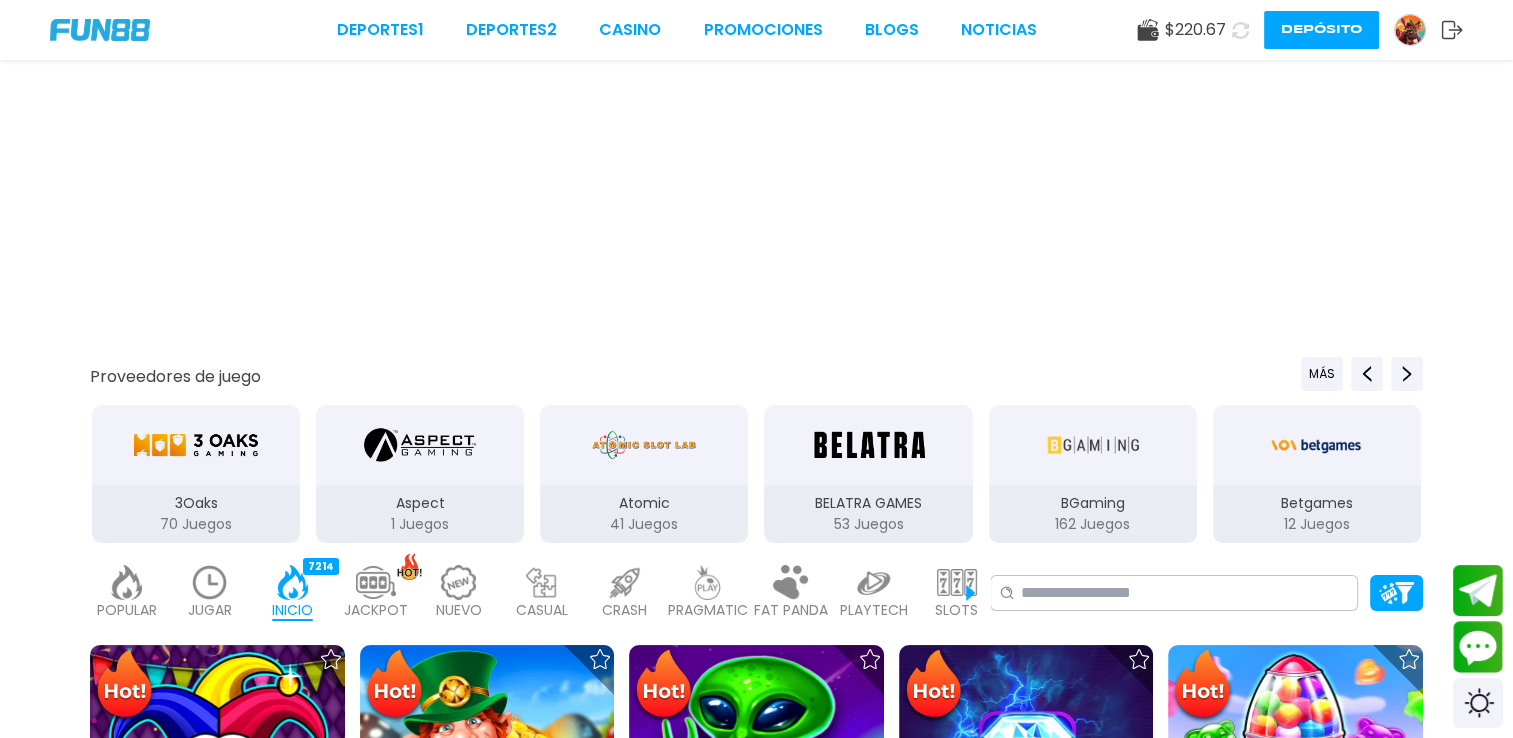 click at bounding box center [1410, 30] 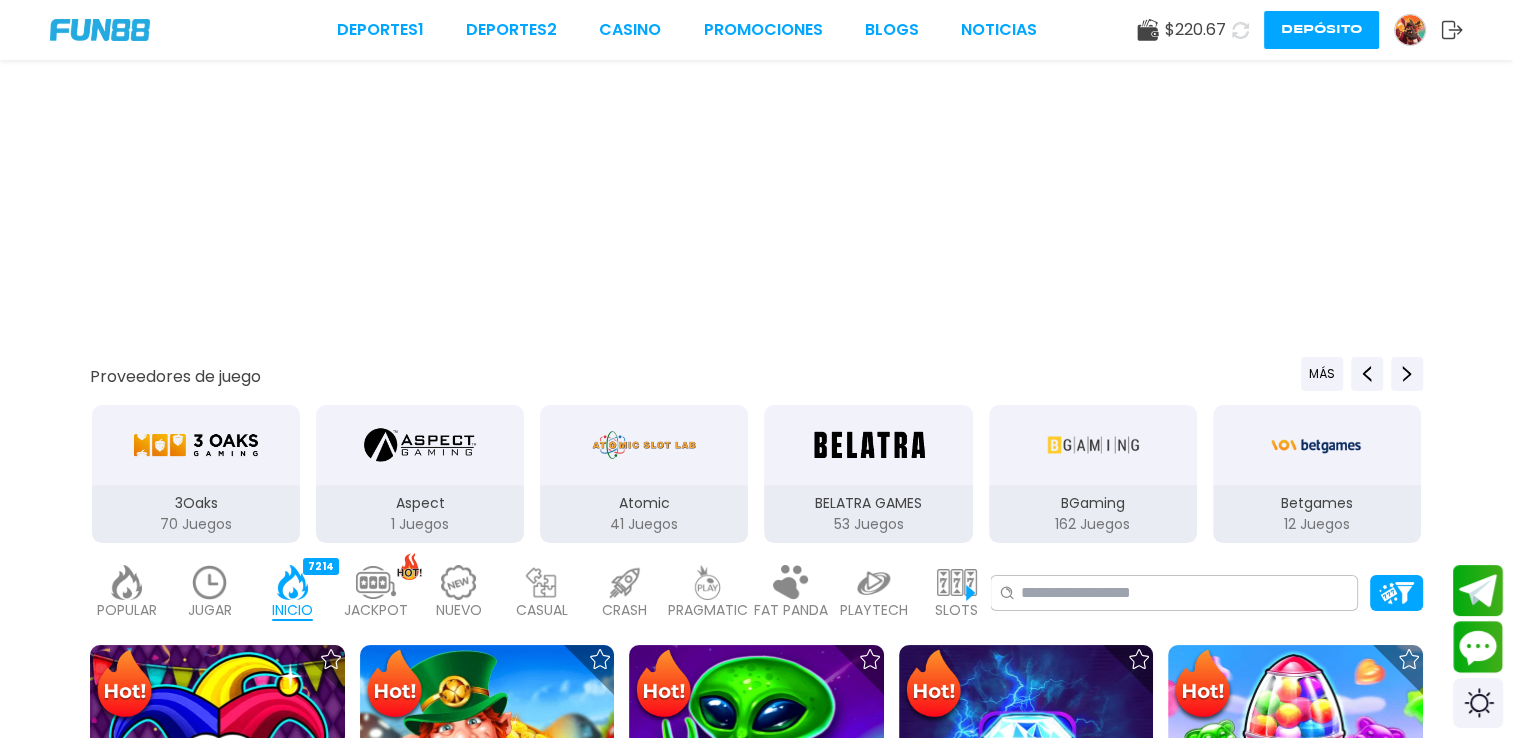 click at bounding box center (1410, 30) 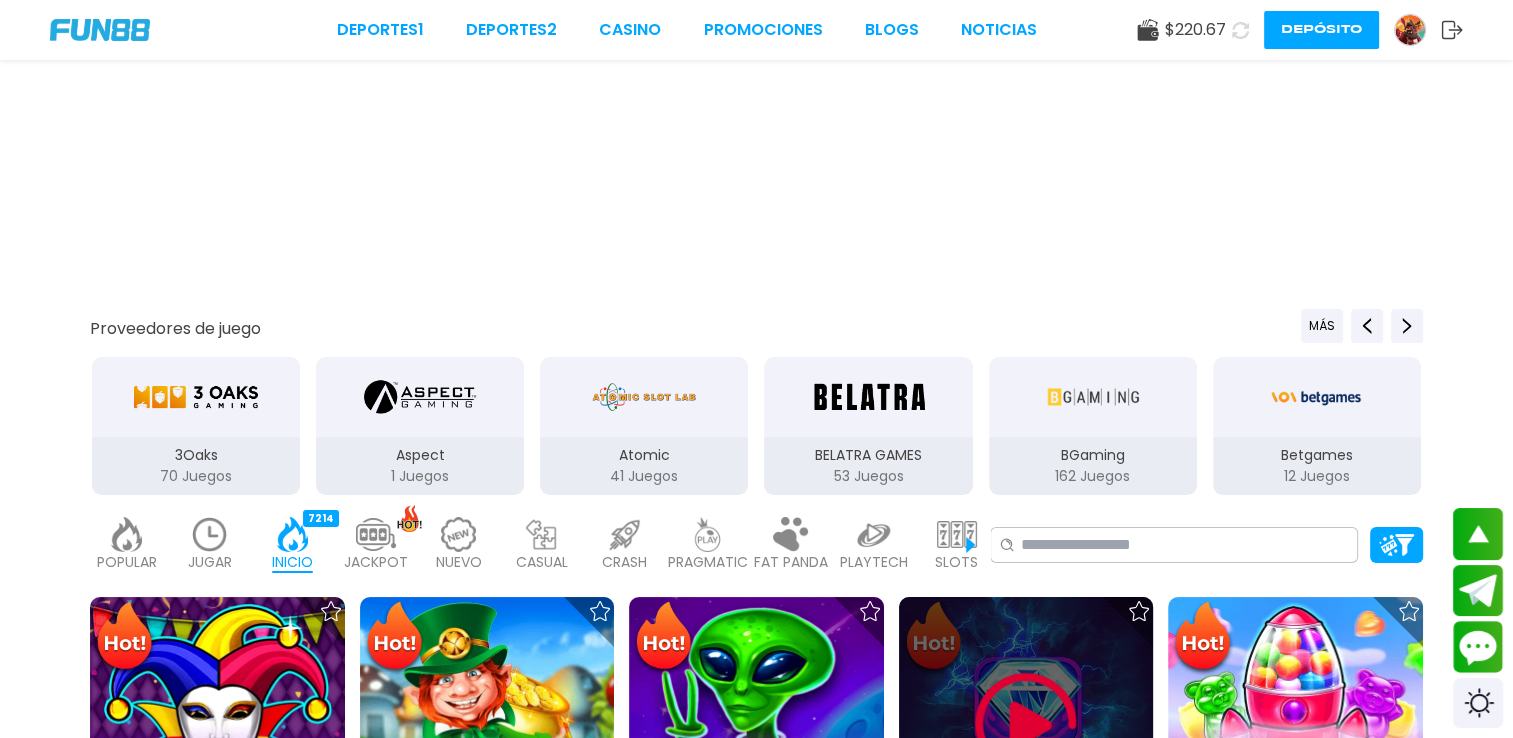 scroll, scrollTop: 0, scrollLeft: 0, axis: both 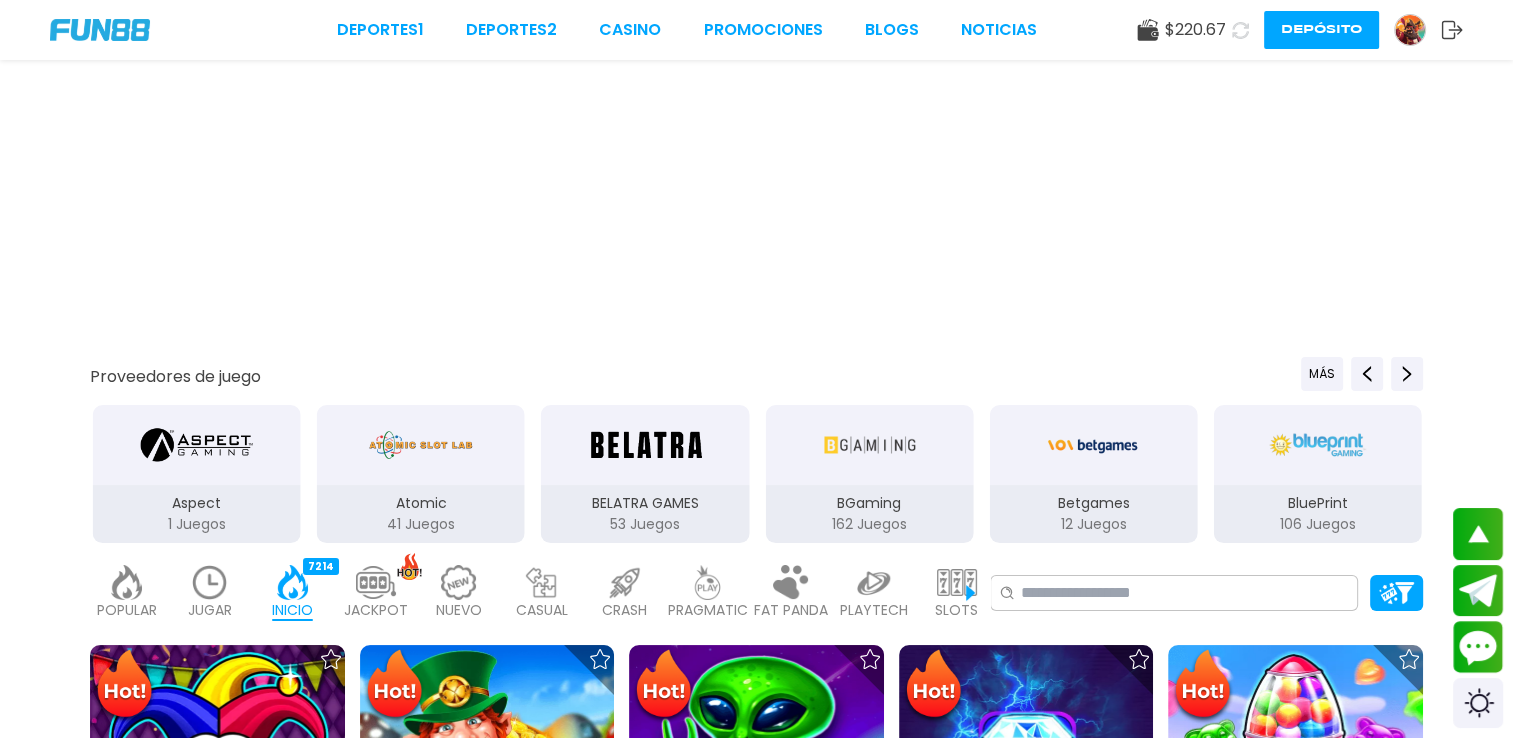 click at bounding box center [1410, 30] 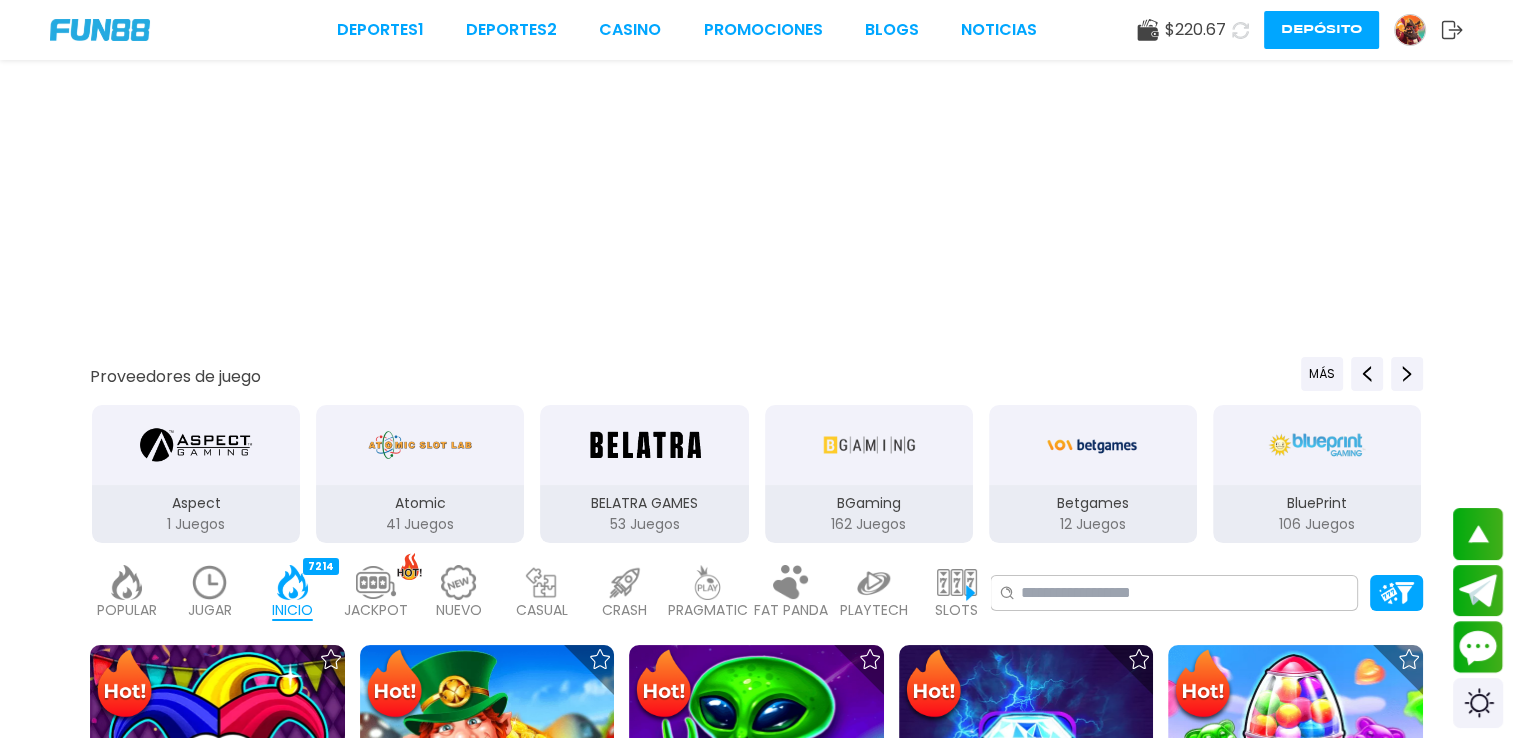 click at bounding box center (1410, 30) 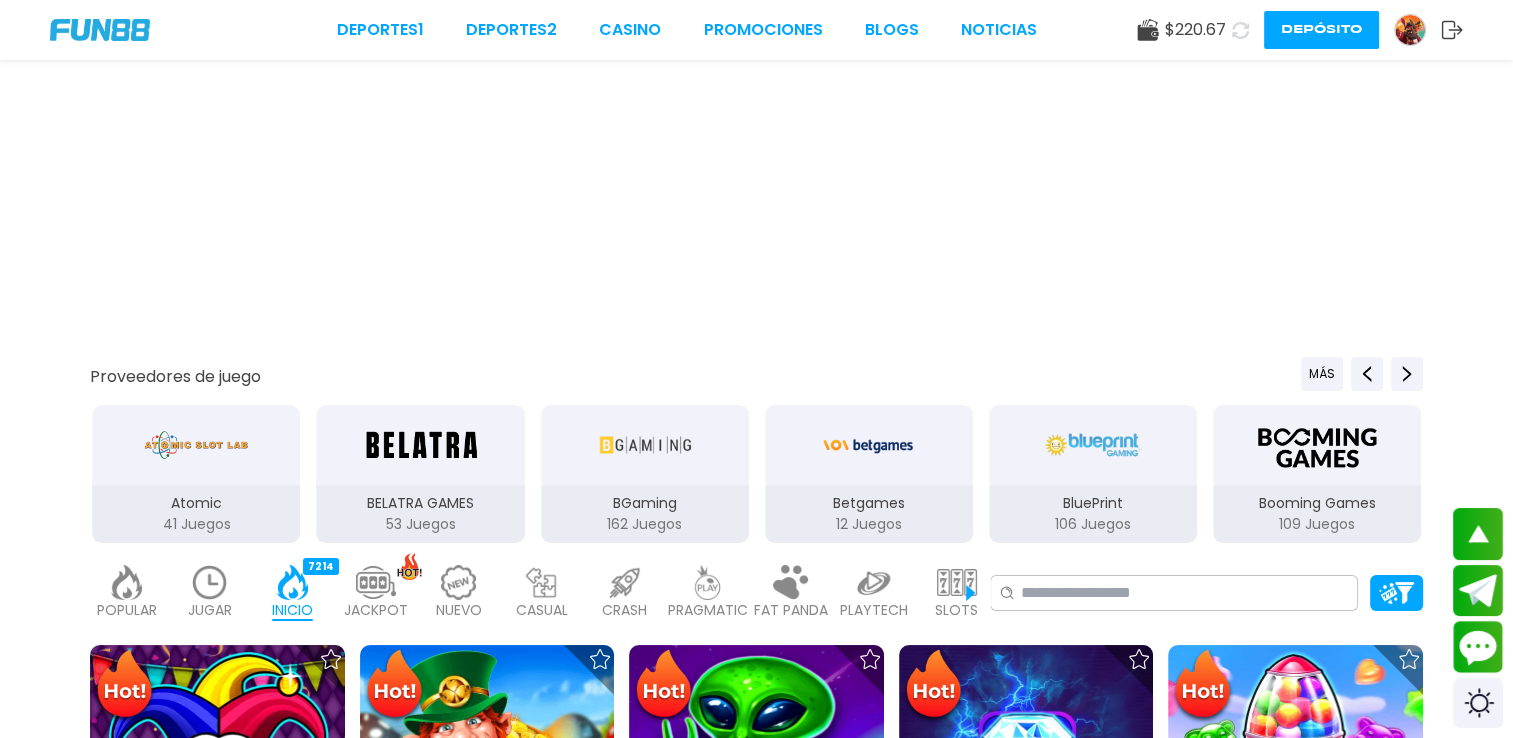 click at bounding box center [1410, 30] 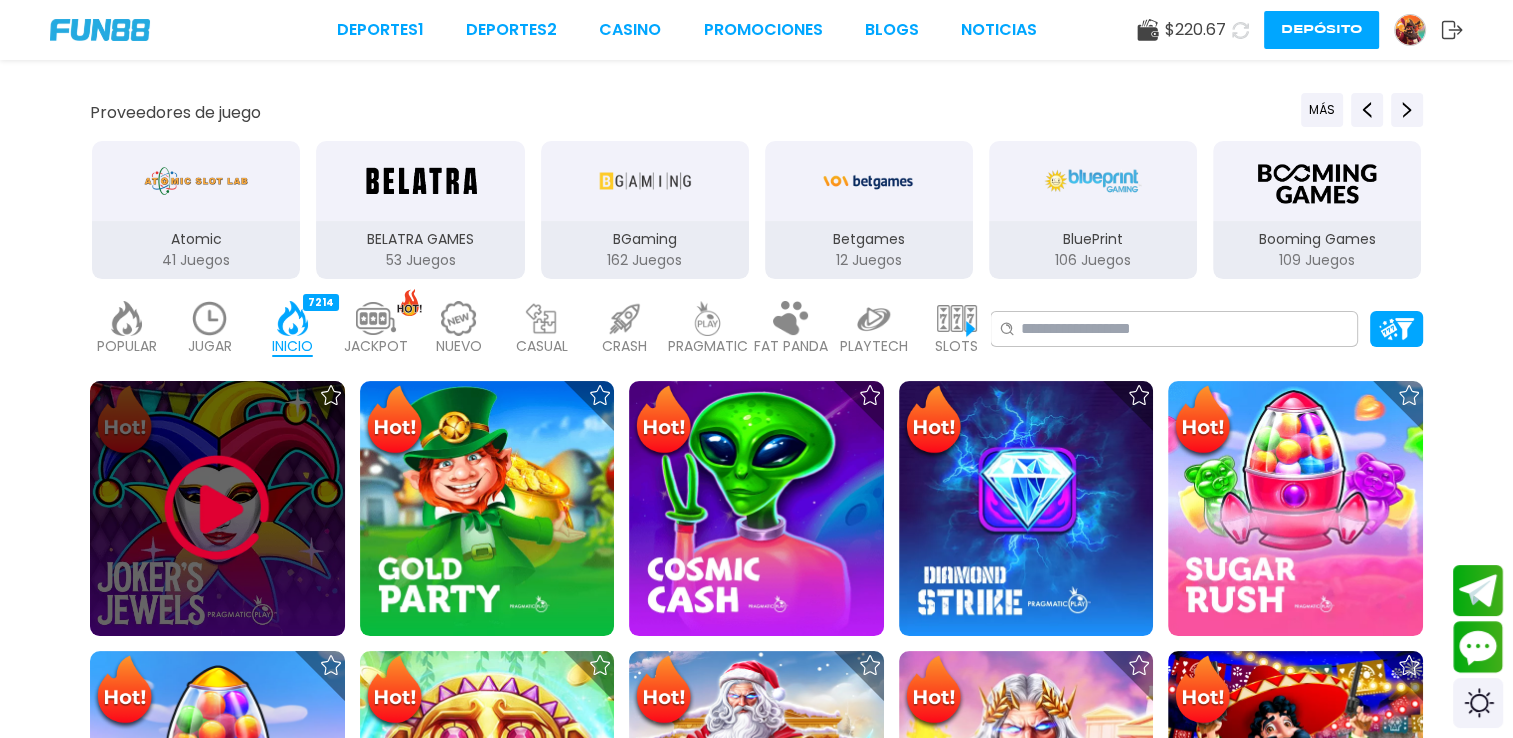 scroll, scrollTop: 500, scrollLeft: 0, axis: vertical 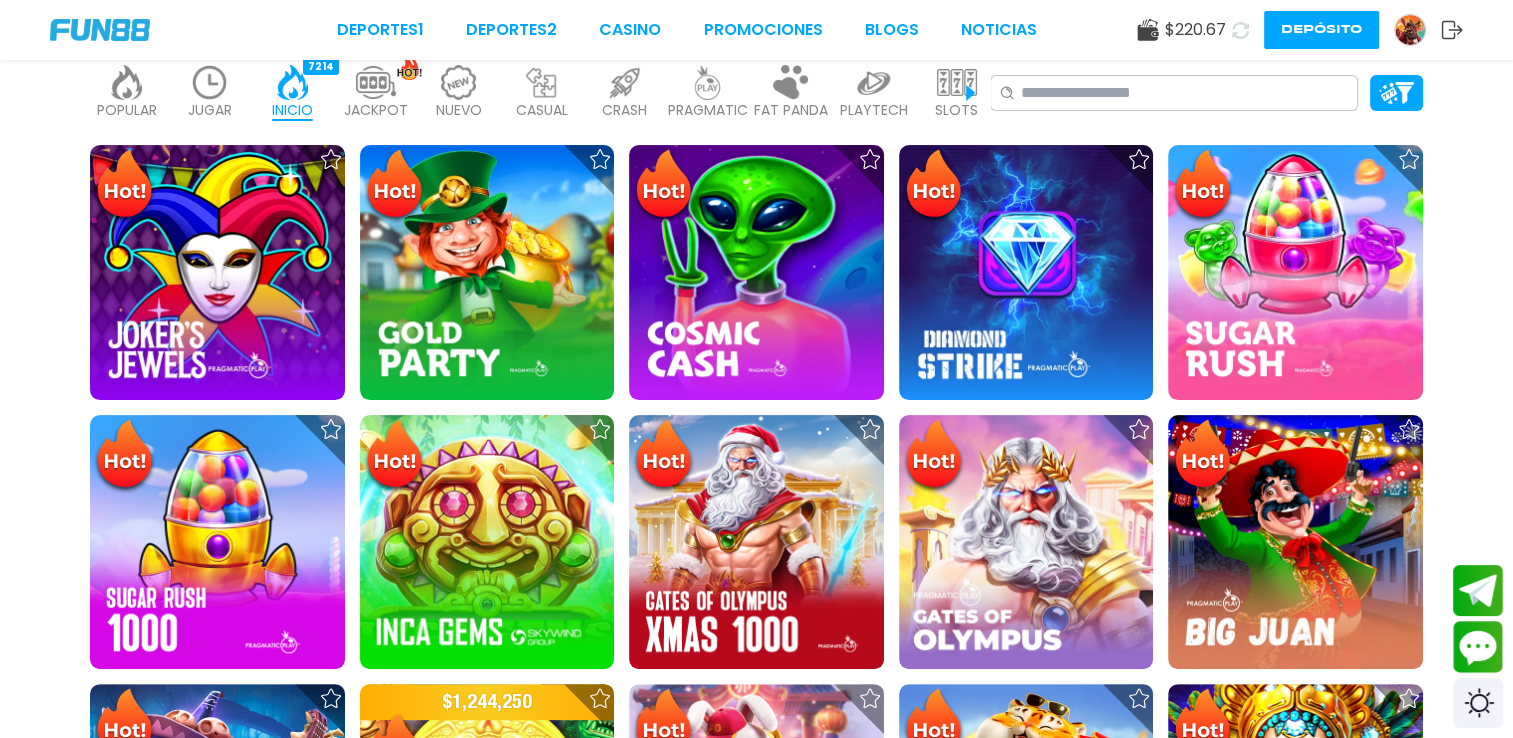 click at bounding box center [1410, 30] 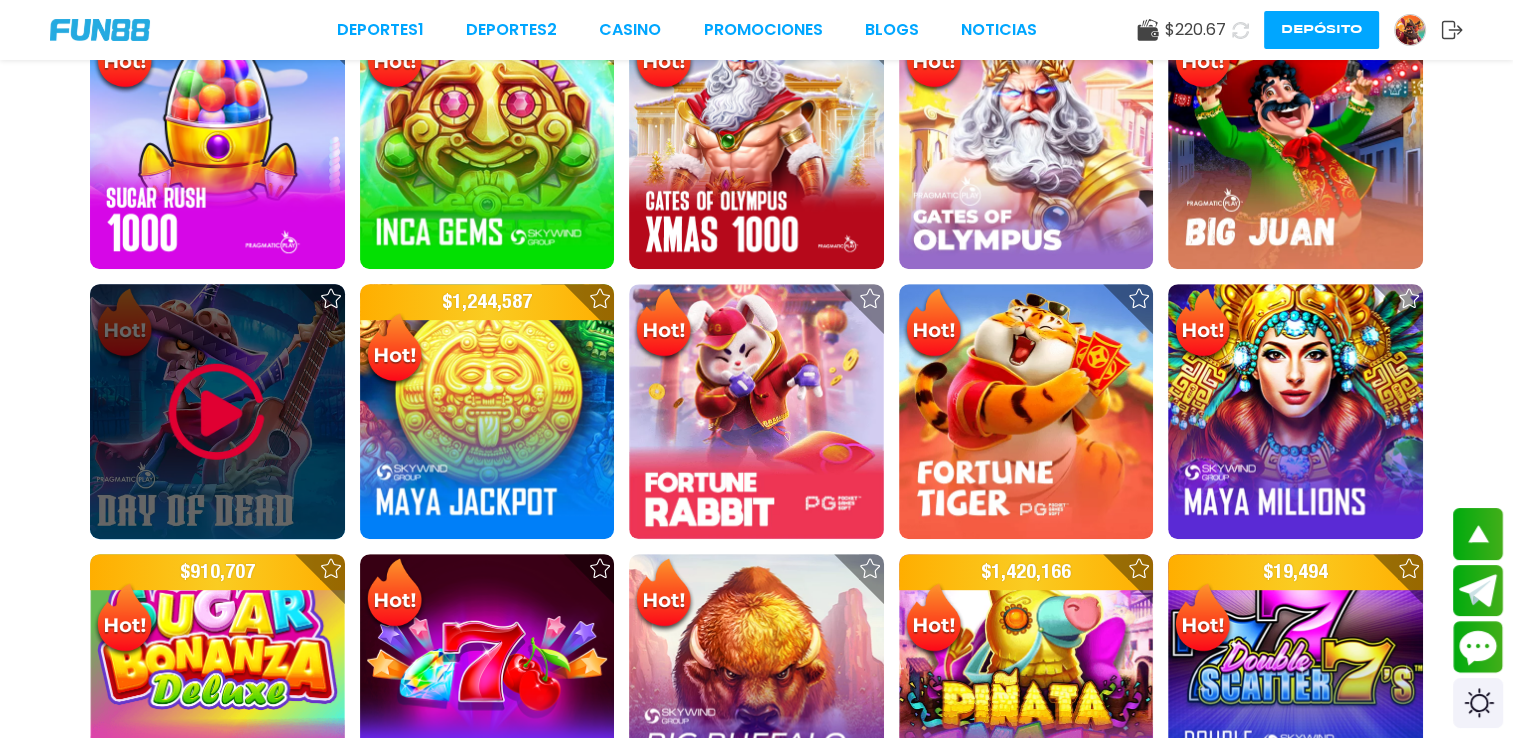 scroll, scrollTop: 0, scrollLeft: 0, axis: both 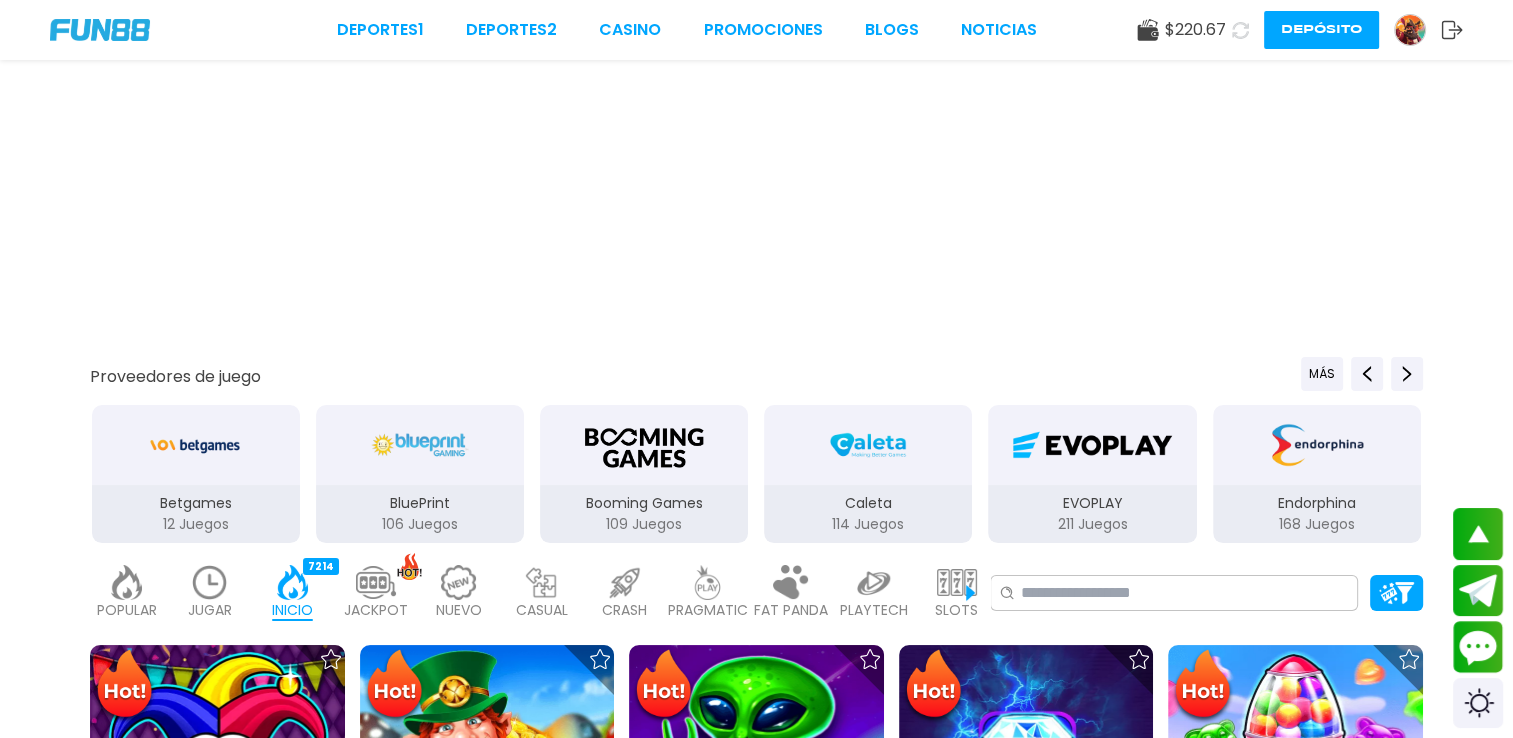 click at bounding box center [1410, 30] 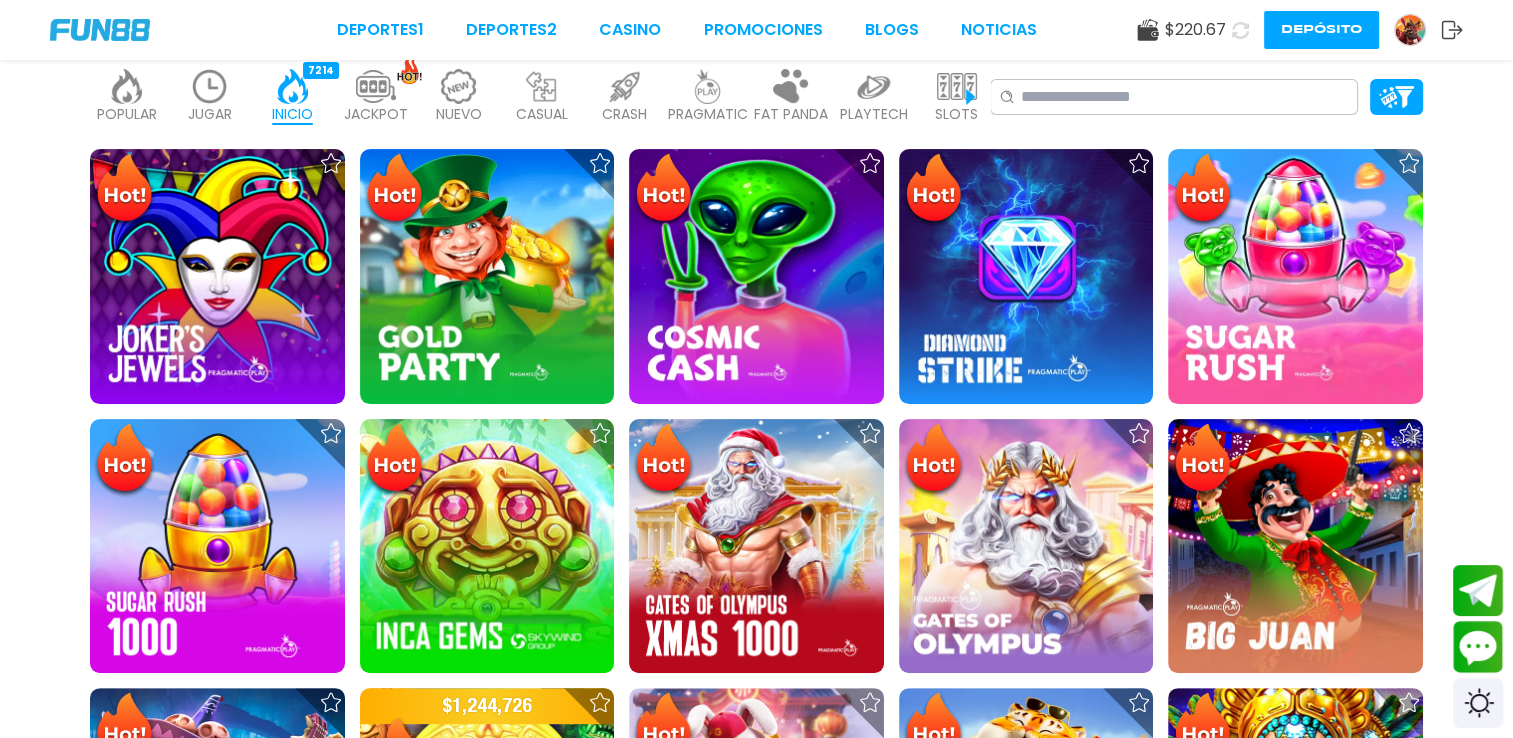 scroll, scrollTop: 600, scrollLeft: 0, axis: vertical 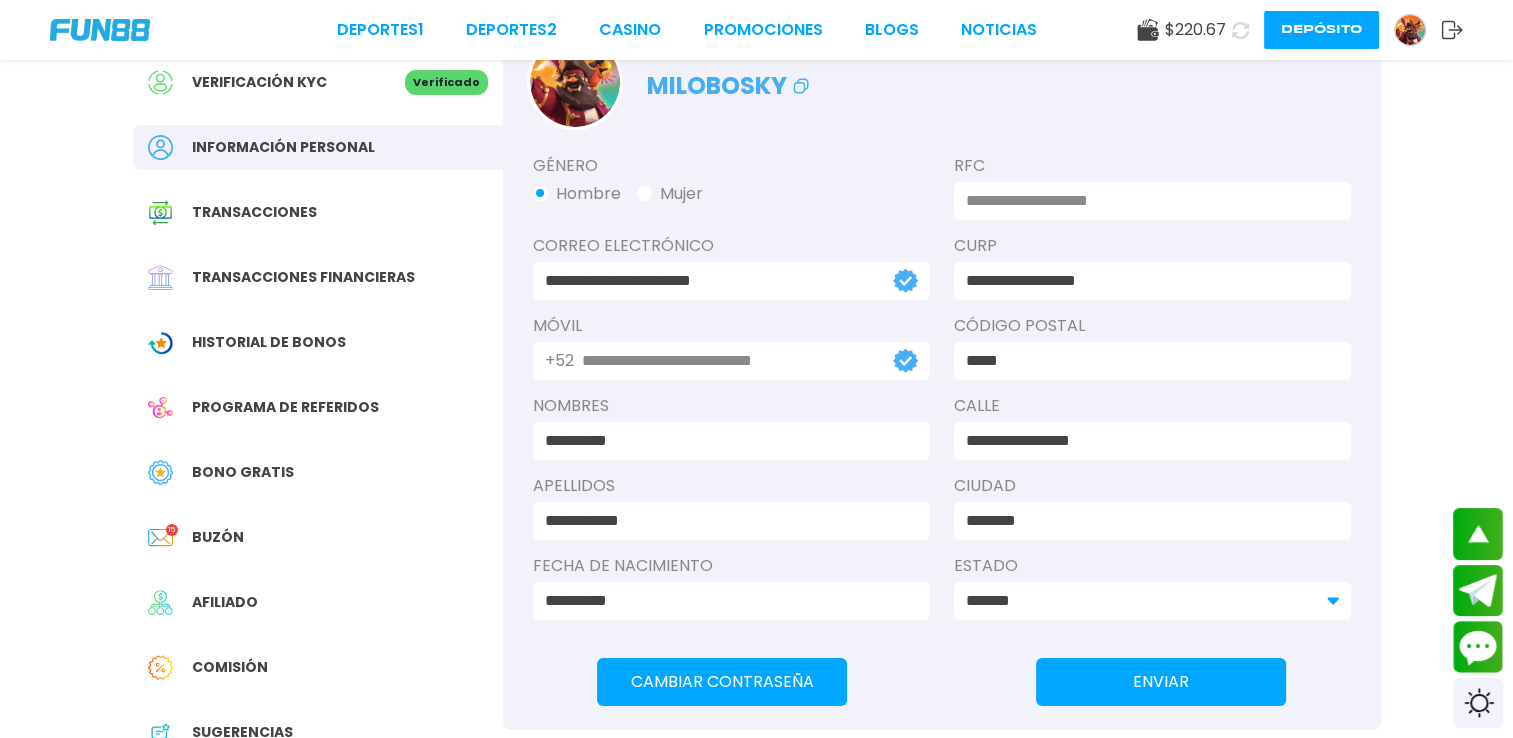 click on "Cambiar Contraseña" at bounding box center (722, 682) 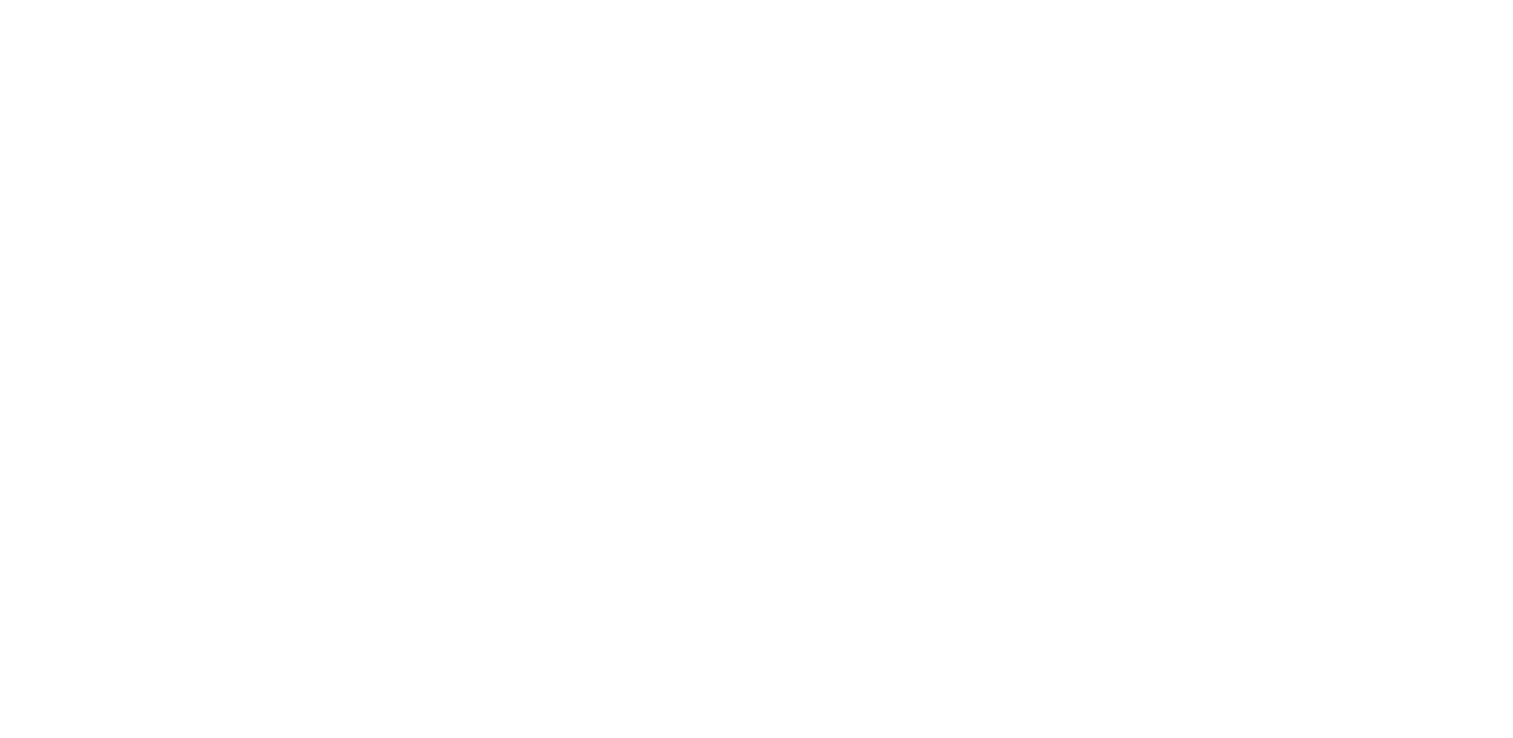 scroll, scrollTop: 0, scrollLeft: 0, axis: both 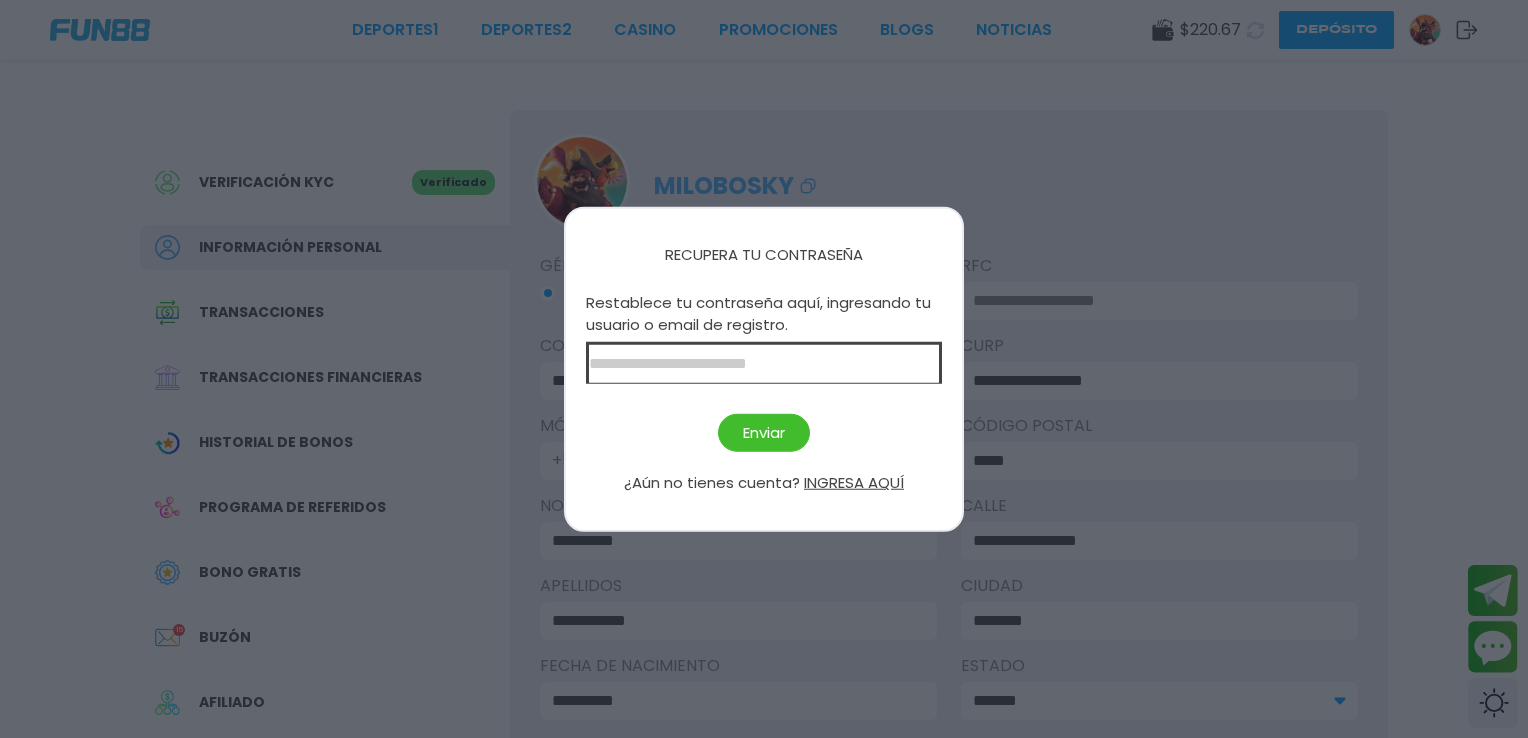 click at bounding box center (764, 362) 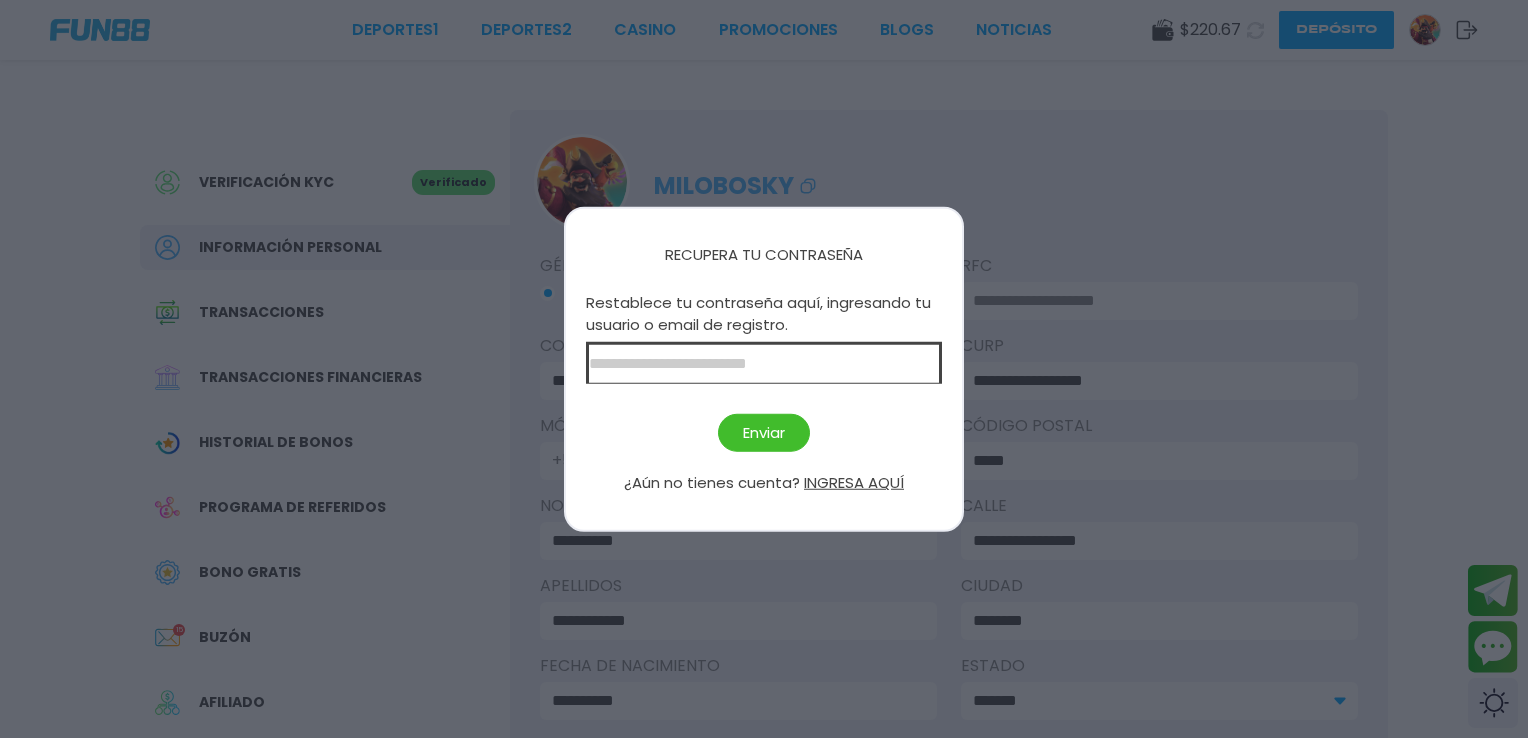 type on "**********" 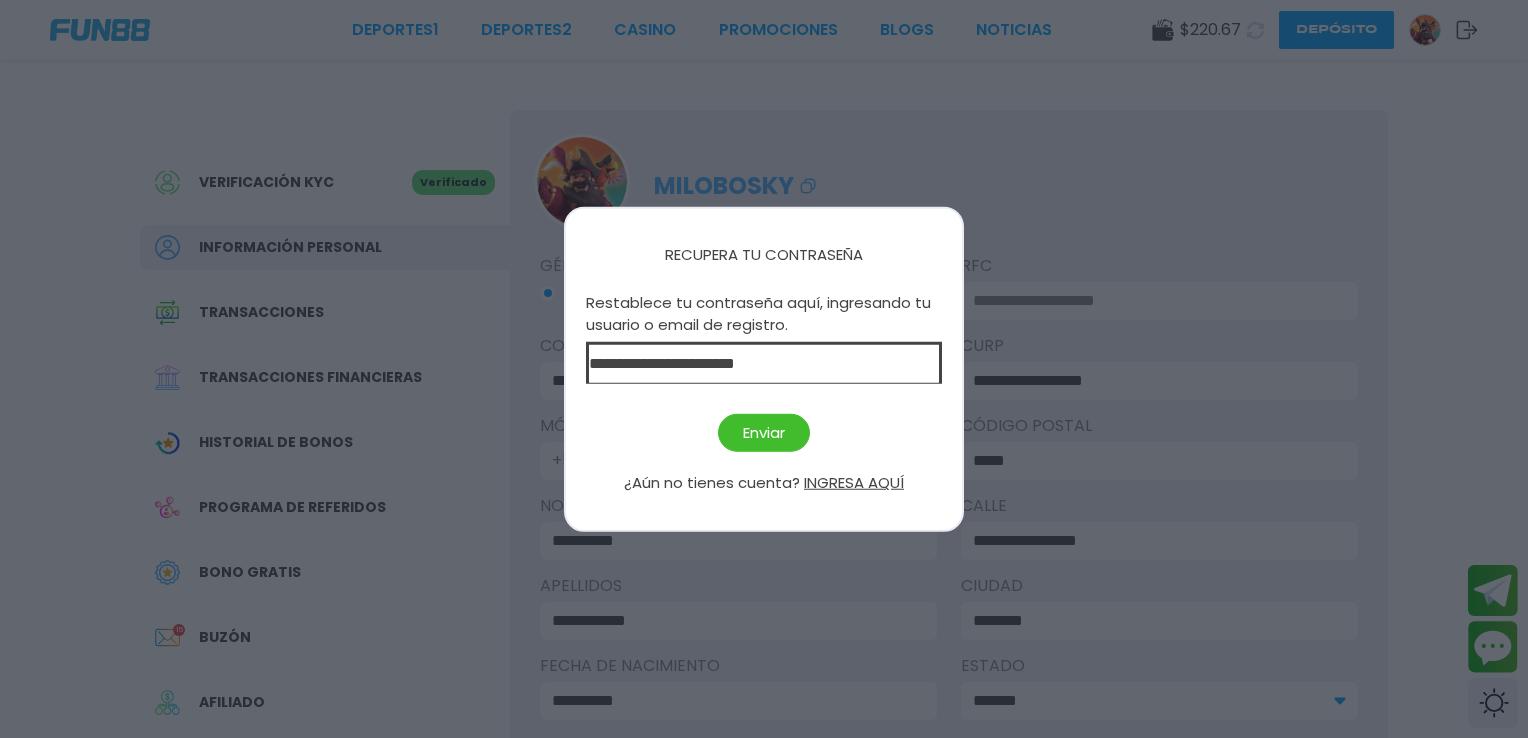 drag, startPoint x: 768, startPoint y: 428, endPoint x: 736, endPoint y: 452, distance: 40 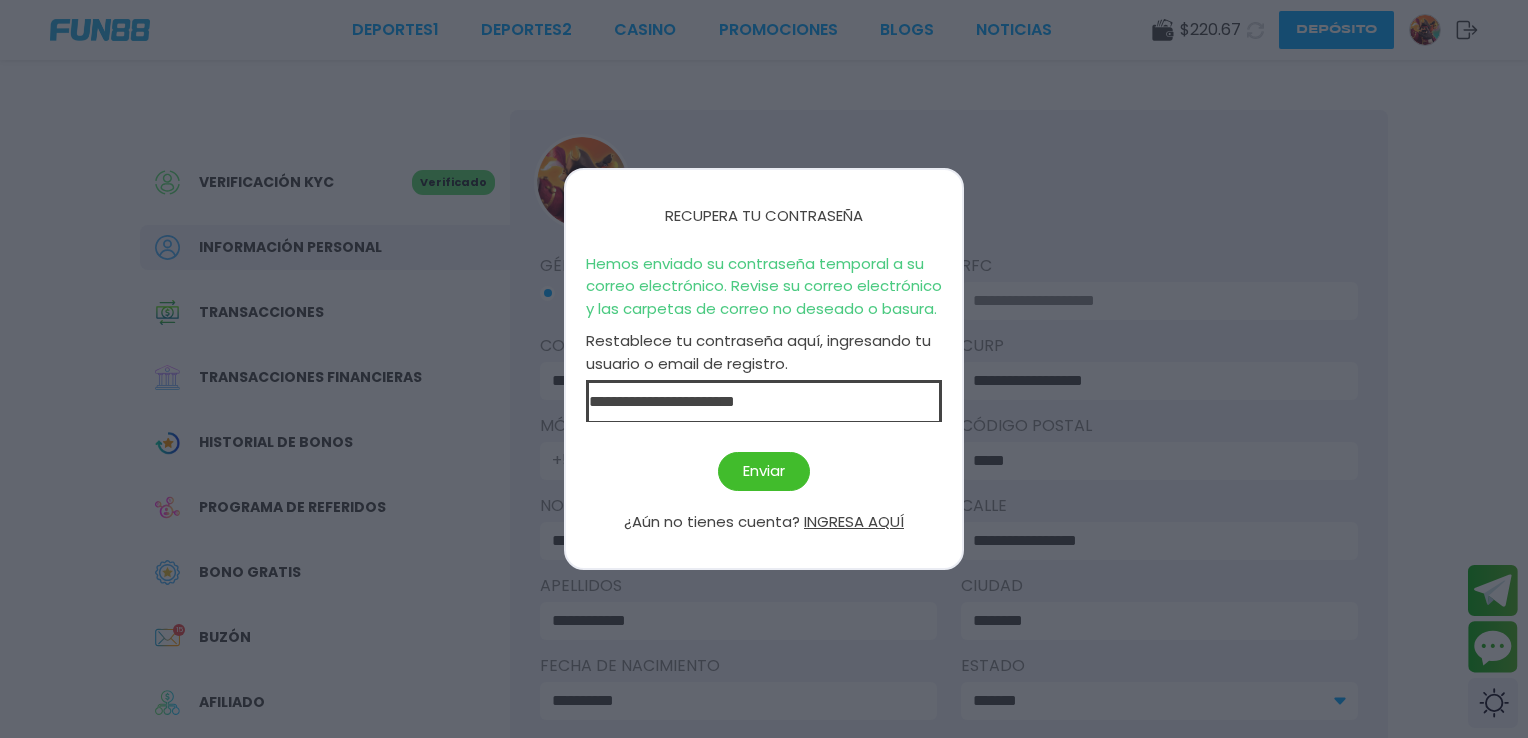 click at bounding box center (764, 369) 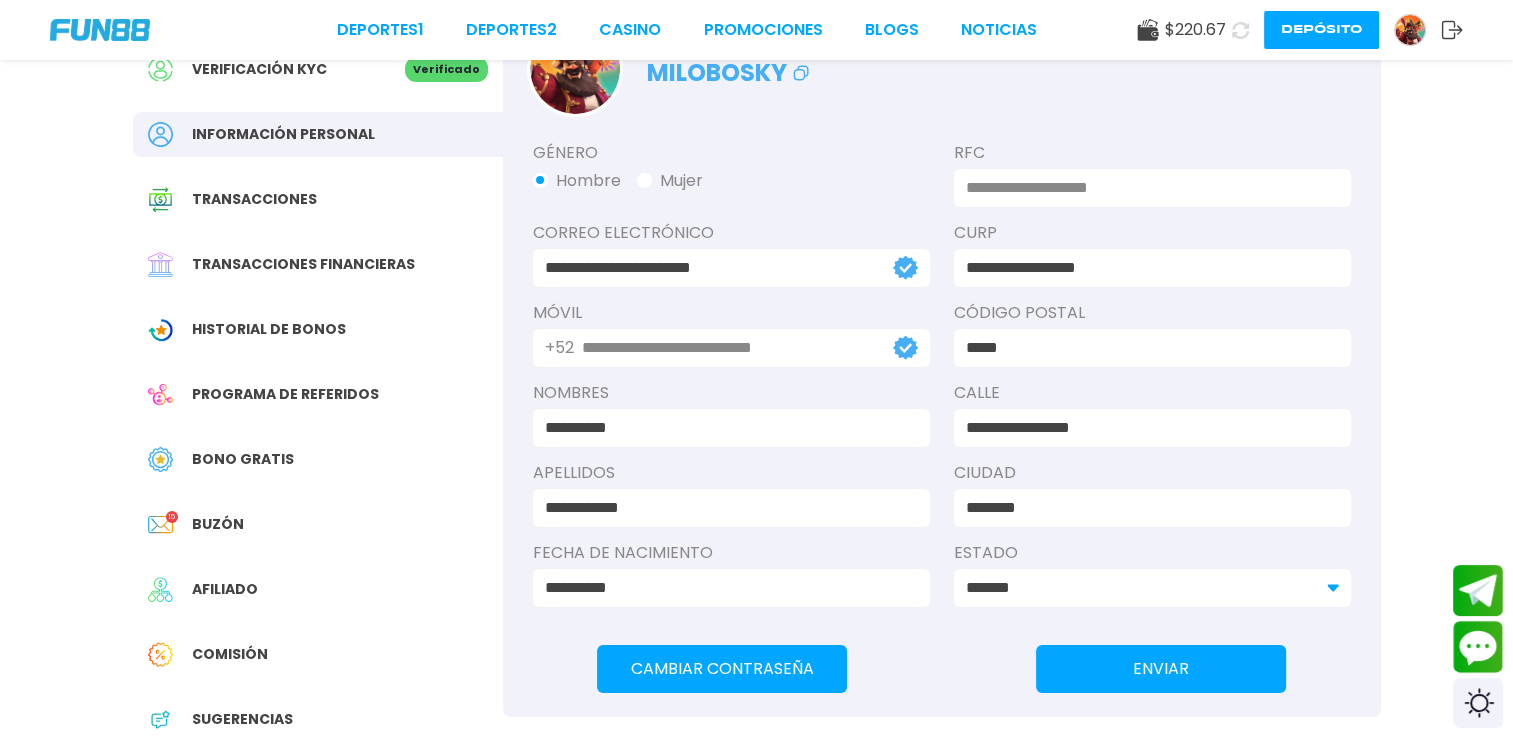 scroll, scrollTop: 200, scrollLeft: 0, axis: vertical 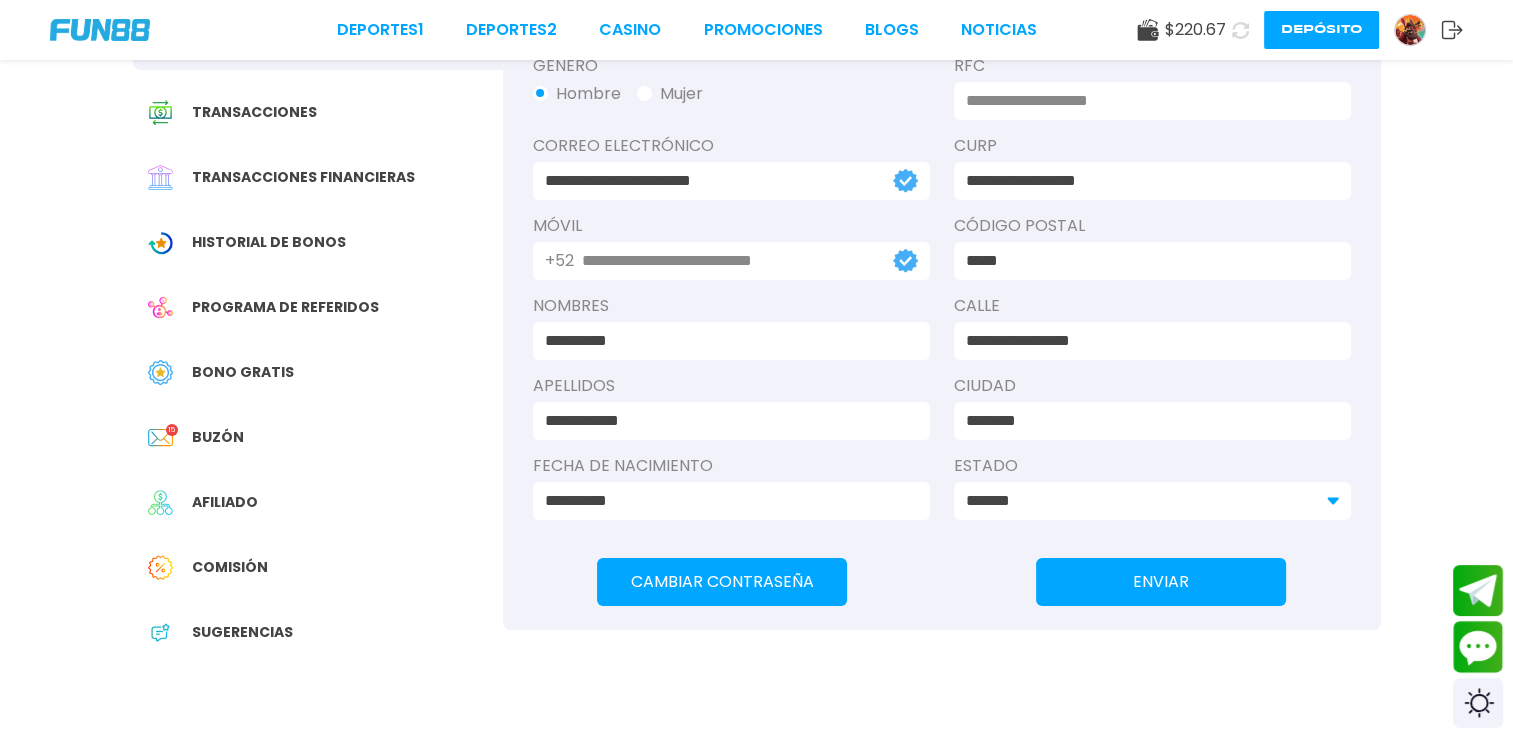 click on "Cambiar Contraseña" at bounding box center (722, 582) 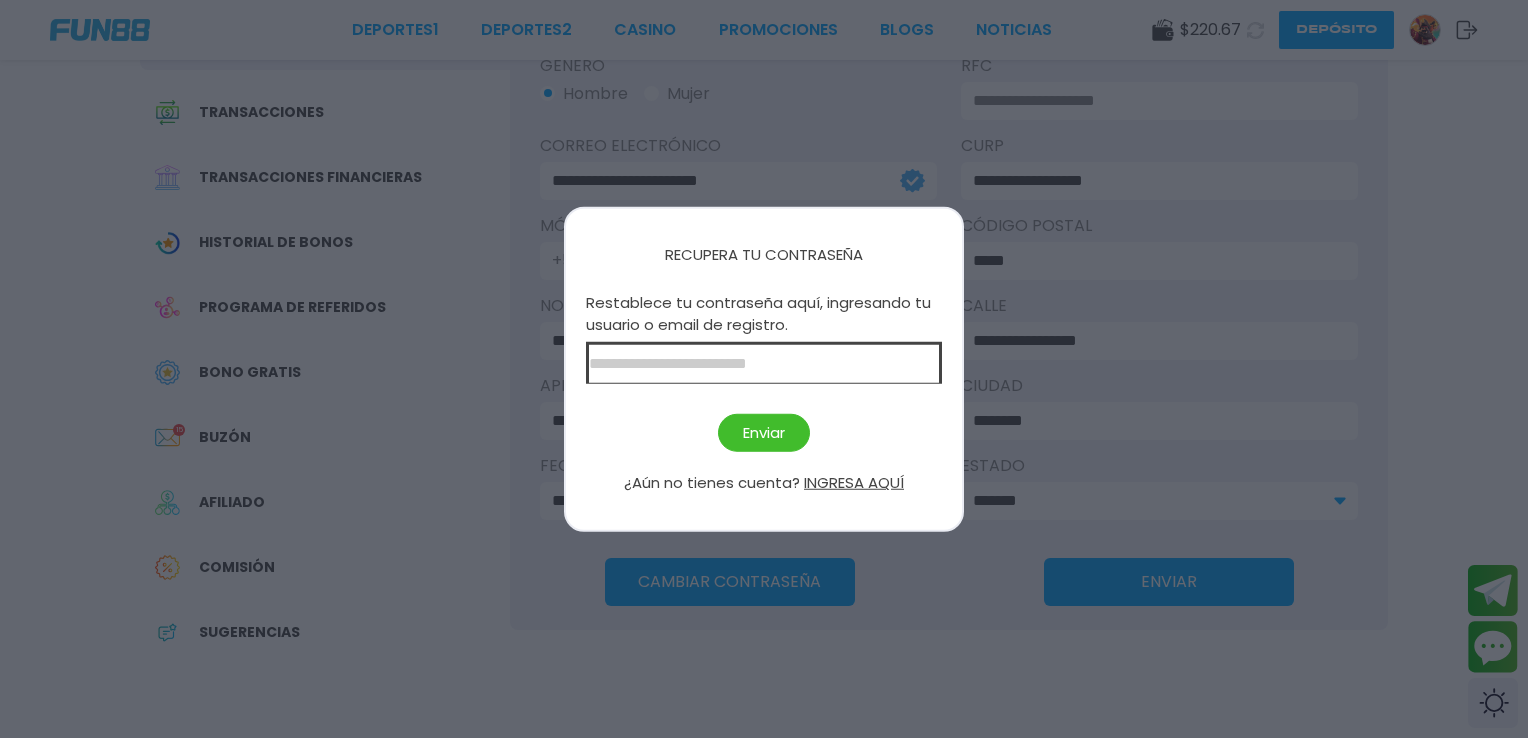 drag, startPoint x: 1202, startPoint y: 305, endPoint x: 1196, endPoint y: 325, distance: 20.880613 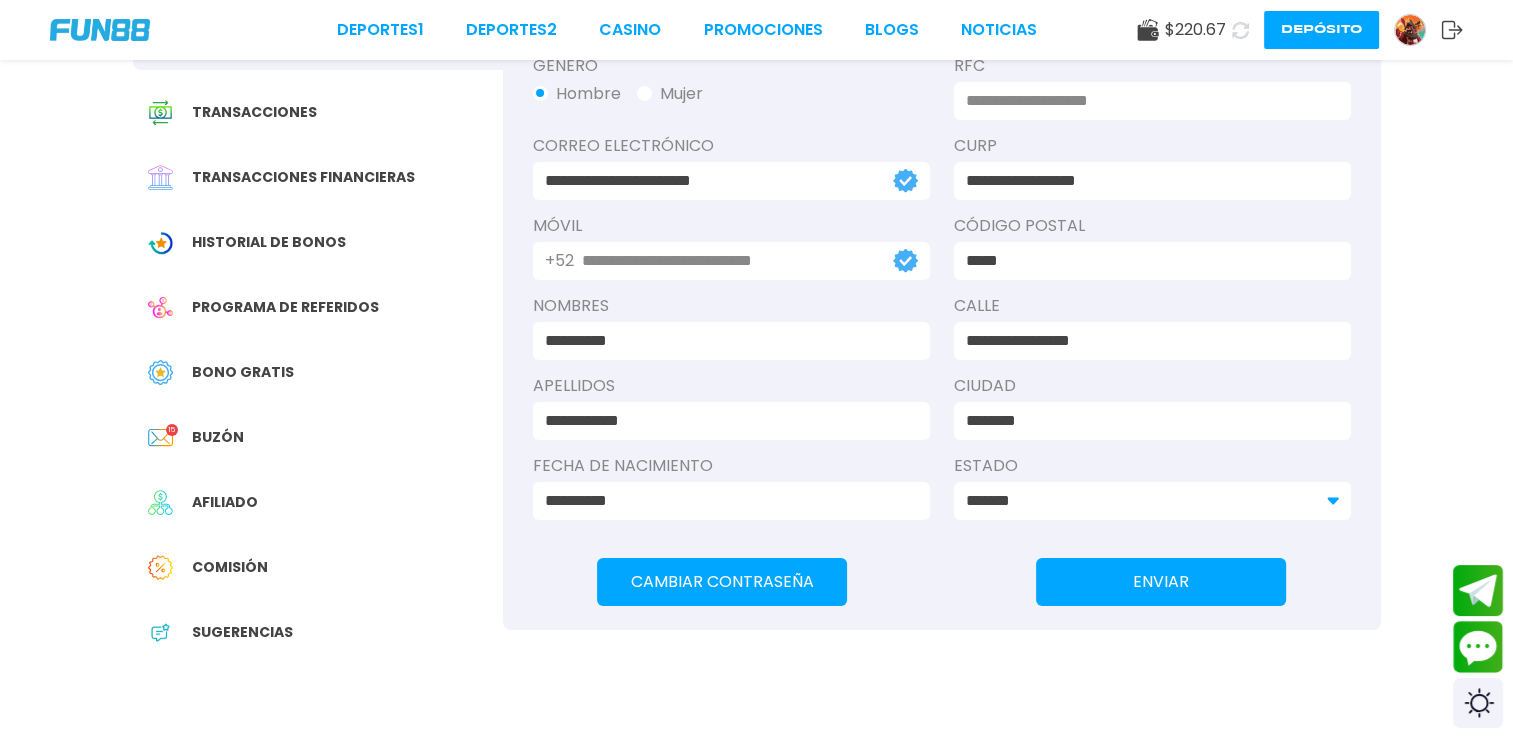 scroll, scrollTop: 0, scrollLeft: 0, axis: both 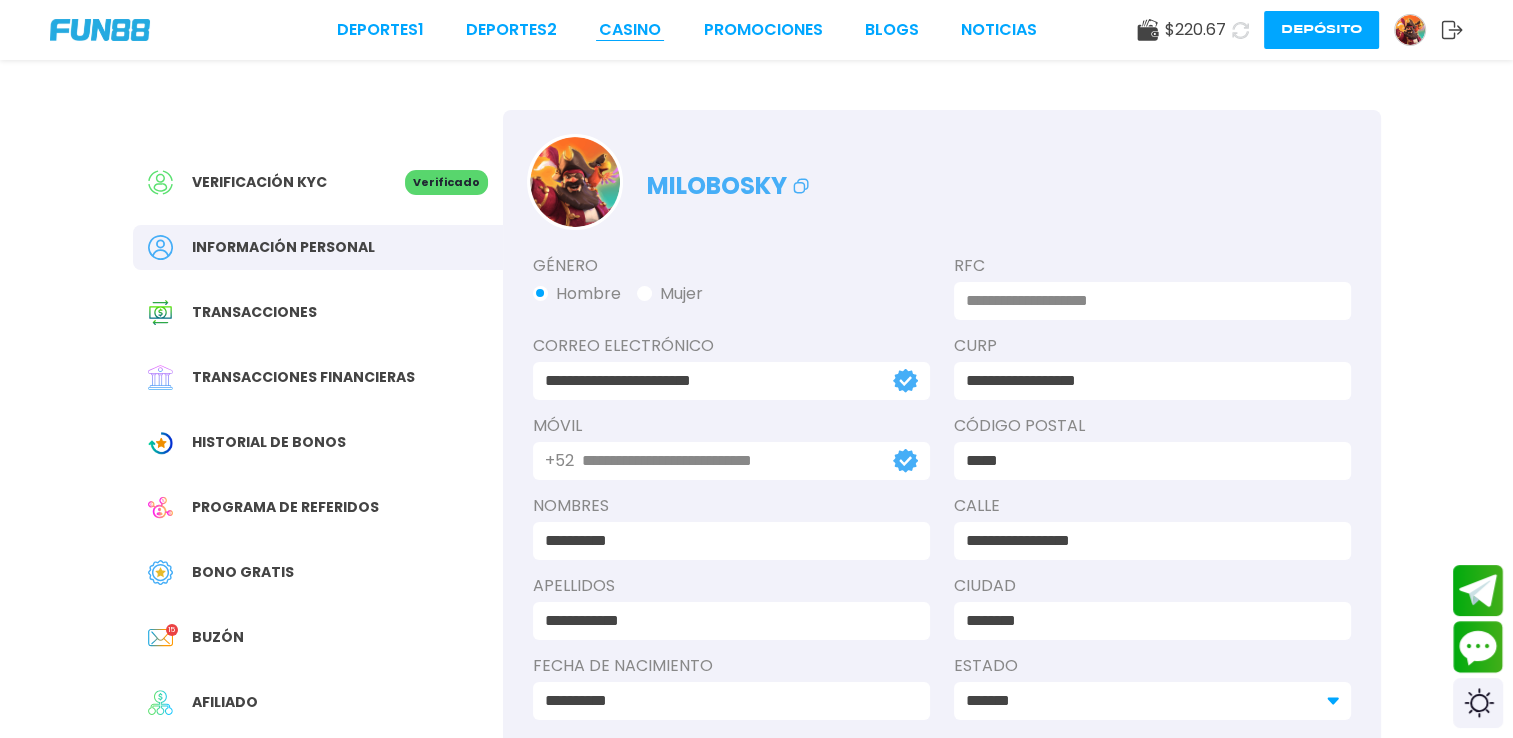 click on "CASINO" at bounding box center [630, 30] 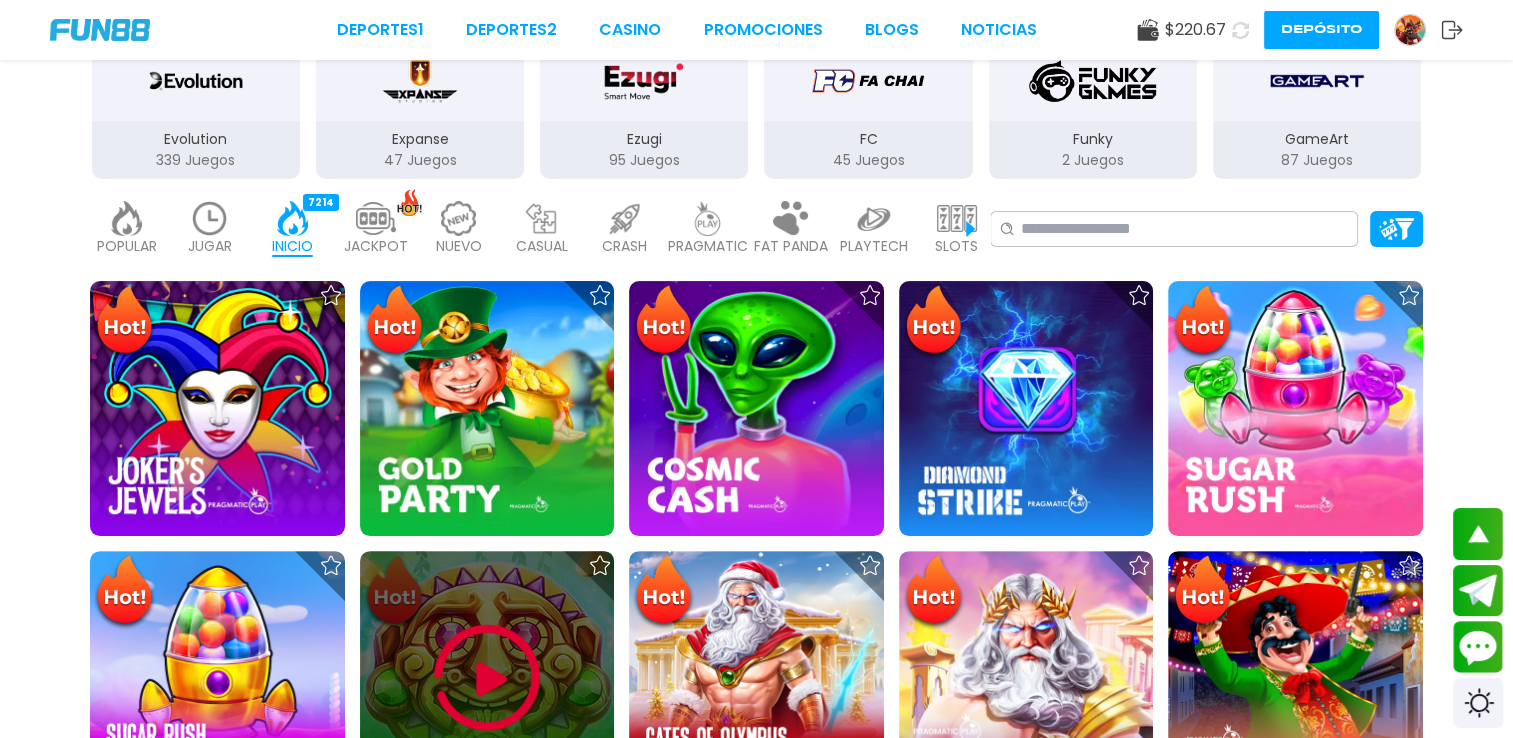 scroll, scrollTop: 0, scrollLeft: 0, axis: both 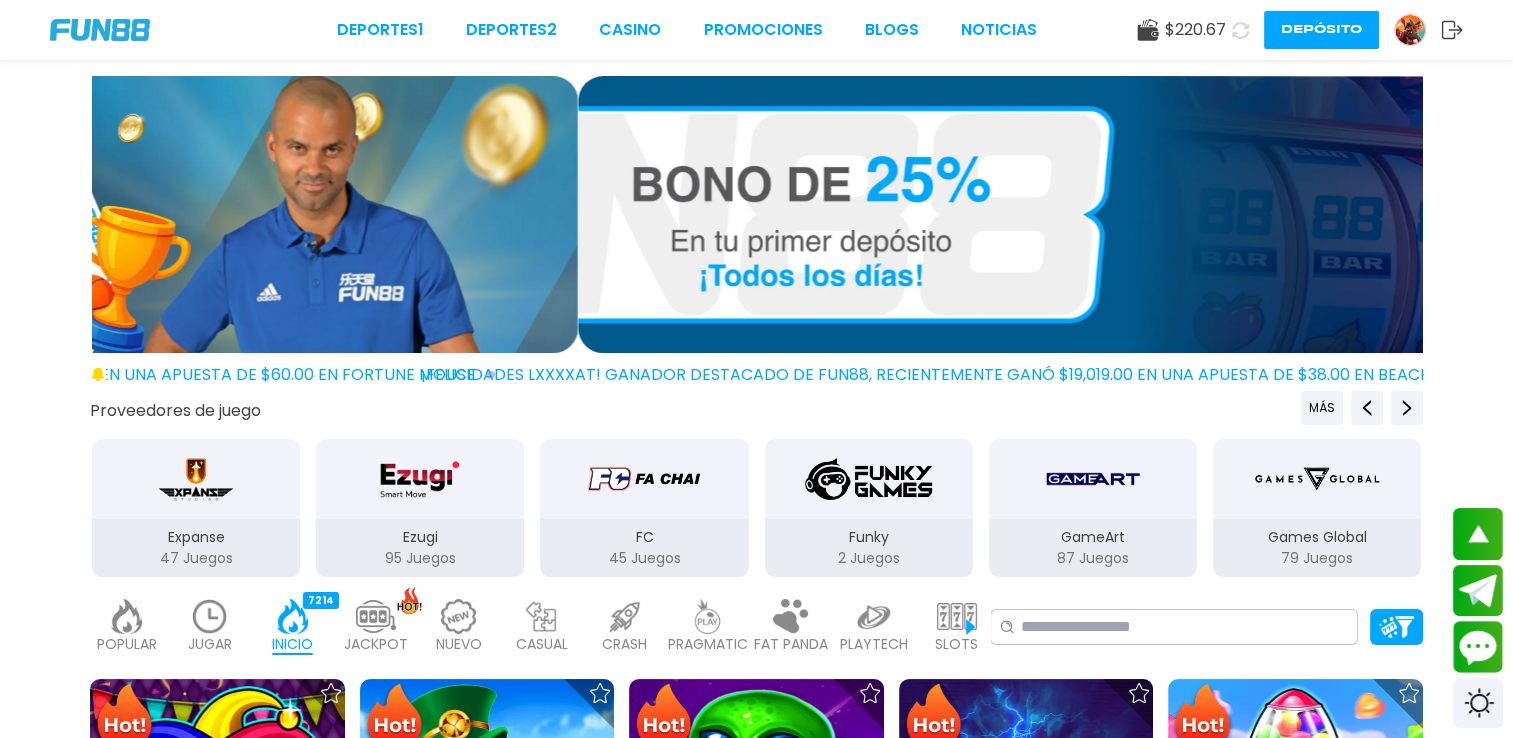 click at bounding box center (210, 616) 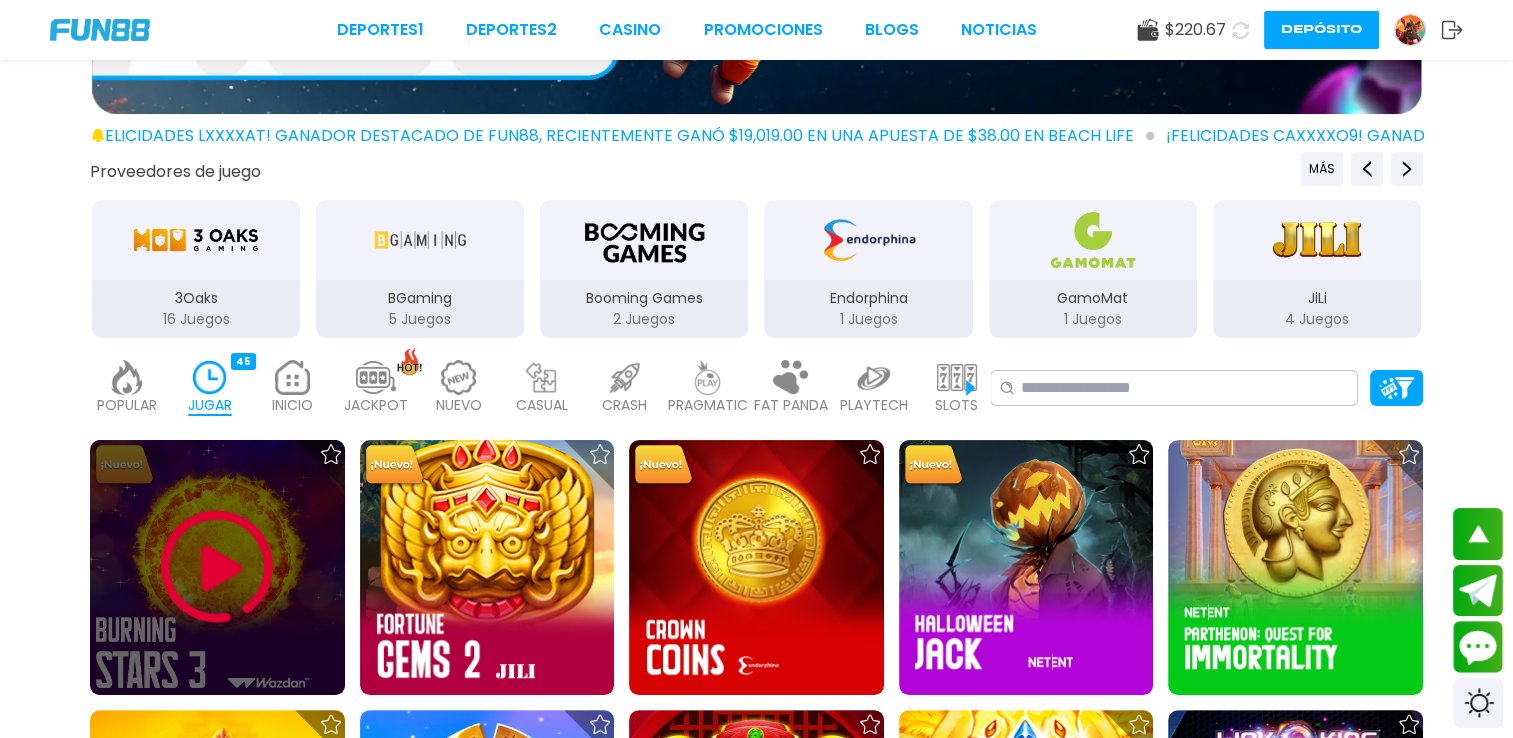 scroll, scrollTop: 244, scrollLeft: 0, axis: vertical 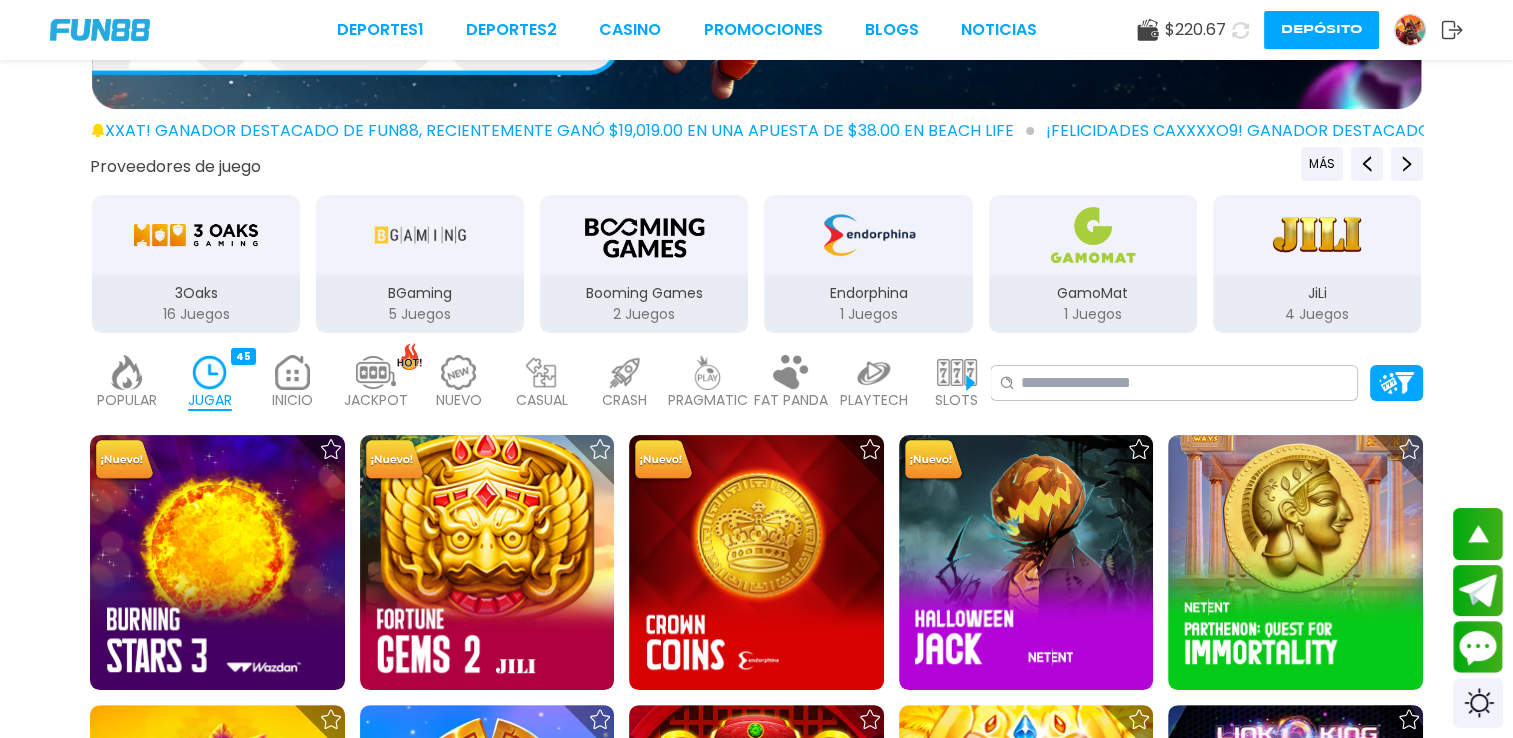click at bounding box center (459, 372) 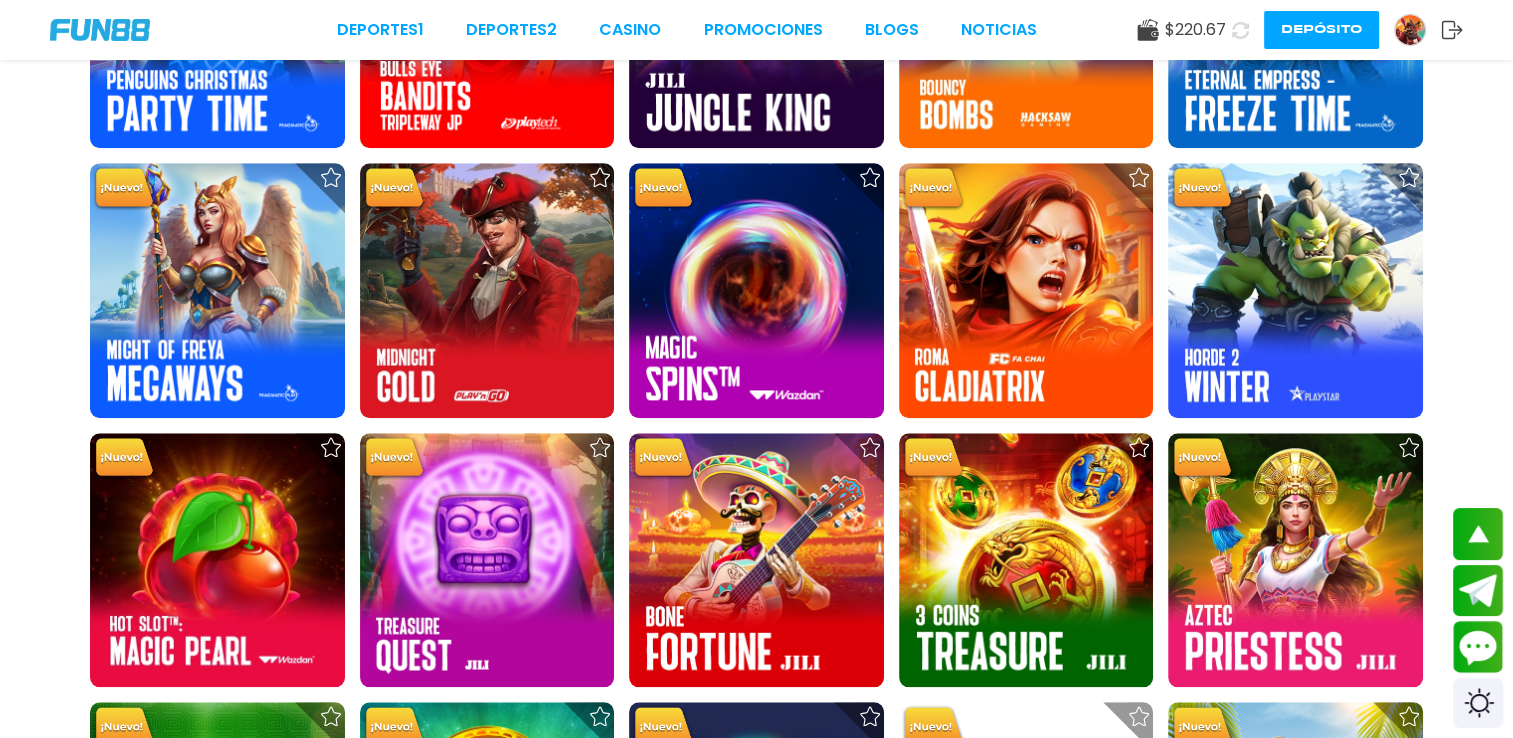 scroll, scrollTop: 1860, scrollLeft: 0, axis: vertical 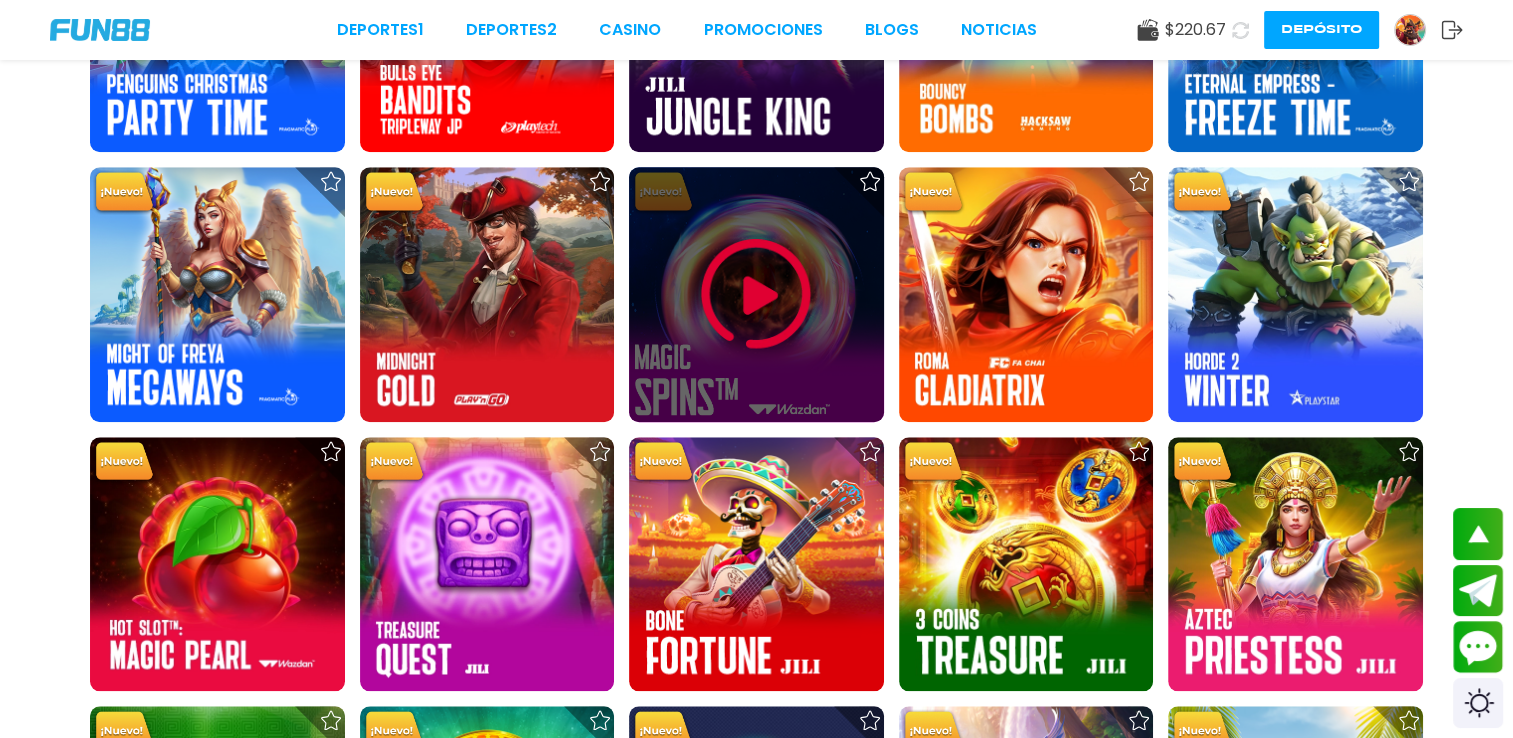 click at bounding box center (756, 294) 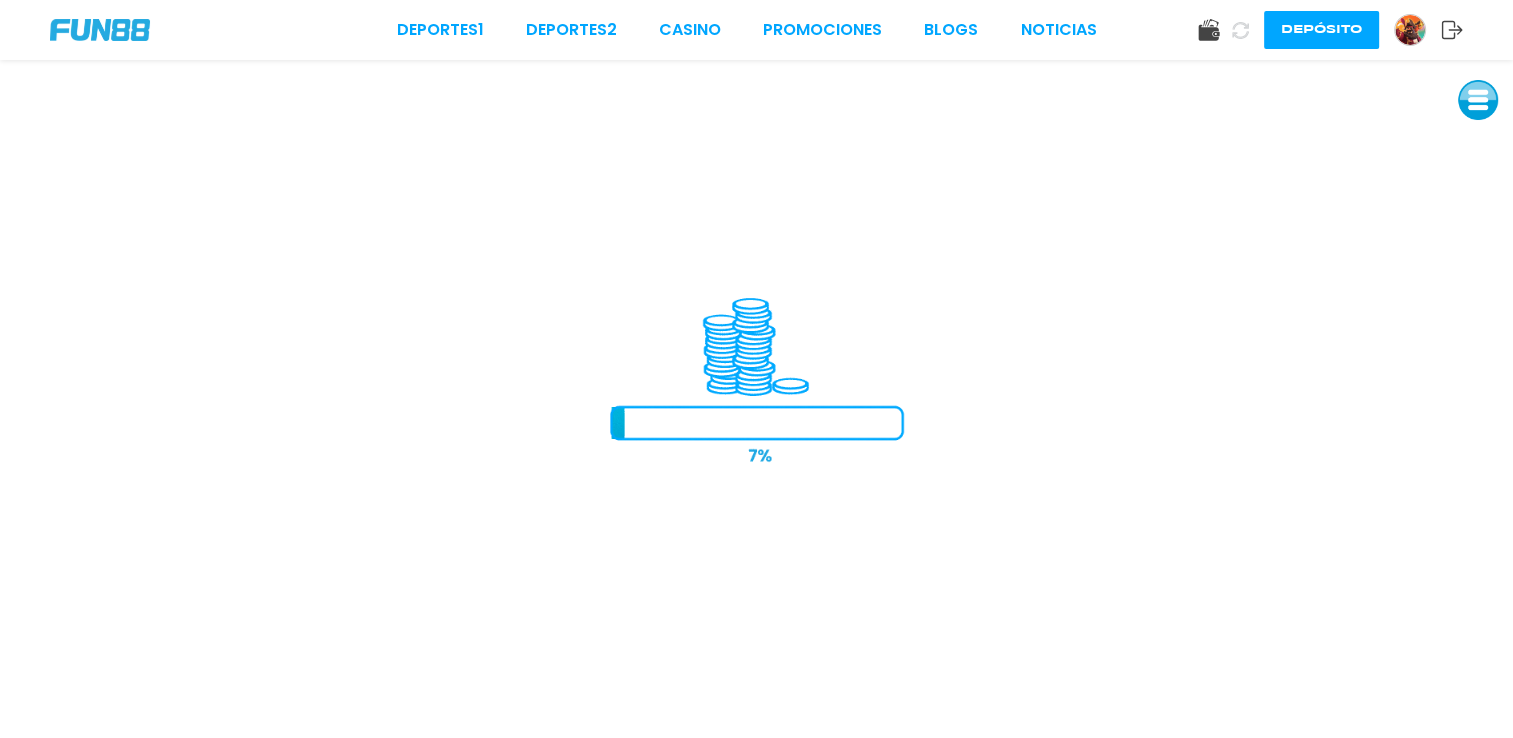 scroll, scrollTop: 0, scrollLeft: 0, axis: both 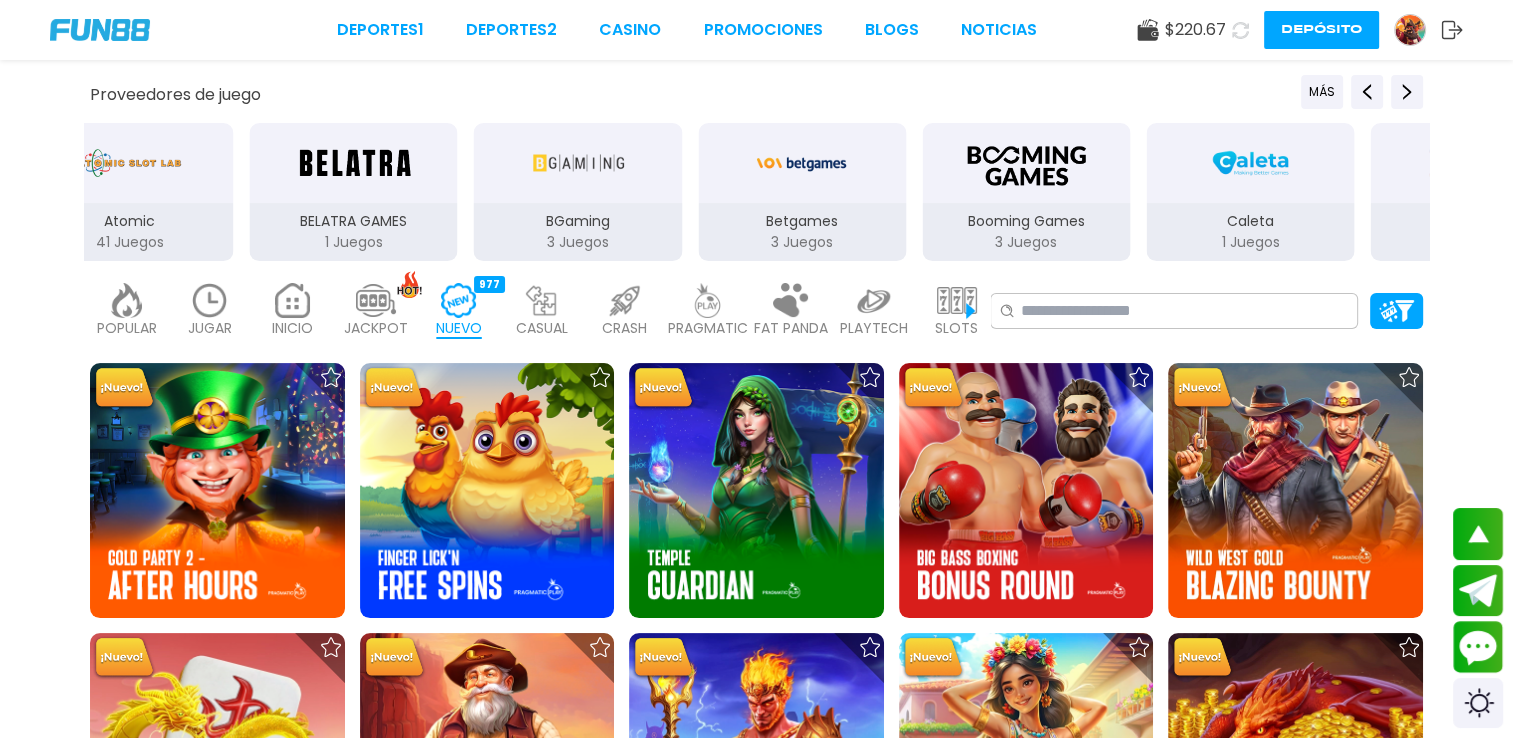 drag, startPoint x: 997, startPoint y: 235, endPoint x: 642, endPoint y: 199, distance: 356.82068 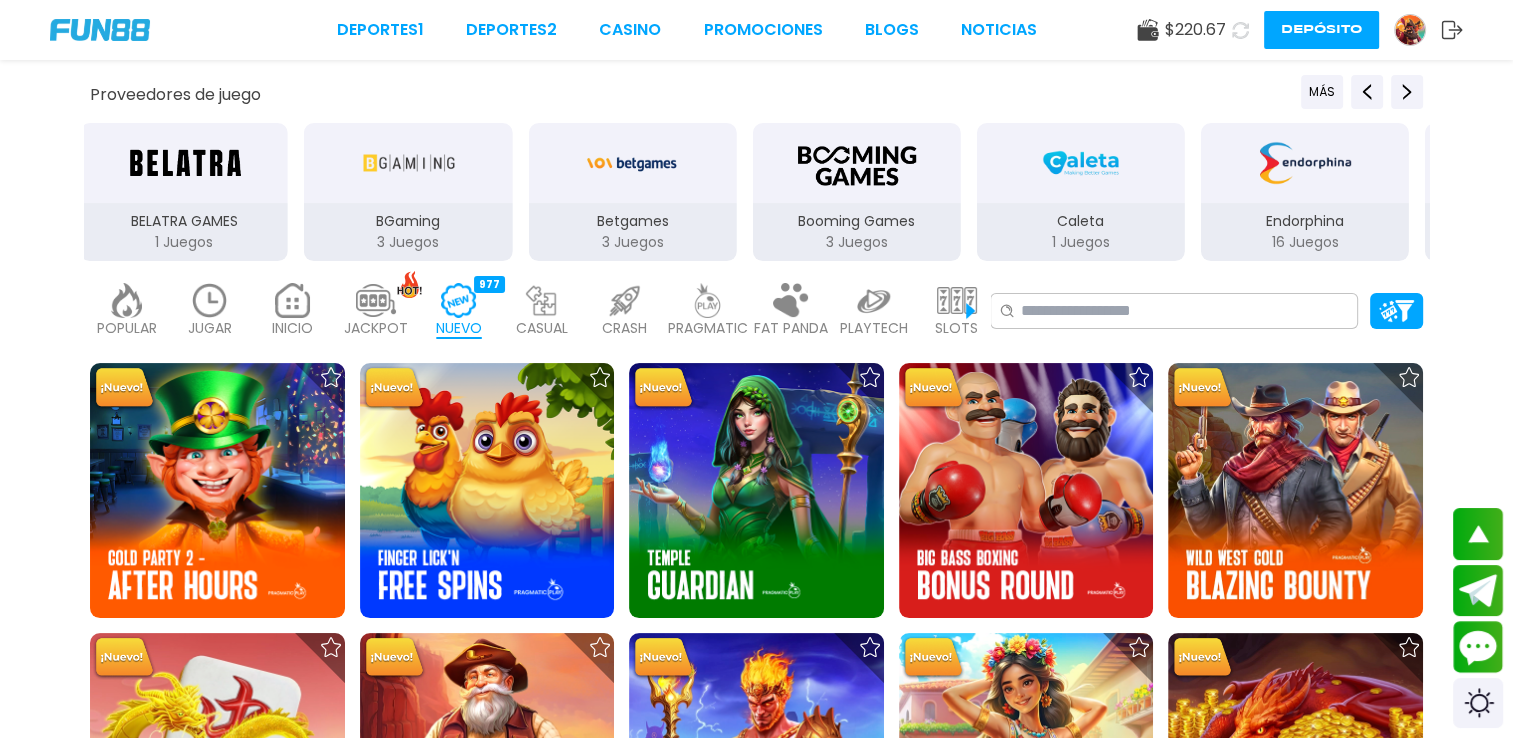drag, startPoint x: 964, startPoint y: 190, endPoint x: 551, endPoint y: 166, distance: 413.69675 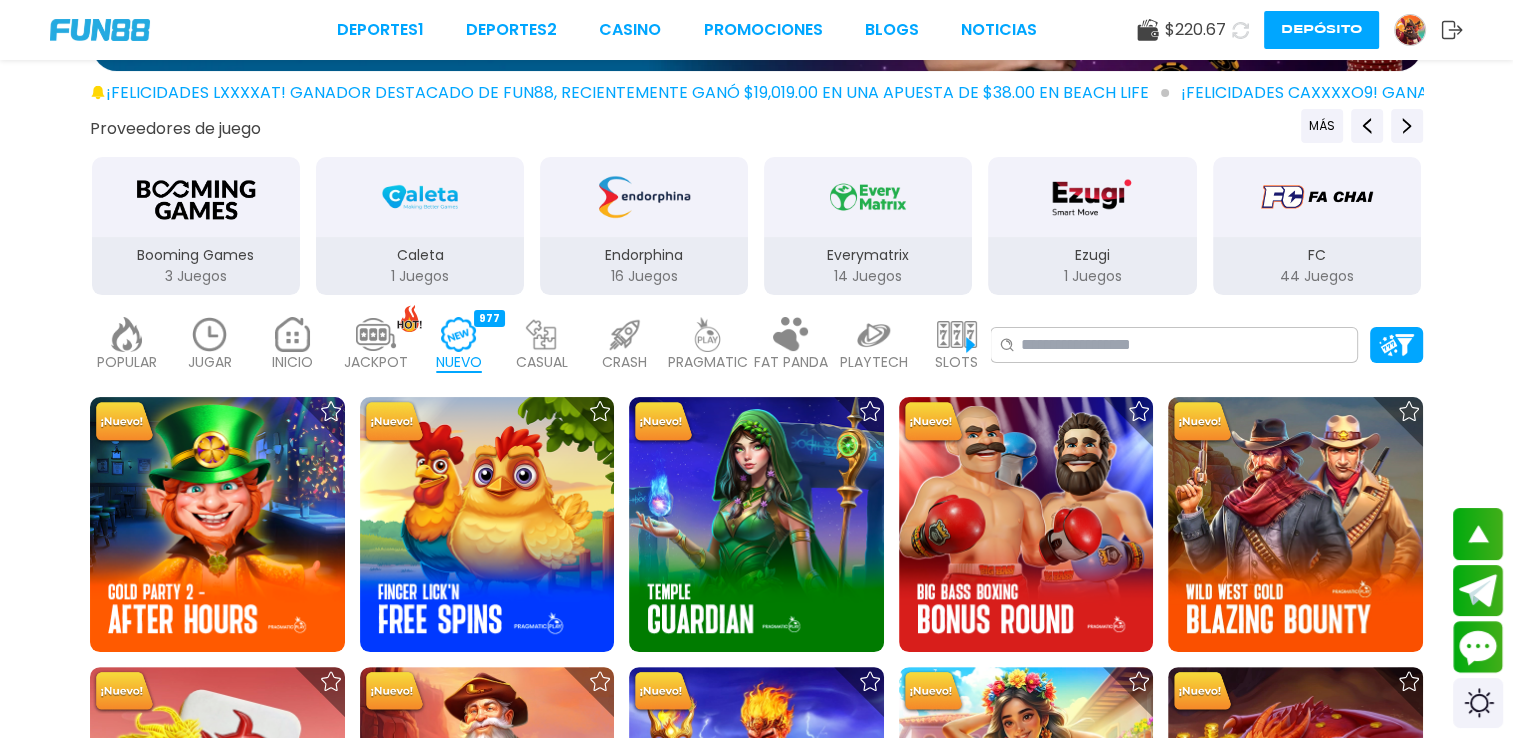 drag, startPoint x: 952, startPoint y: 210, endPoint x: 717, endPoint y: 176, distance: 237.44684 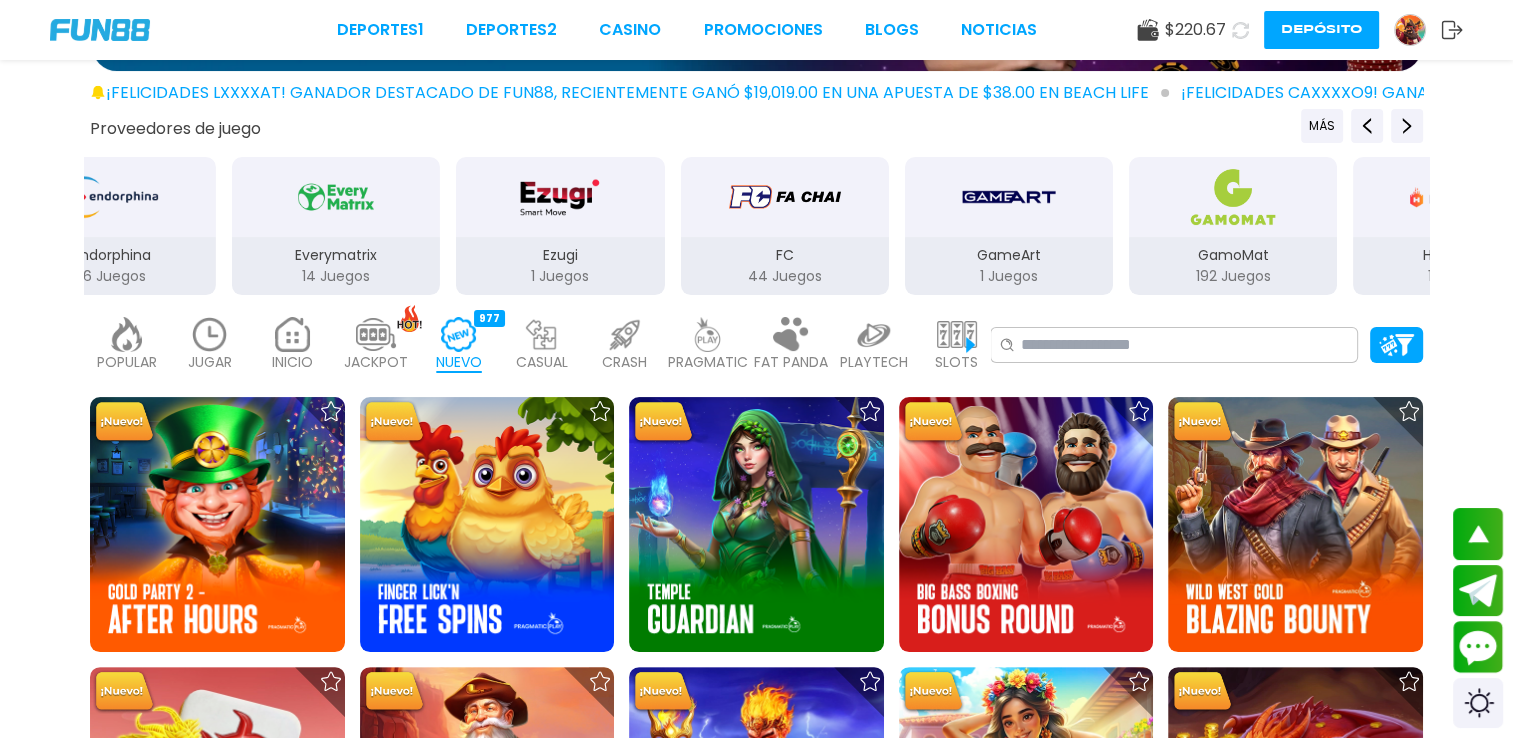 drag, startPoint x: 1110, startPoint y: 242, endPoint x: 686, endPoint y: 245, distance: 424.01062 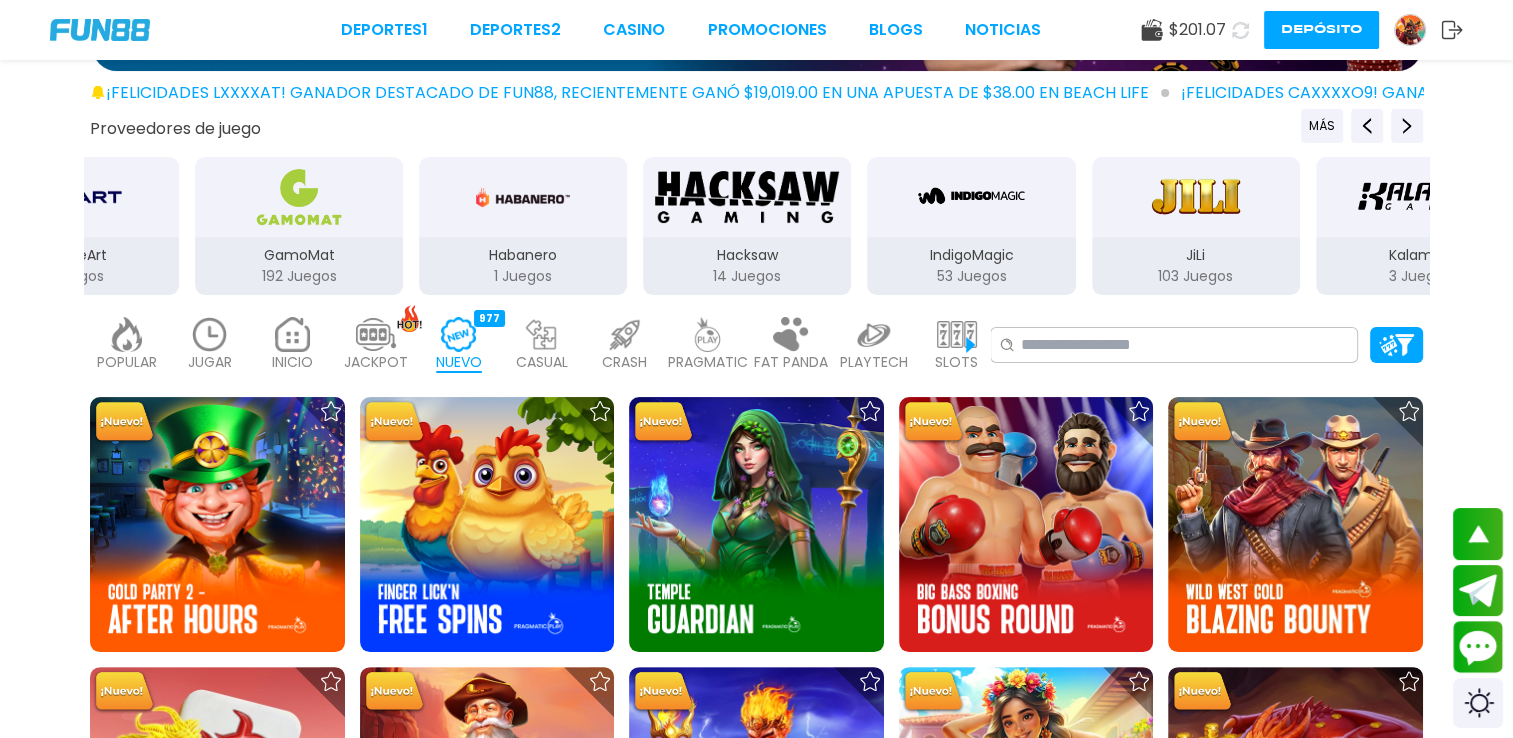 drag, startPoint x: 954, startPoint y: 246, endPoint x: 806, endPoint y: 246, distance: 148 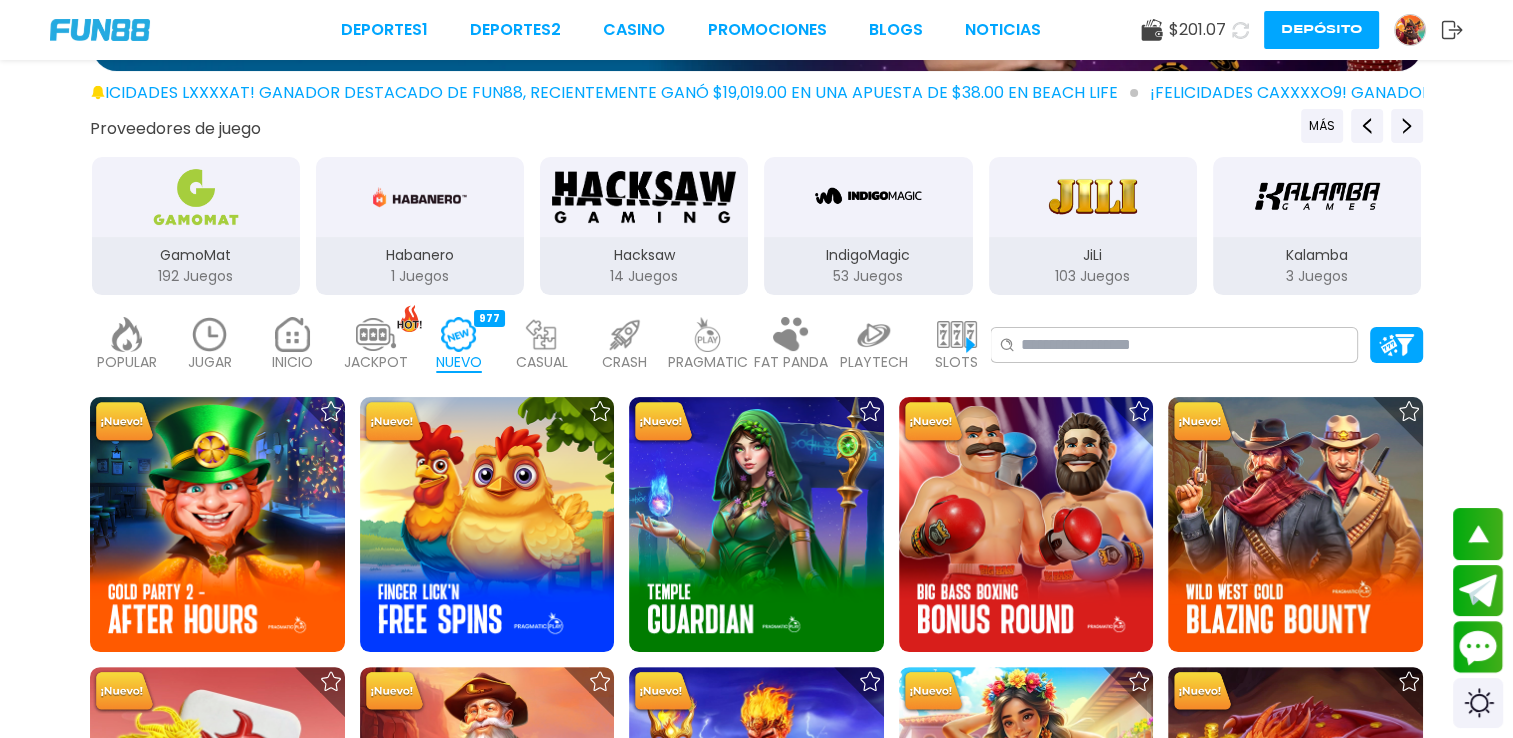 drag, startPoint x: 1051, startPoint y: 238, endPoint x: 725, endPoint y: 220, distance: 326.49655 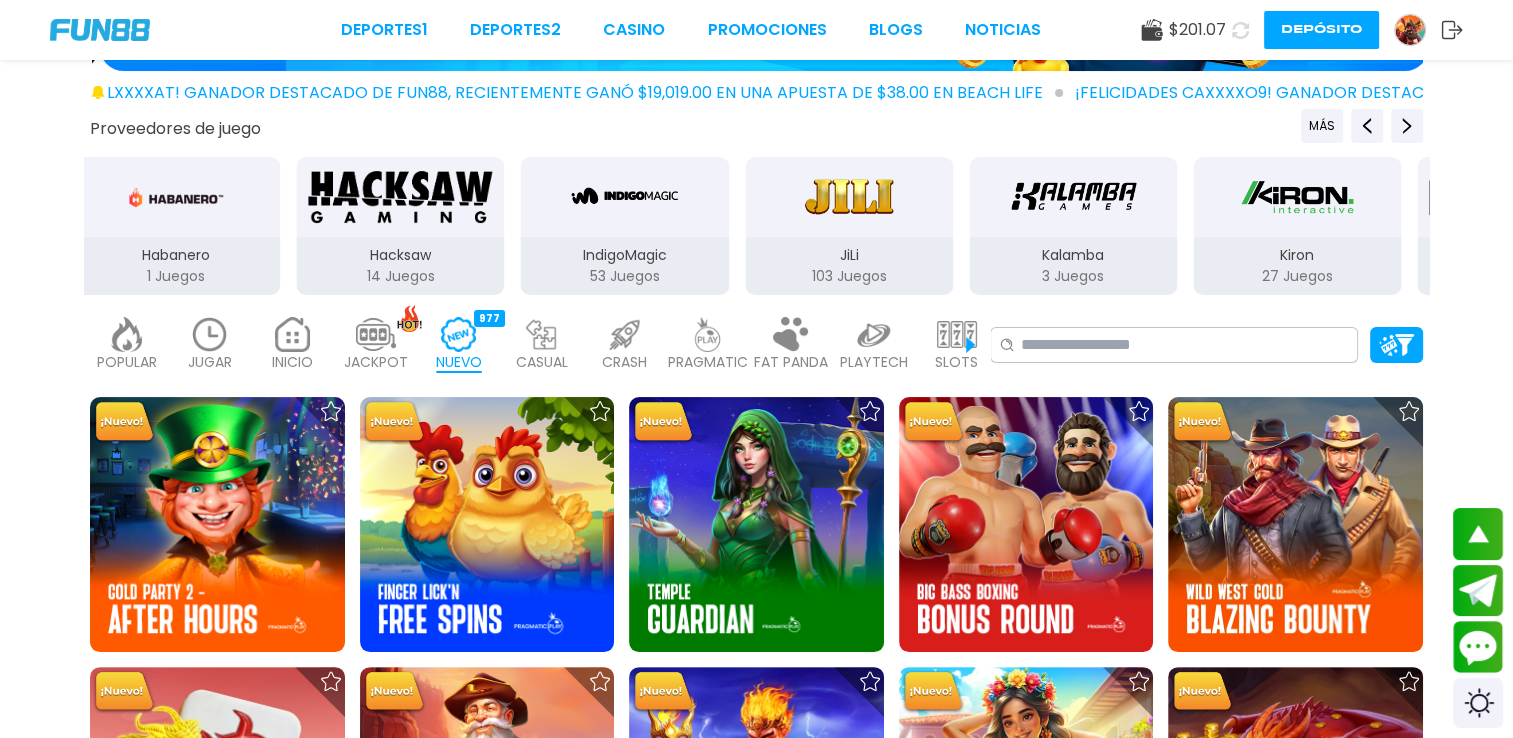drag, startPoint x: 902, startPoint y: 224, endPoint x: 516, endPoint y: 271, distance: 388.85086 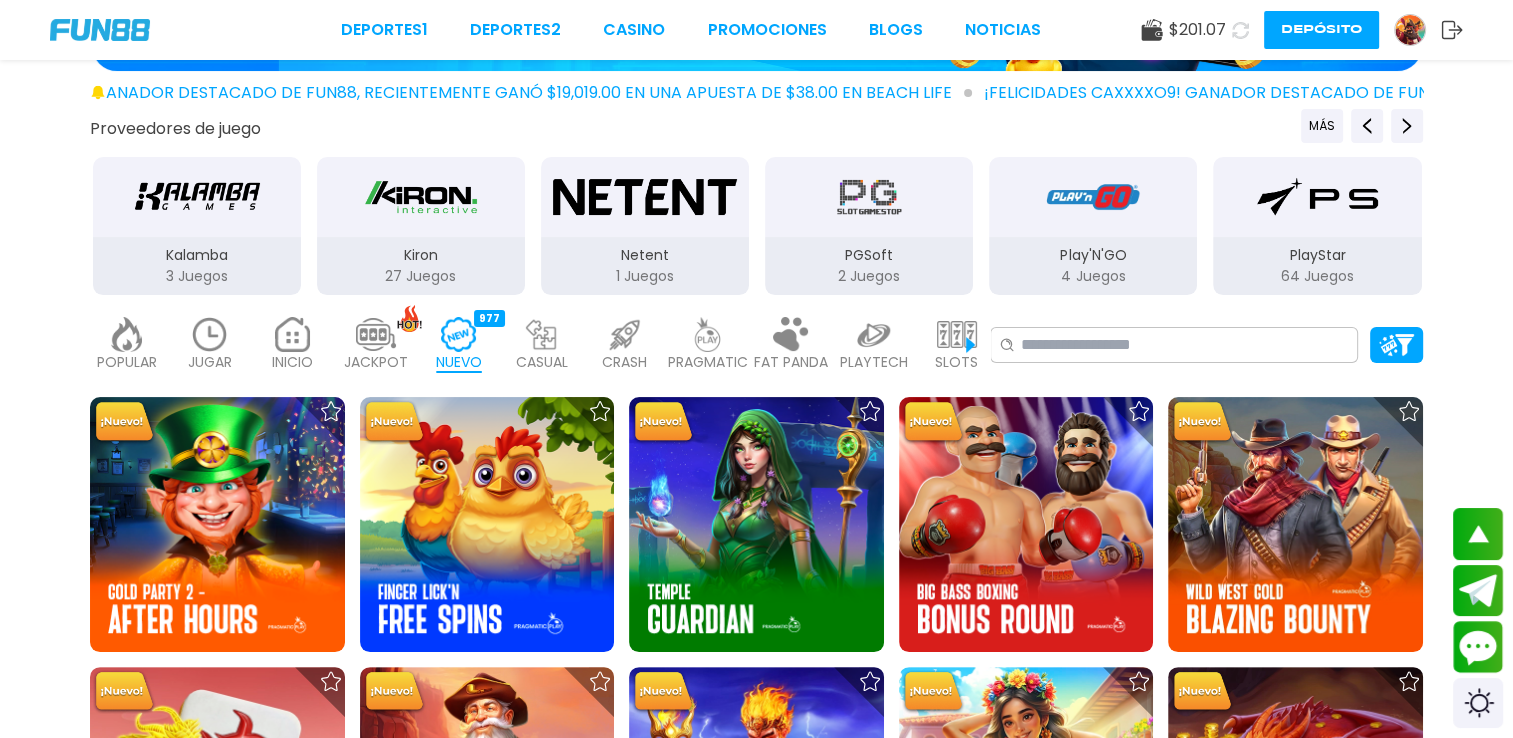 click on "Play'N'GO" at bounding box center [1093, 255] 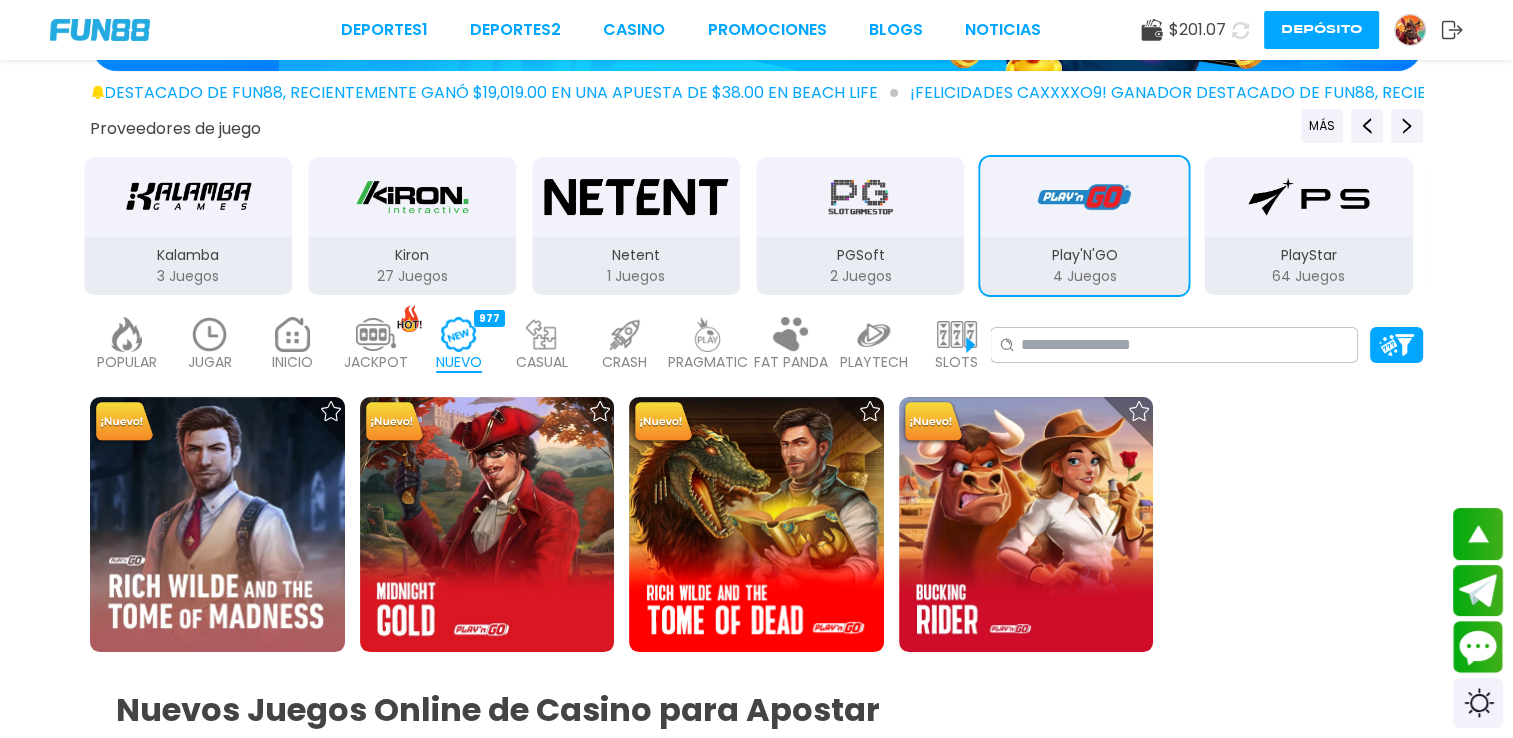 drag, startPoint x: 1284, startPoint y: 246, endPoint x: 790, endPoint y: 279, distance: 495.101 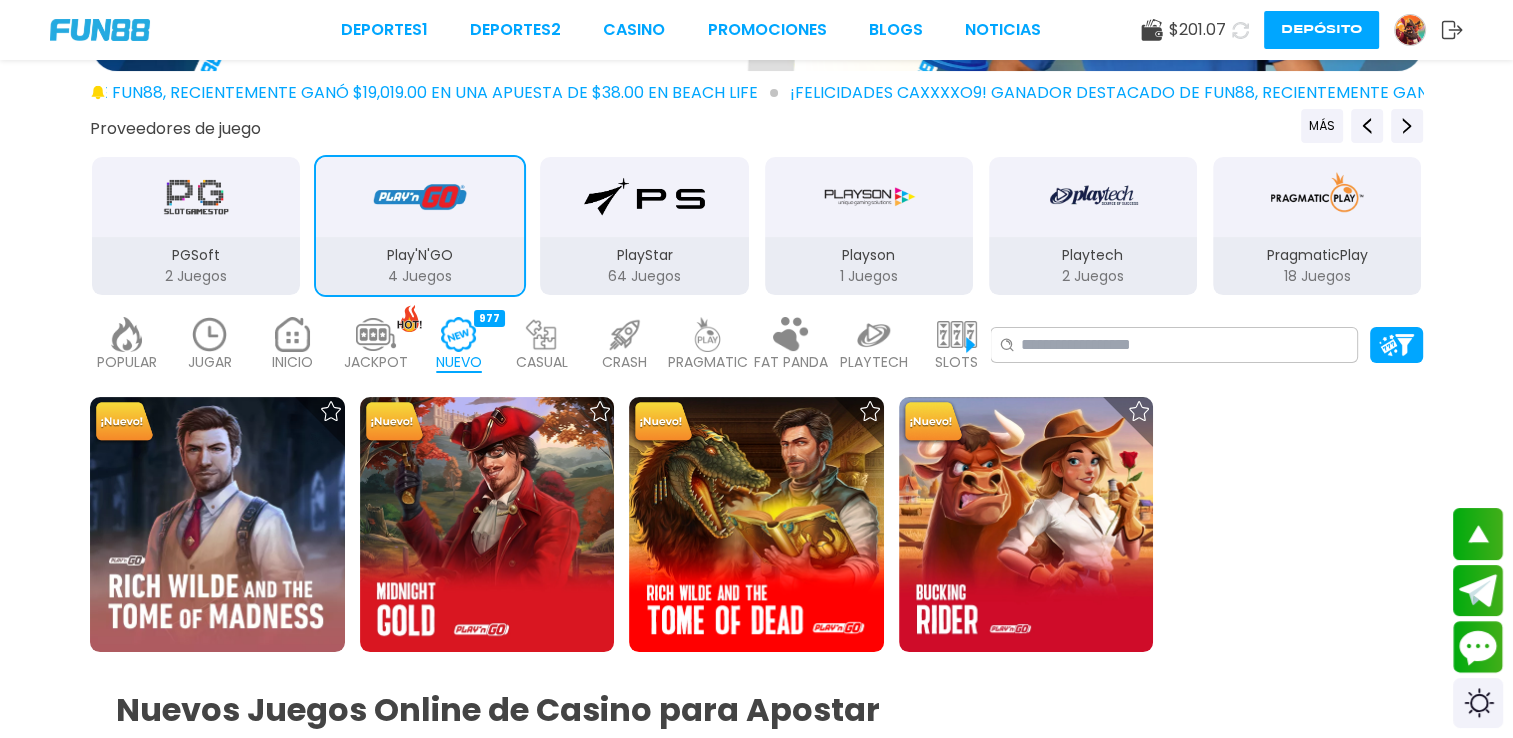 drag, startPoint x: 989, startPoint y: 252, endPoint x: 739, endPoint y: 254, distance: 250.008 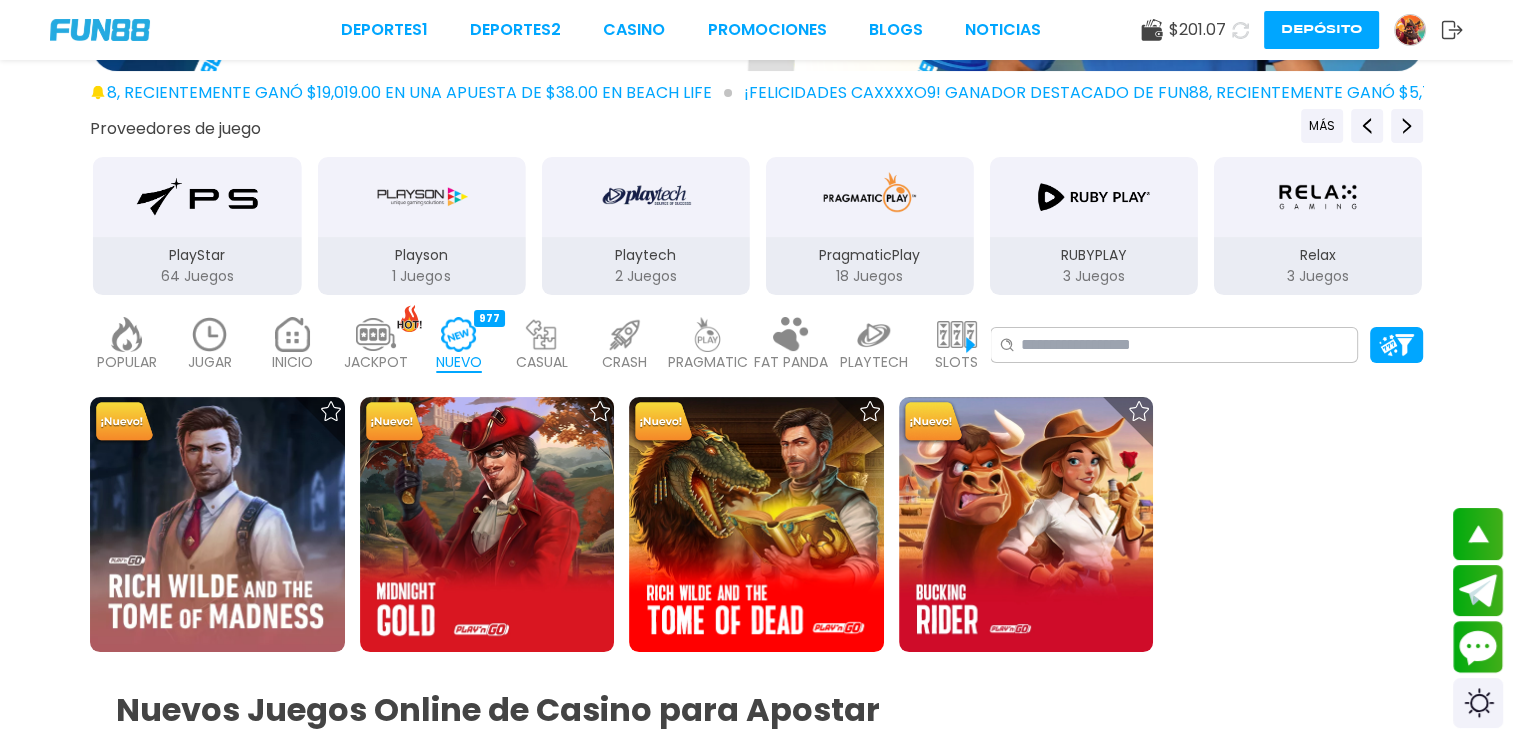 click on "Playtech [NUMBER]   Juegos" at bounding box center (646, 266) 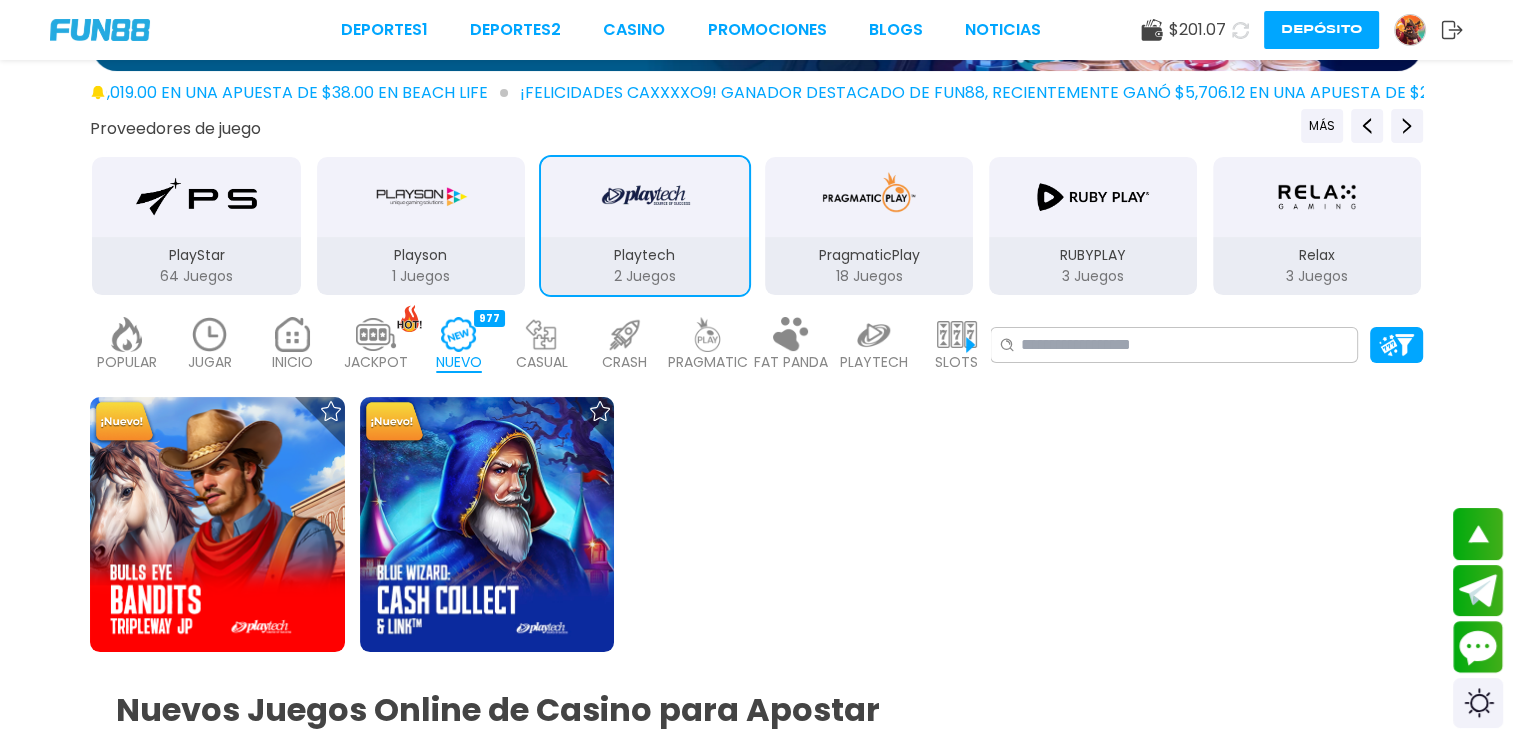 click on "INICIO [NUMBER]" at bounding box center (292, 345) 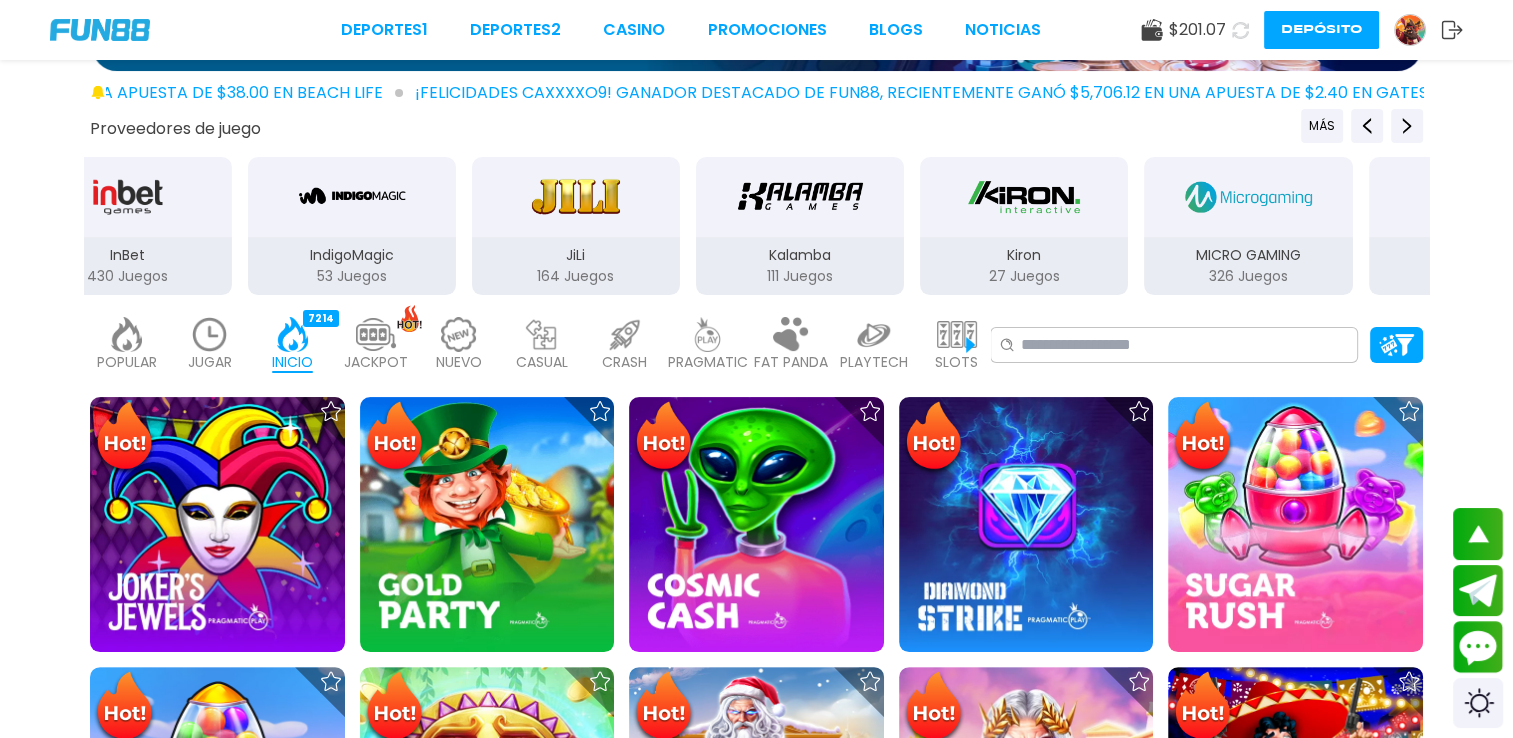 drag, startPoint x: 680, startPoint y: 246, endPoint x: 210, endPoint y: 238, distance: 470.06808 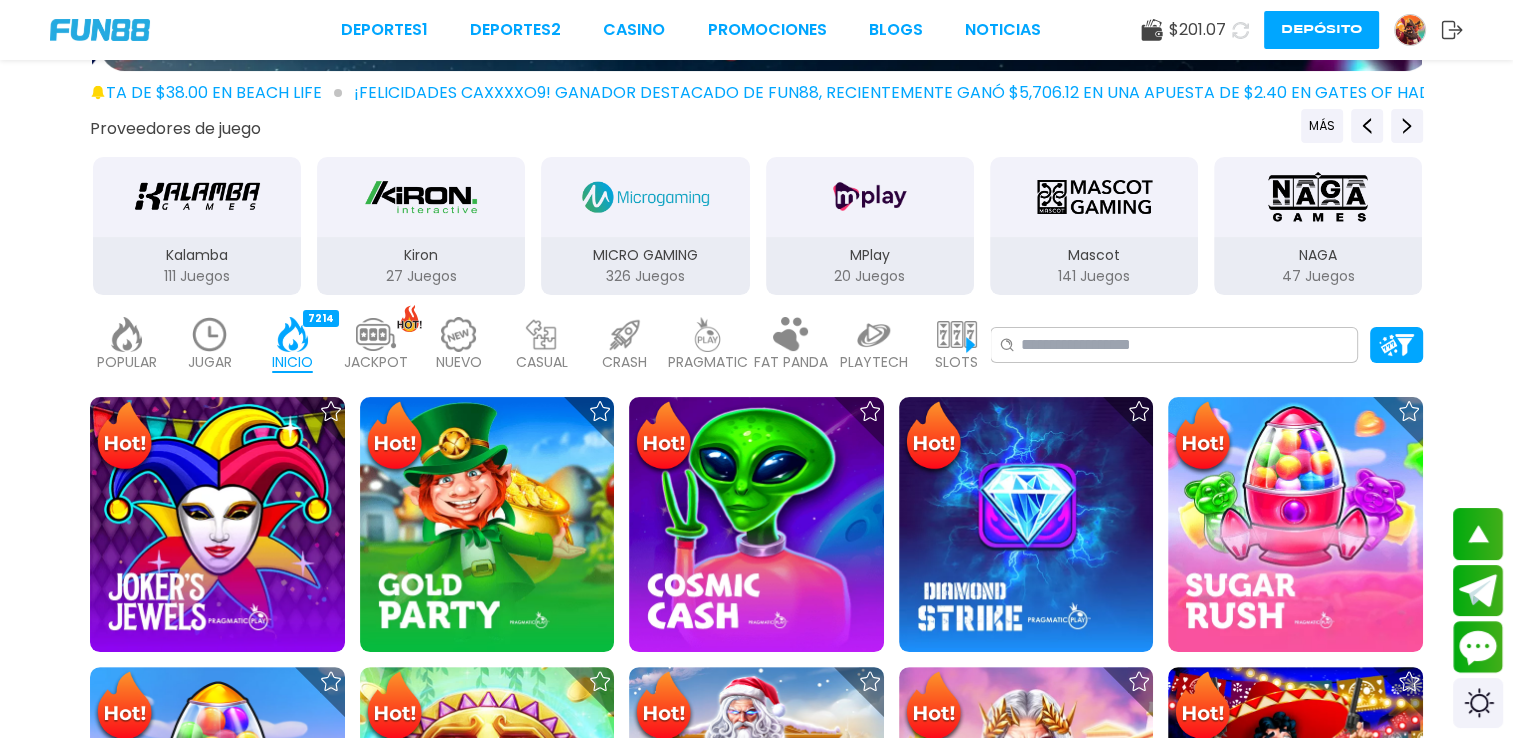 drag, startPoint x: 772, startPoint y: 230, endPoint x: 332, endPoint y: 276, distance: 442.398 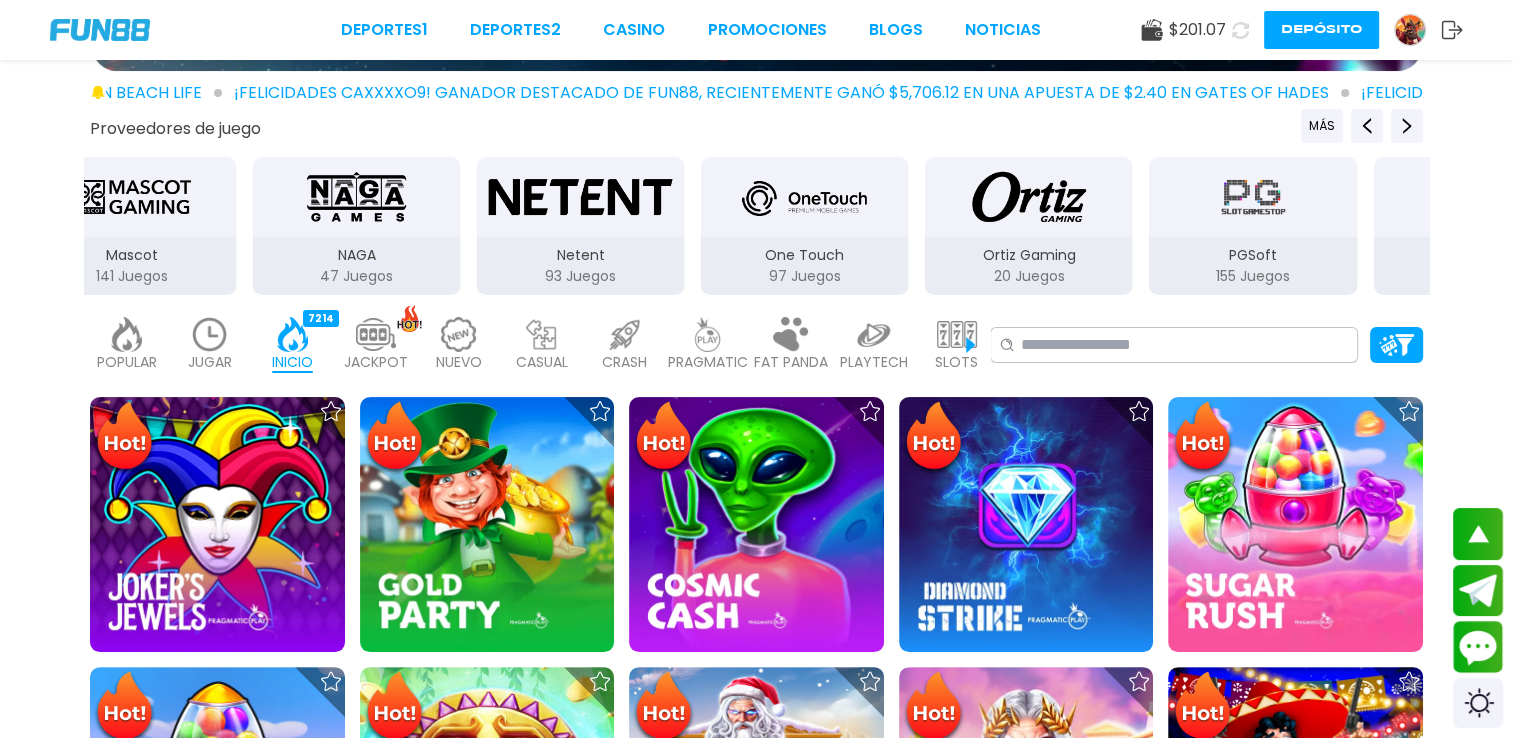 drag, startPoint x: 589, startPoint y: 286, endPoint x: 311, endPoint y: 294, distance: 278.11508 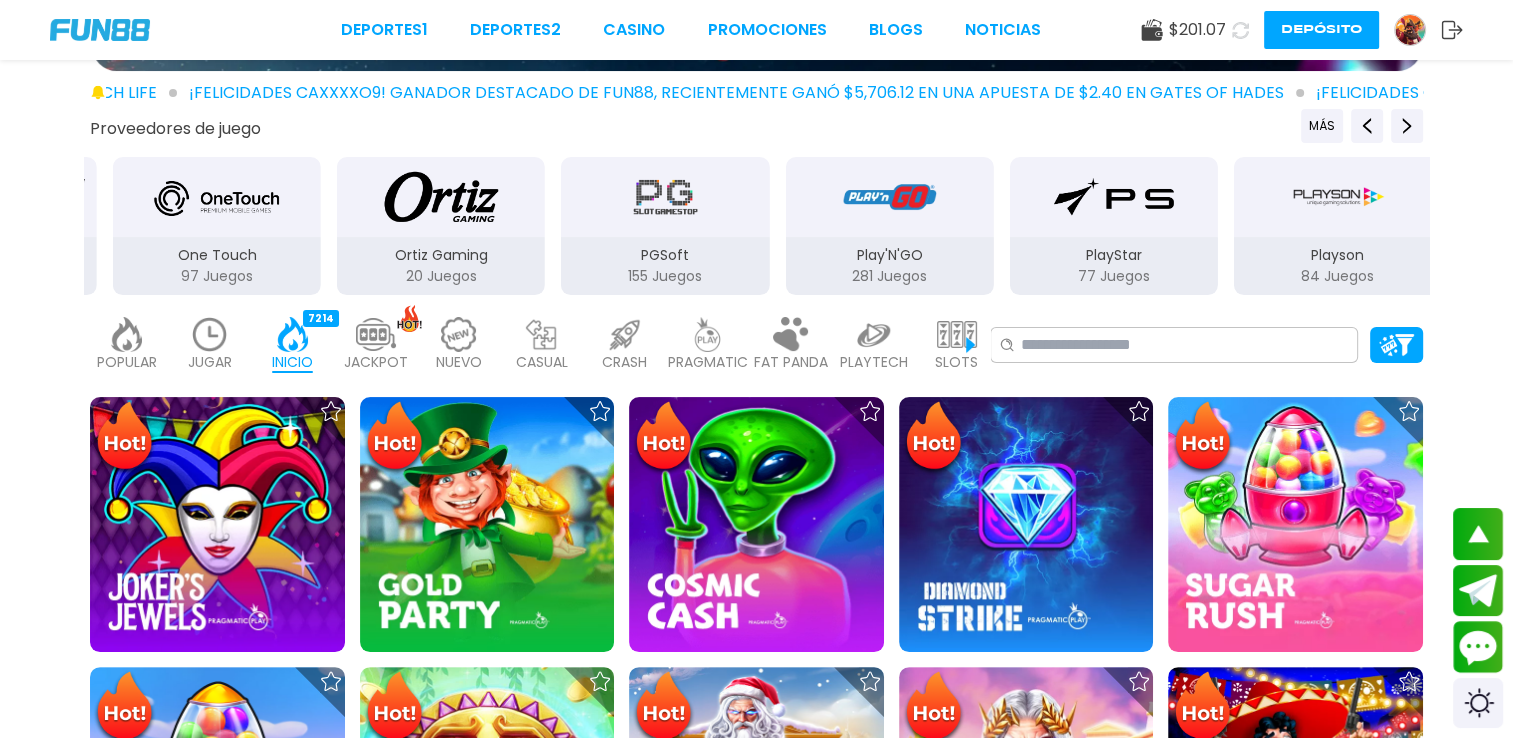 drag, startPoint x: 751, startPoint y: 255, endPoint x: 408, endPoint y: 275, distance: 343.58258 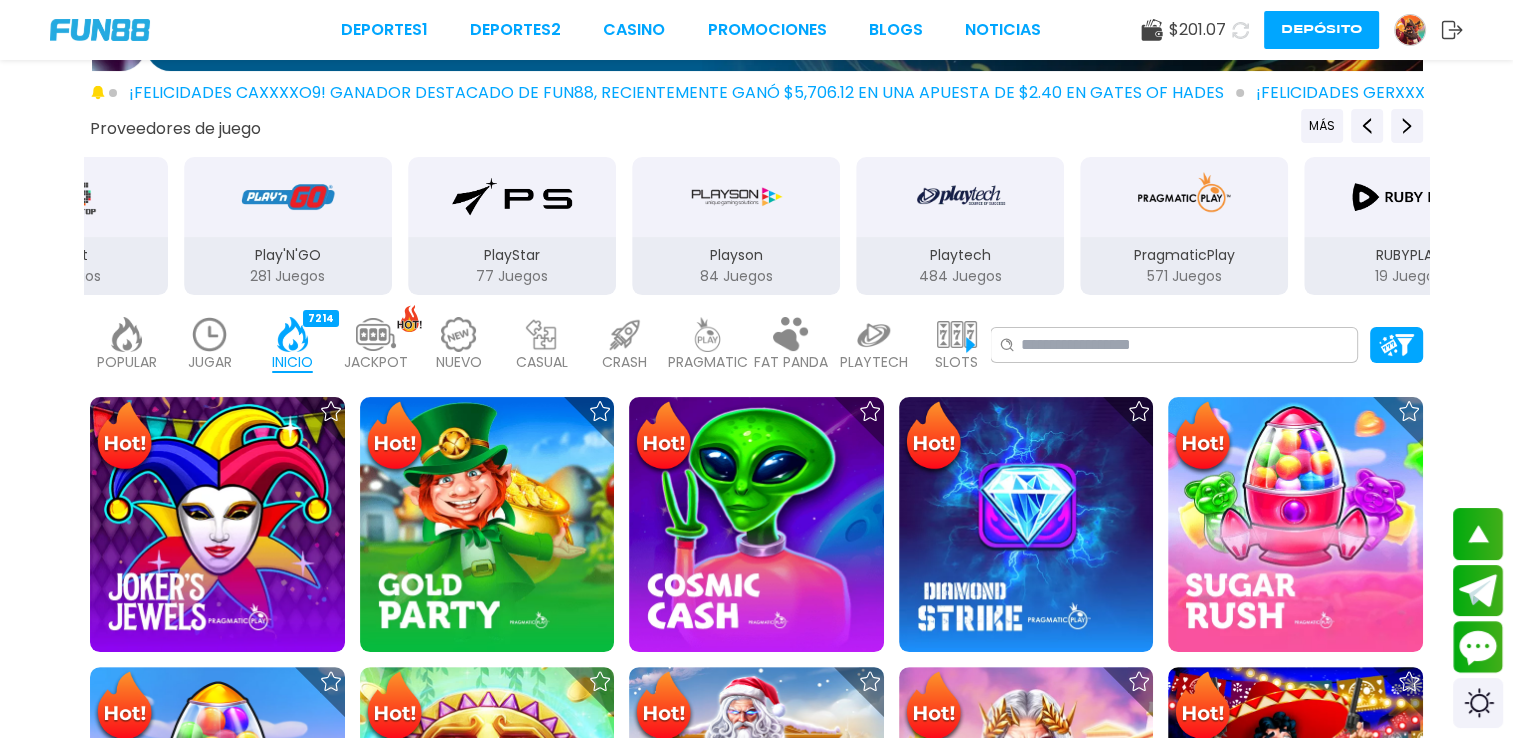 drag, startPoint x: 894, startPoint y: 237, endPoint x: 524, endPoint y: 363, distance: 390.8657 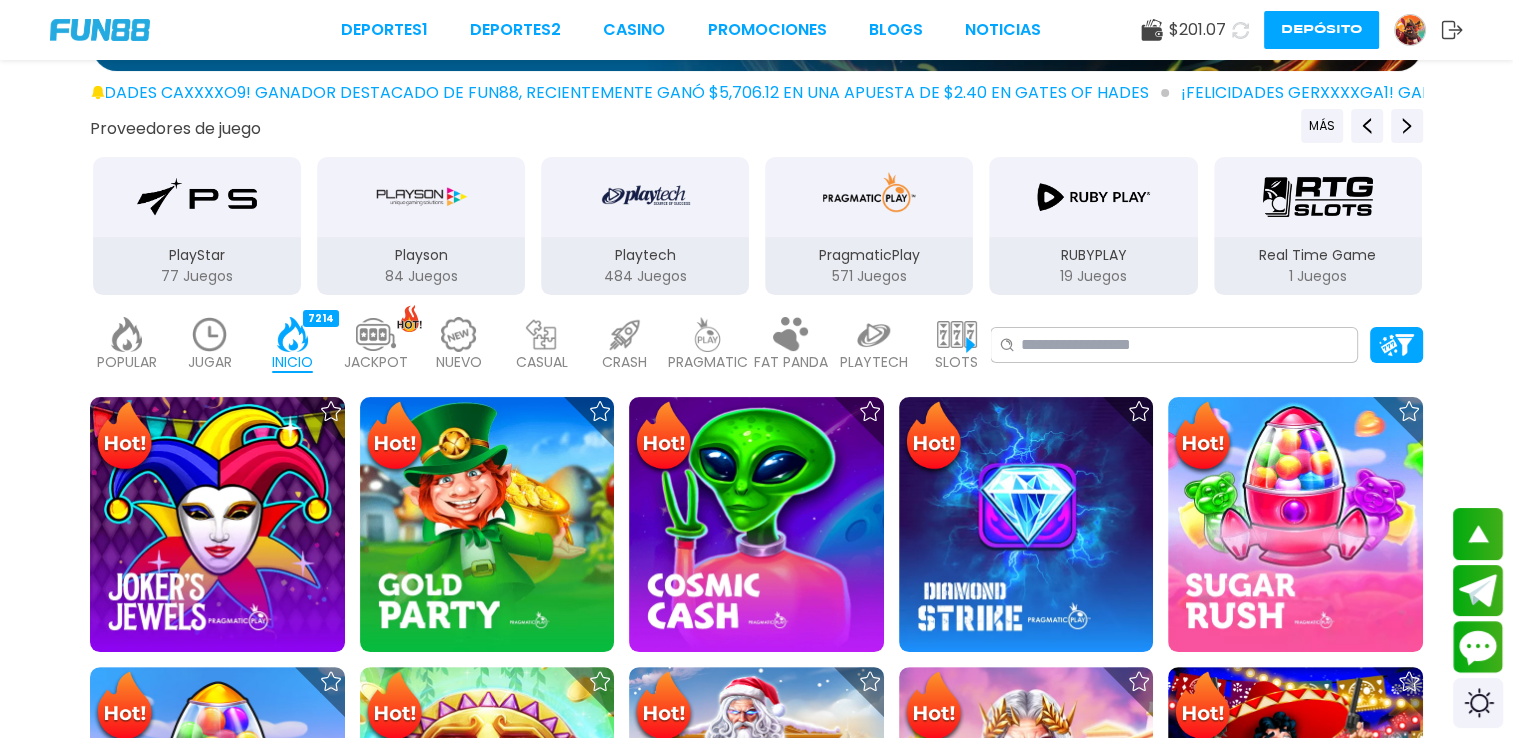 click at bounding box center [645, 197] 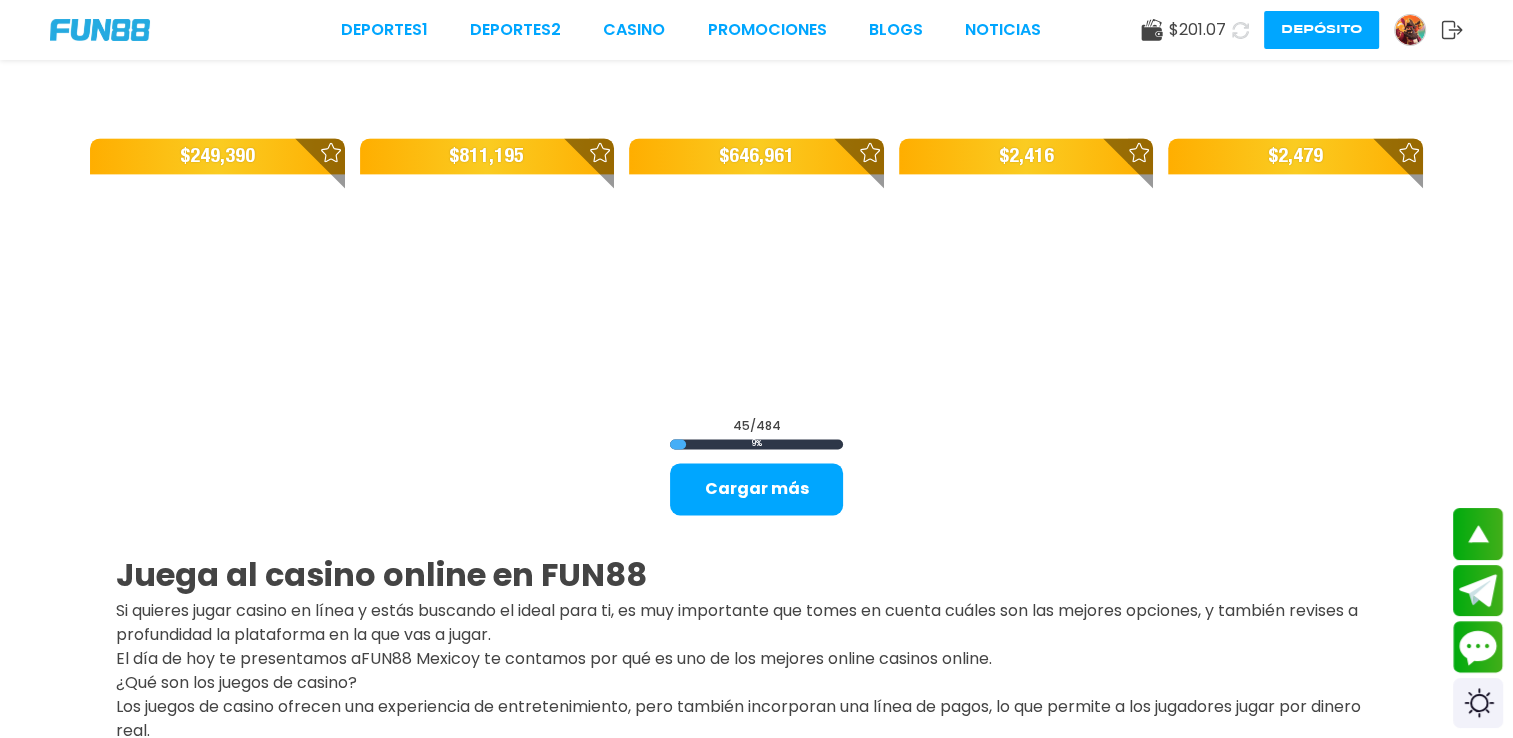 scroll, scrollTop: 2739, scrollLeft: 0, axis: vertical 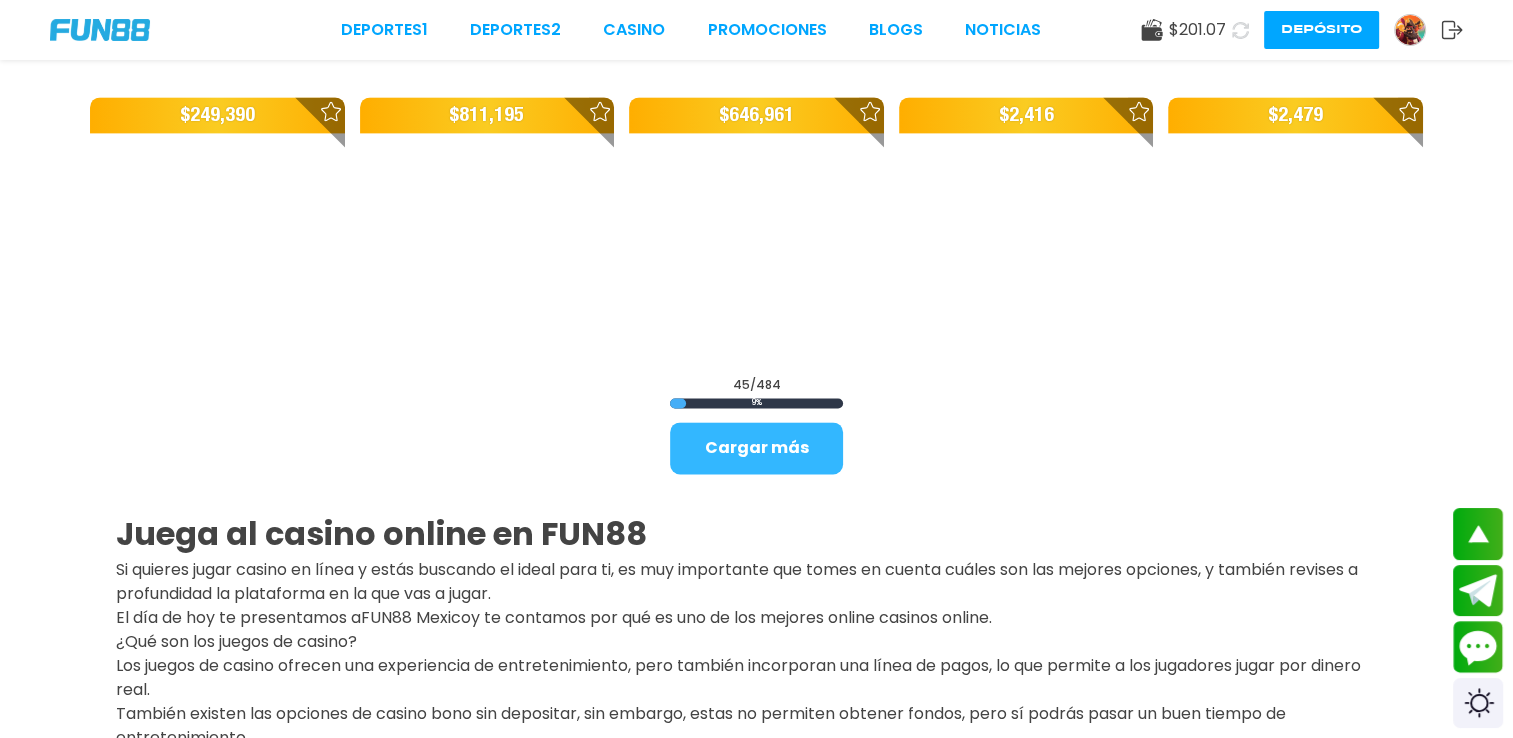click on "Cargar más" at bounding box center [756, 448] 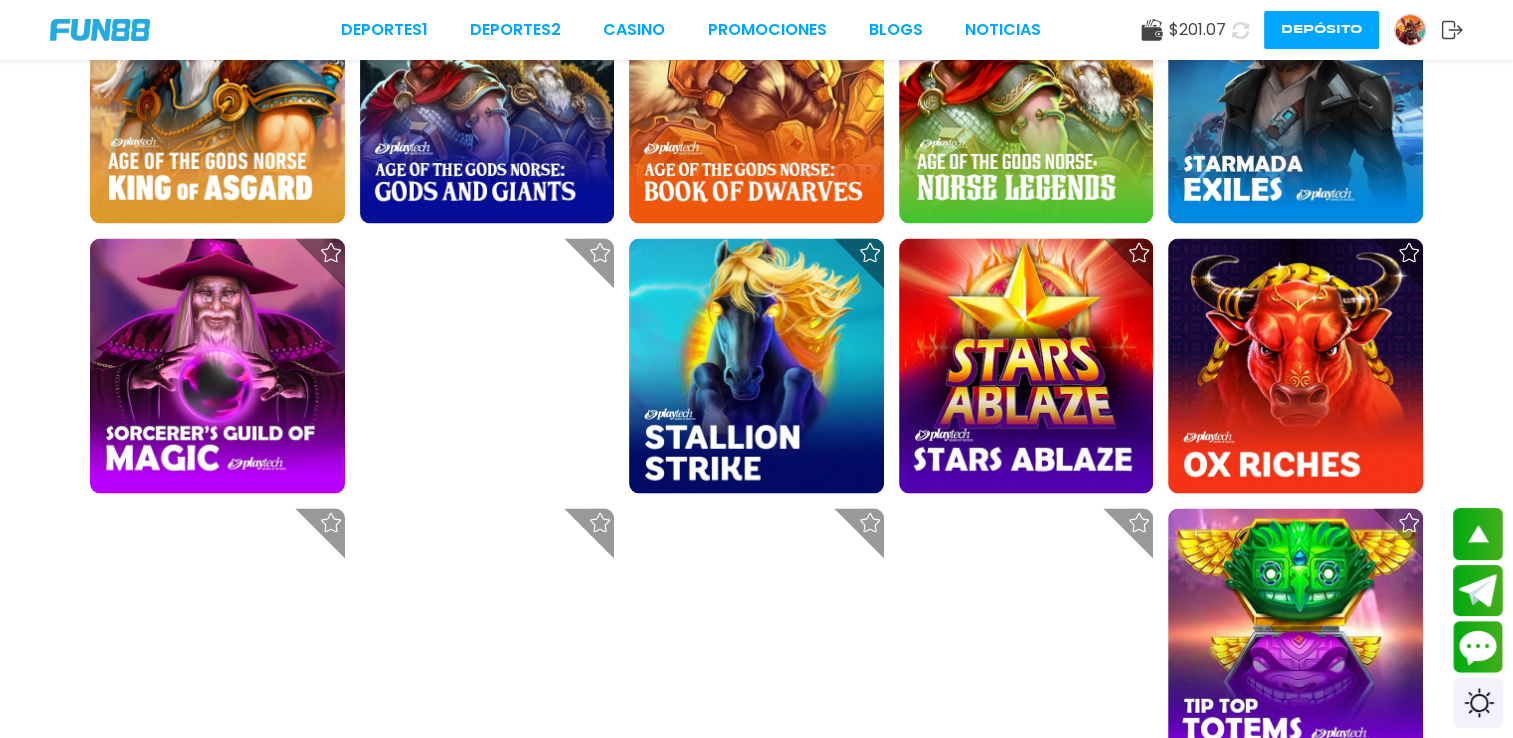scroll, scrollTop: 3677, scrollLeft: 0, axis: vertical 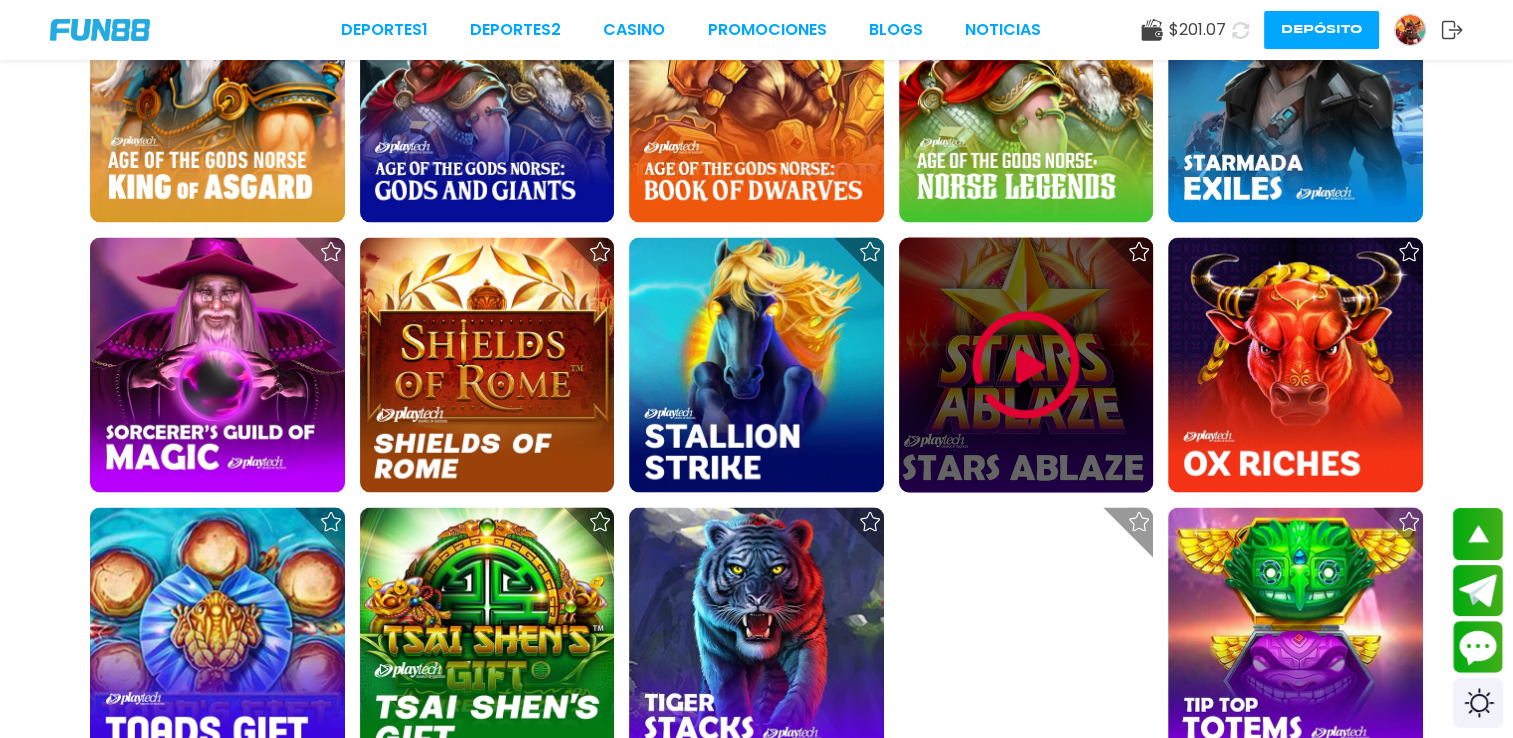 click at bounding box center (1026, 365) 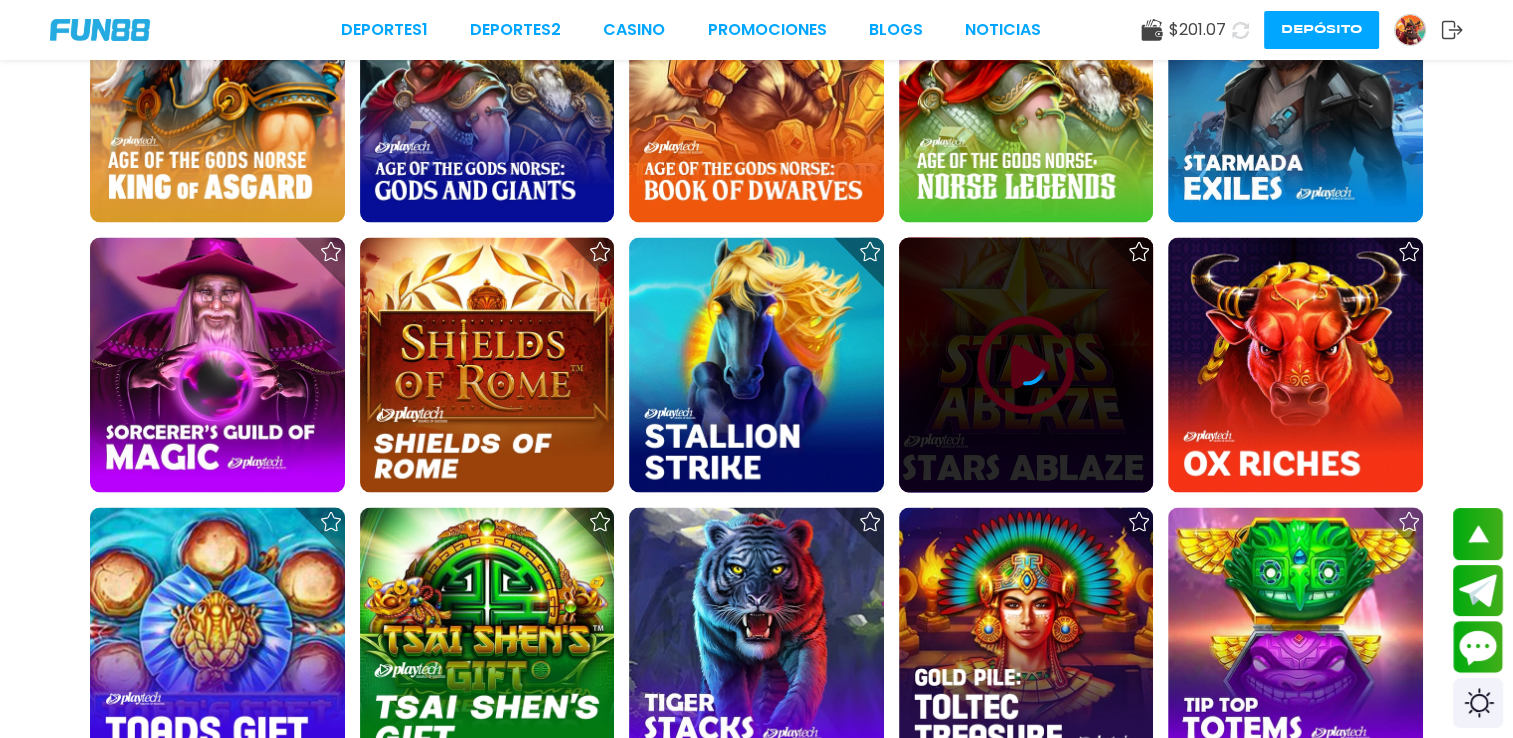 scroll, scrollTop: 0, scrollLeft: 0, axis: both 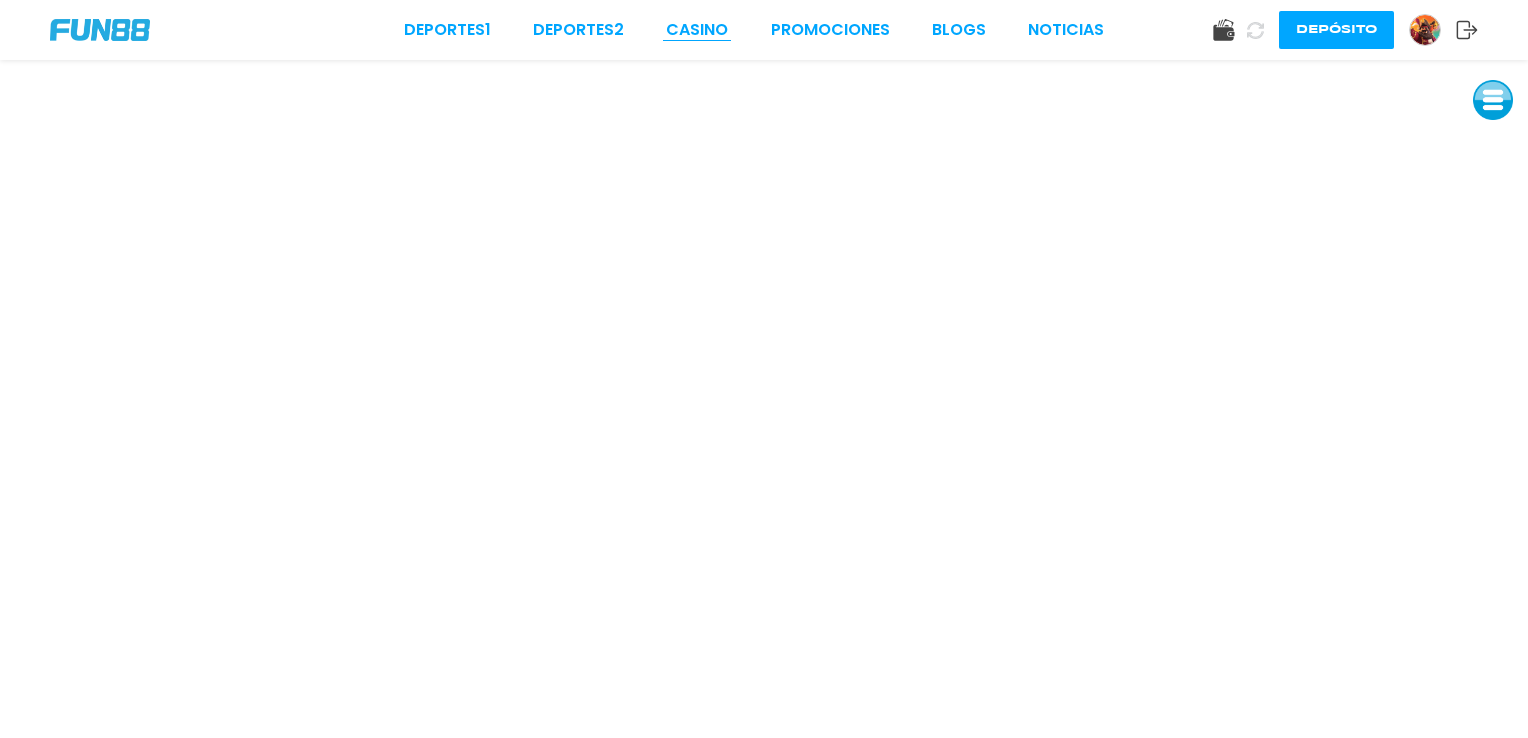 click on "CASINO" at bounding box center [697, 30] 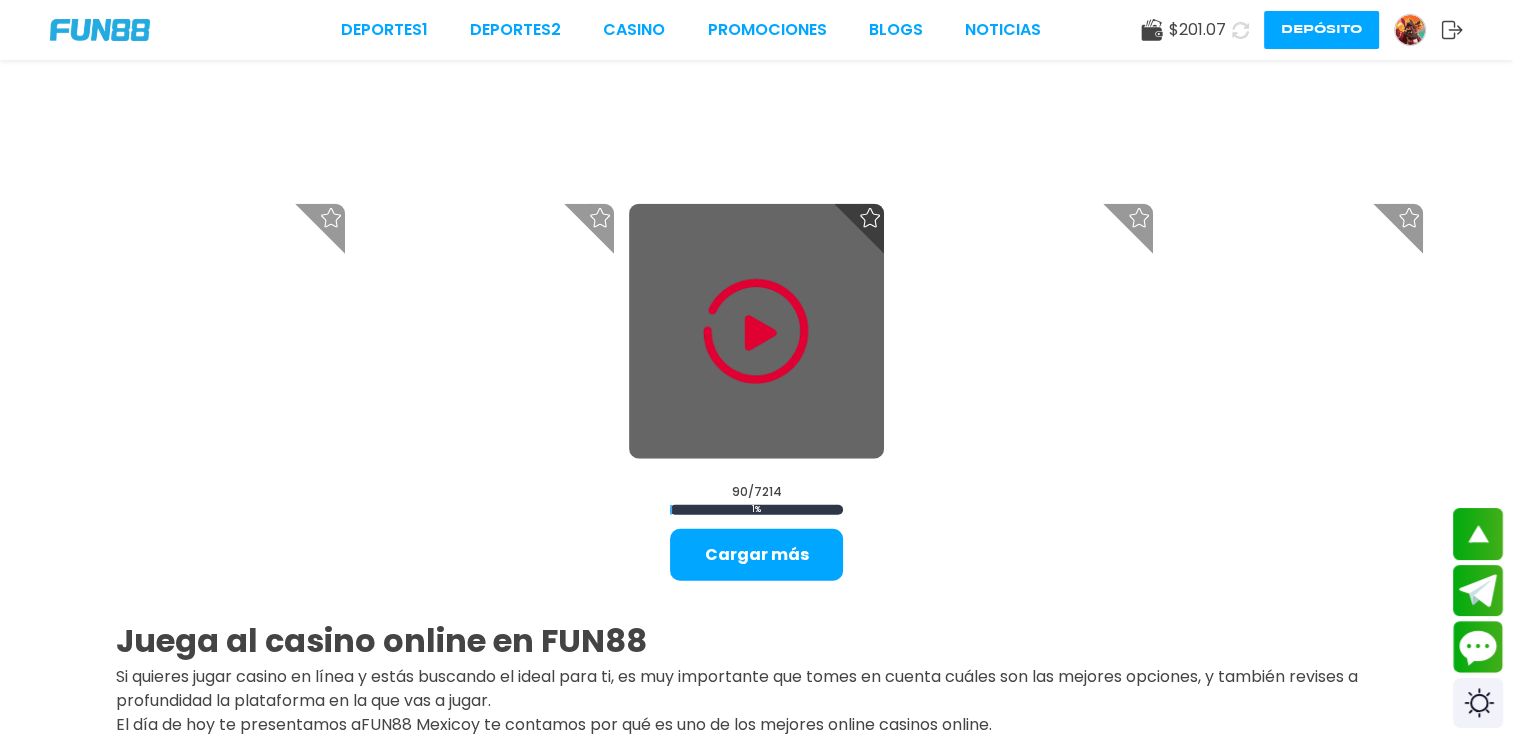 scroll, scrollTop: 5057, scrollLeft: 0, axis: vertical 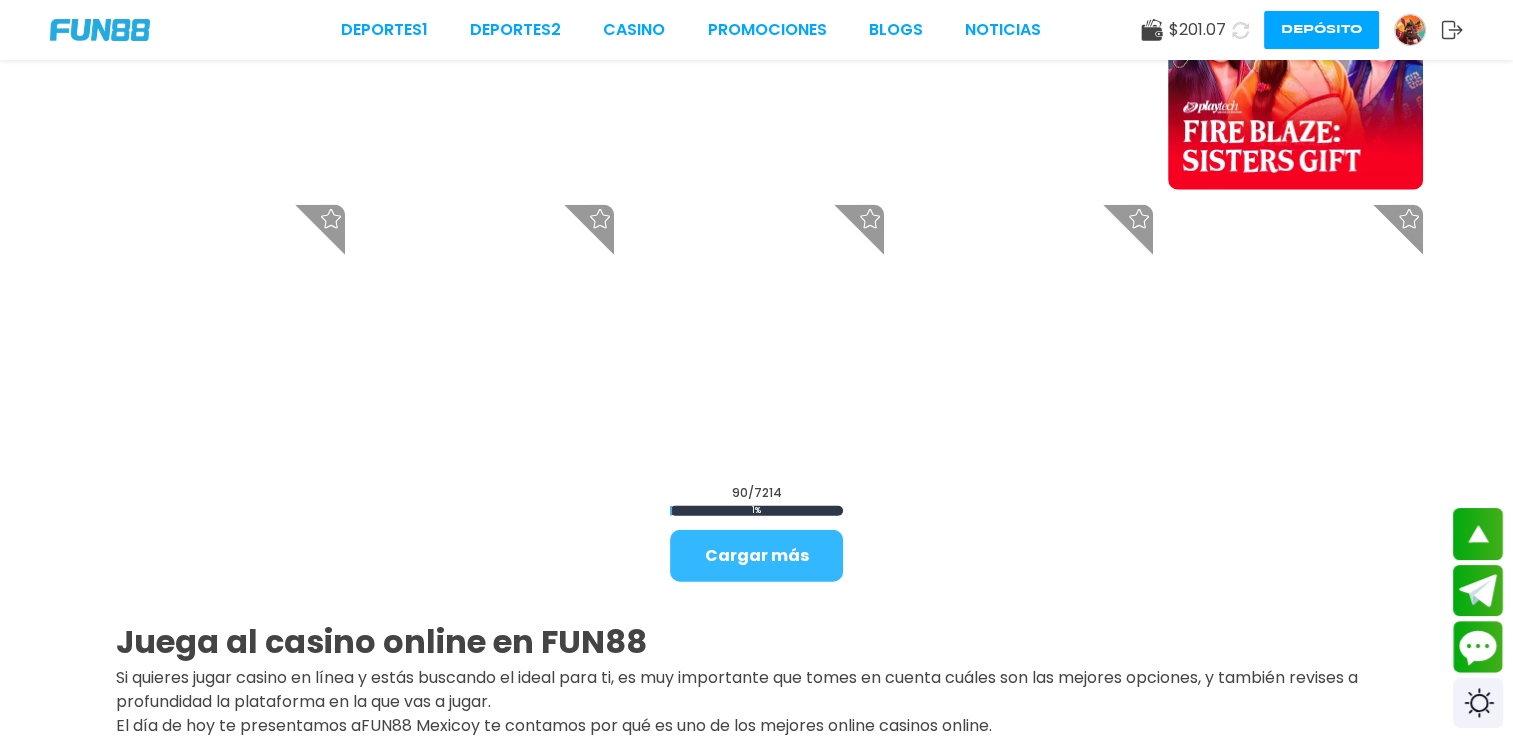 click on "Cargar más" at bounding box center [756, 556] 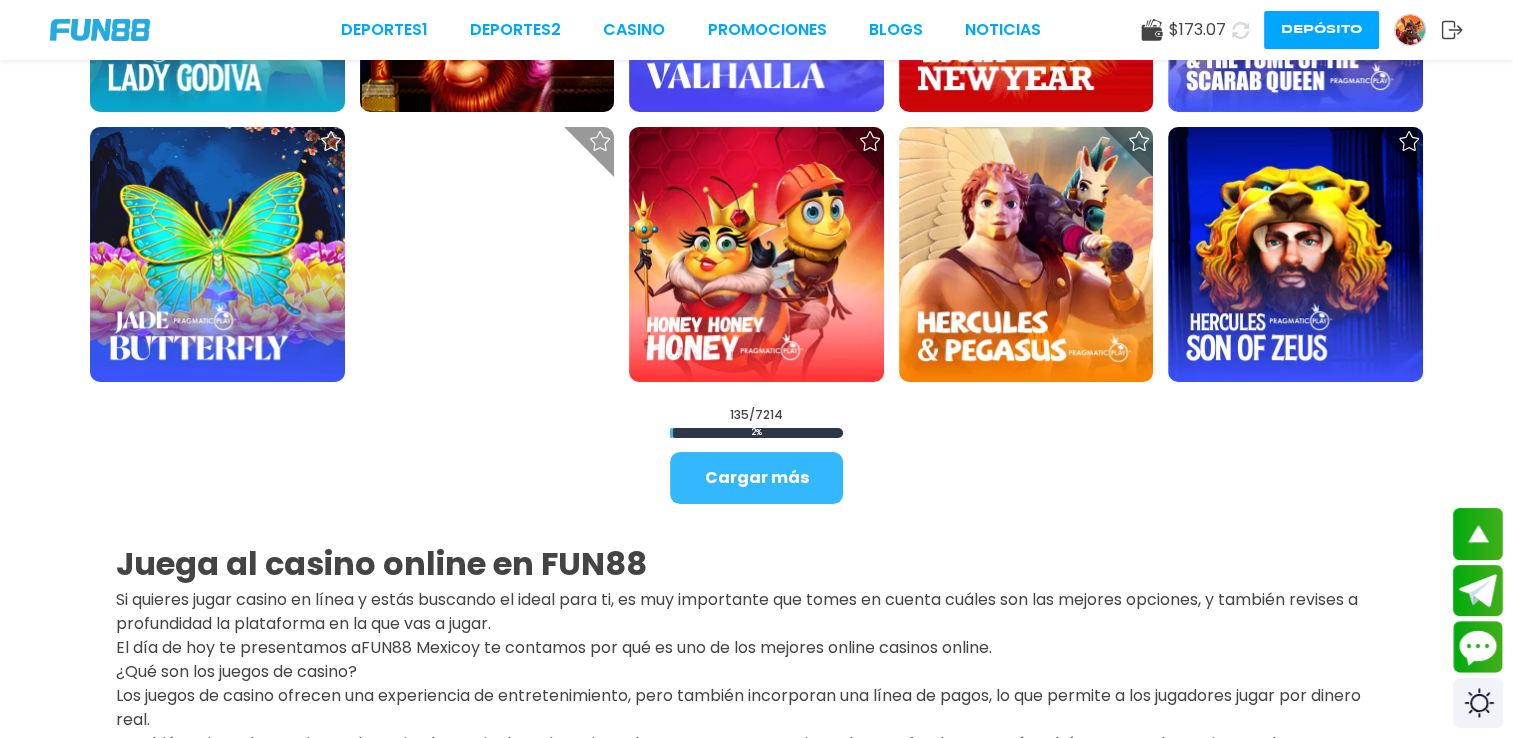 click on "Cargar más" at bounding box center (756, 478) 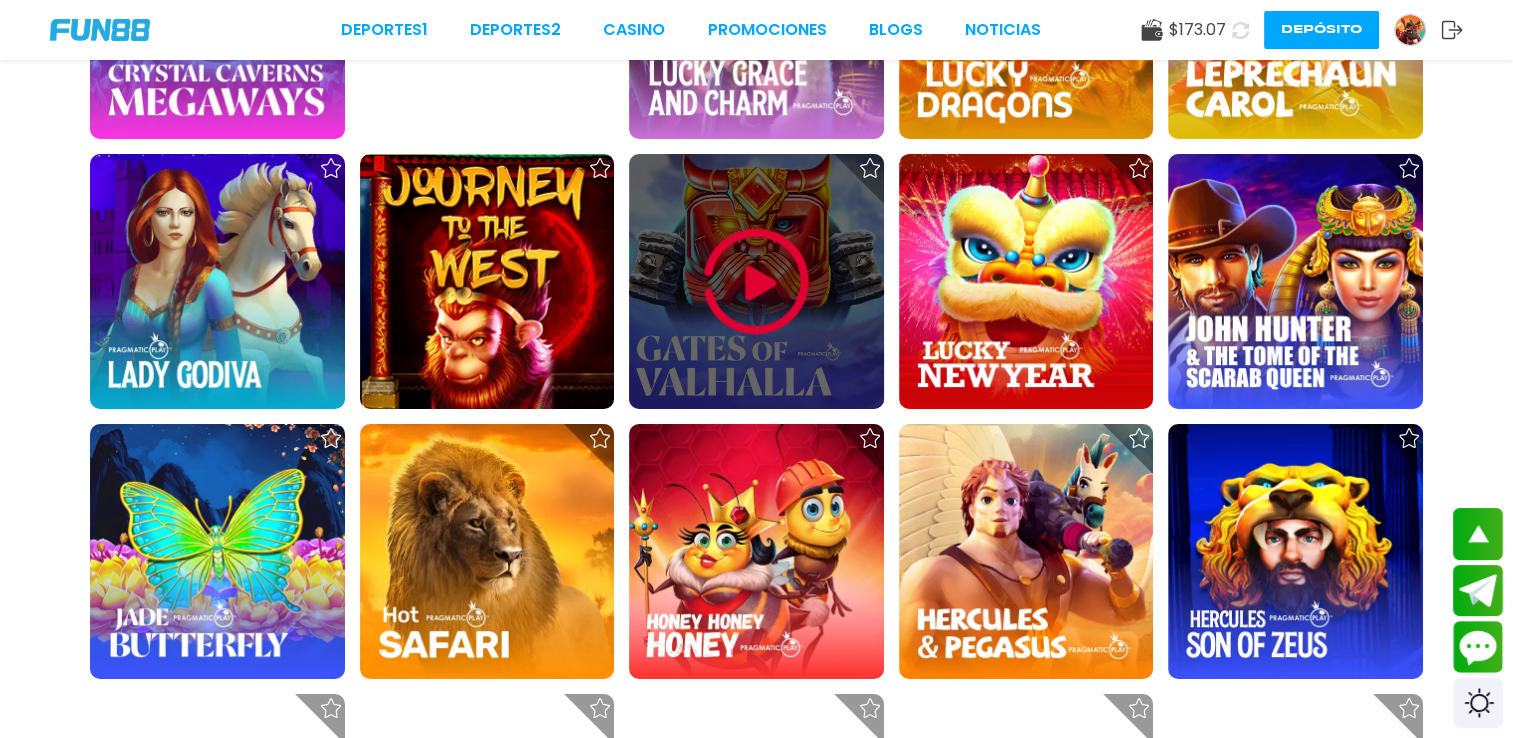 scroll, scrollTop: 7269, scrollLeft: 0, axis: vertical 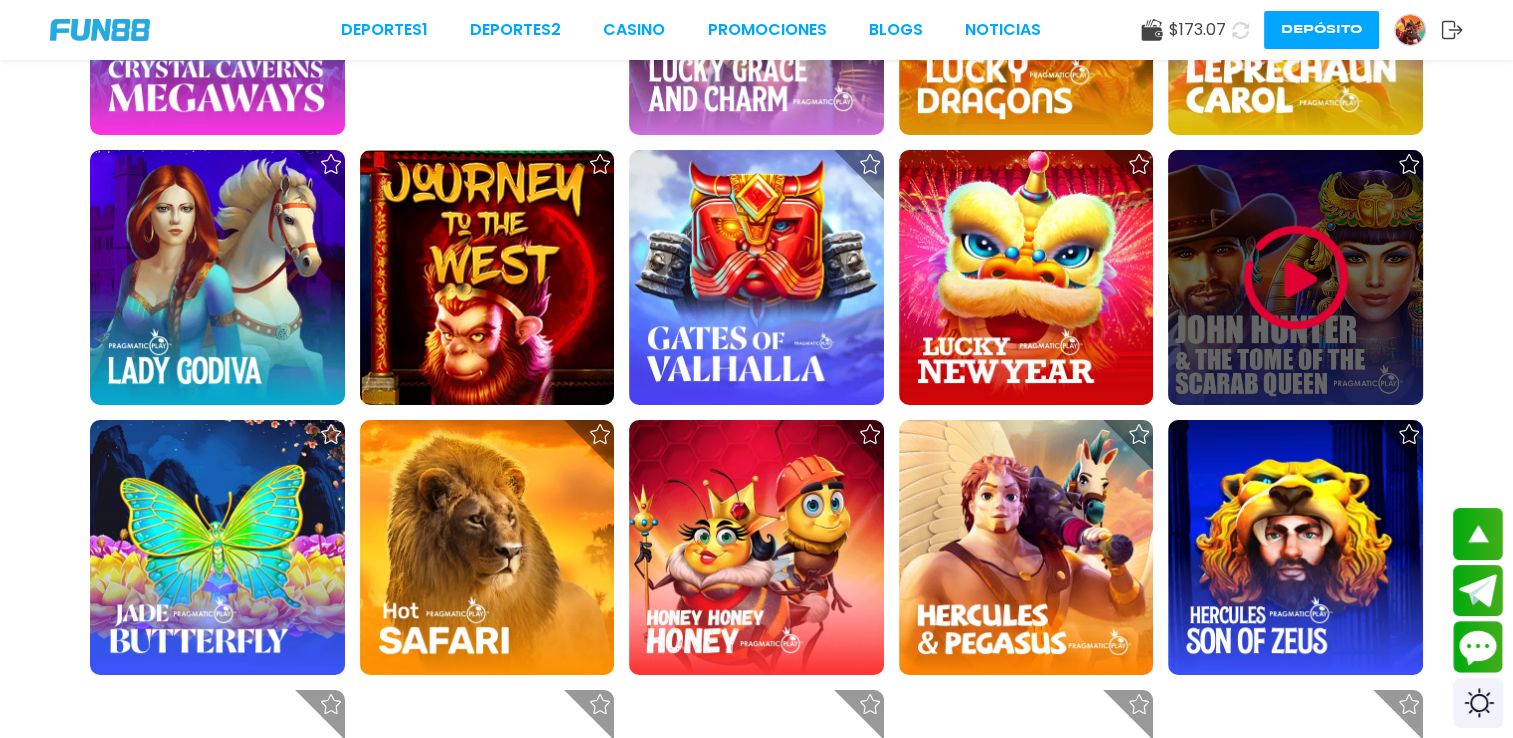 click at bounding box center [1296, 278] 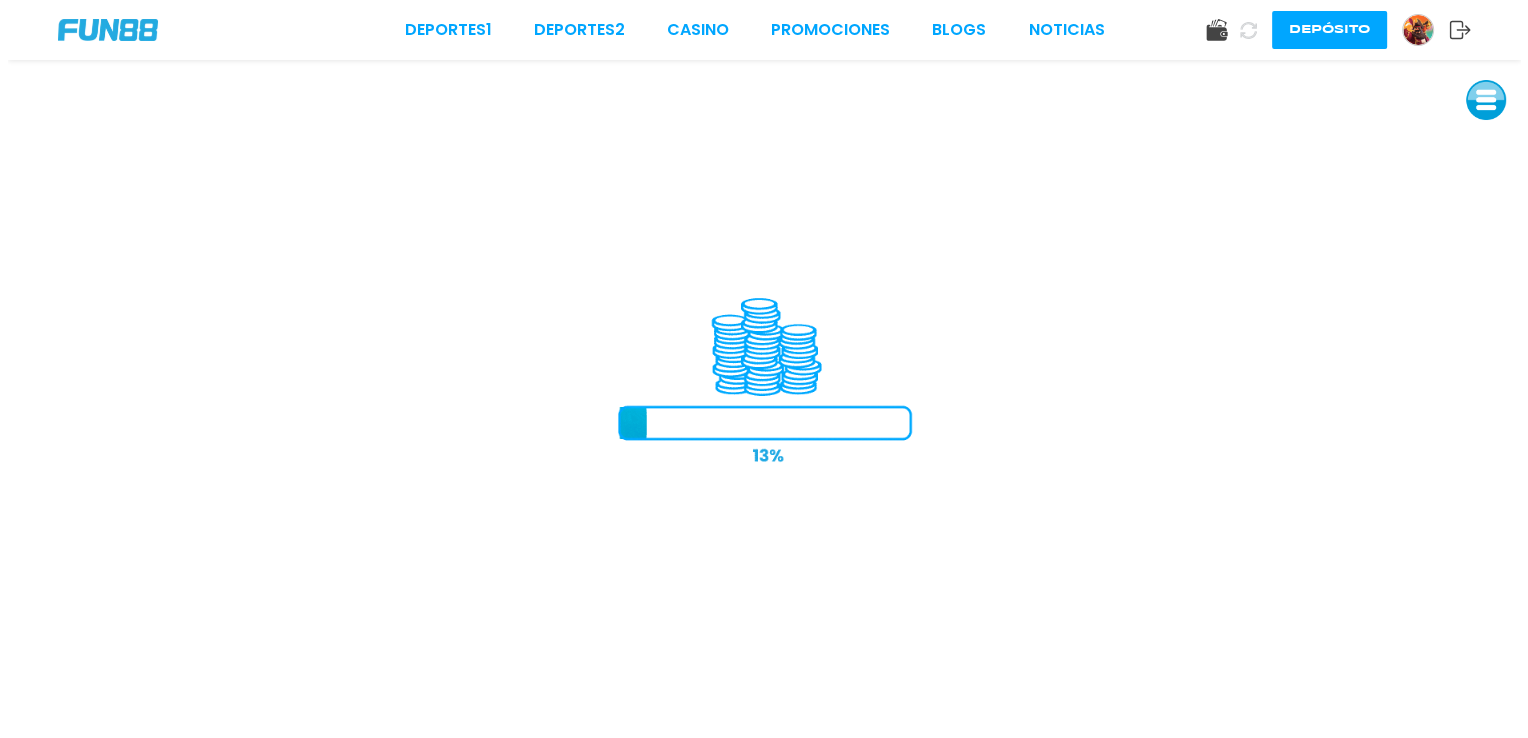 scroll, scrollTop: 0, scrollLeft: 0, axis: both 